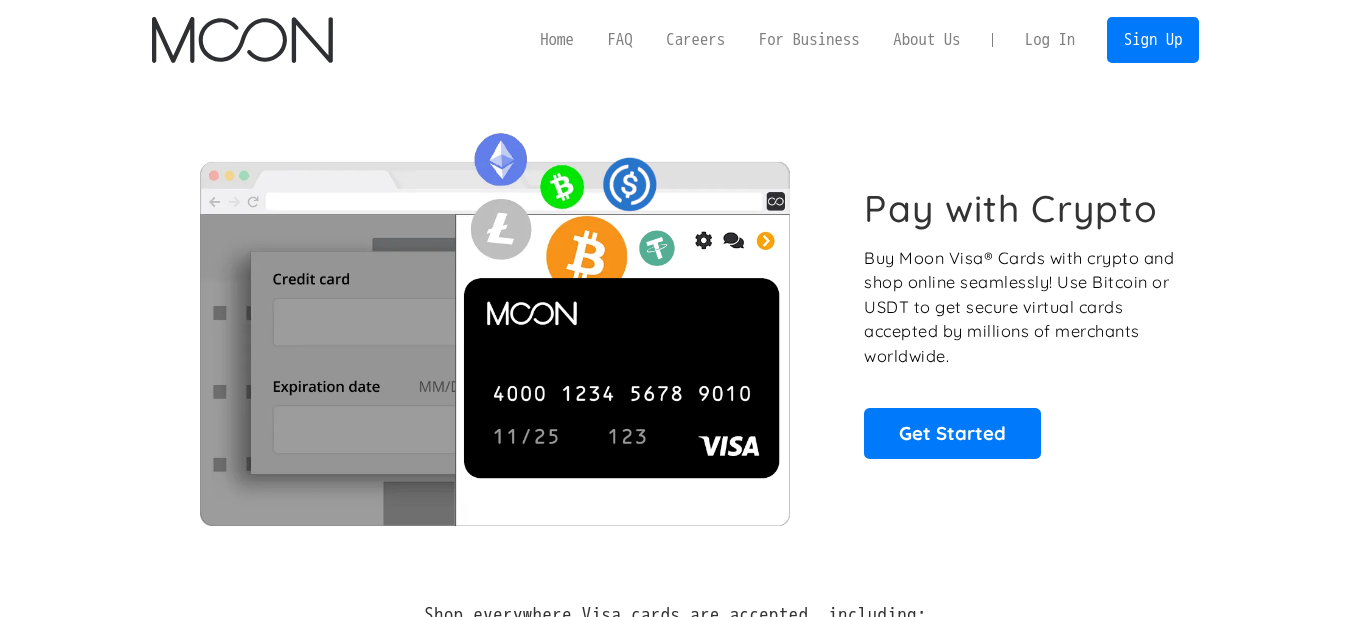 scroll, scrollTop: 0, scrollLeft: 0, axis: both 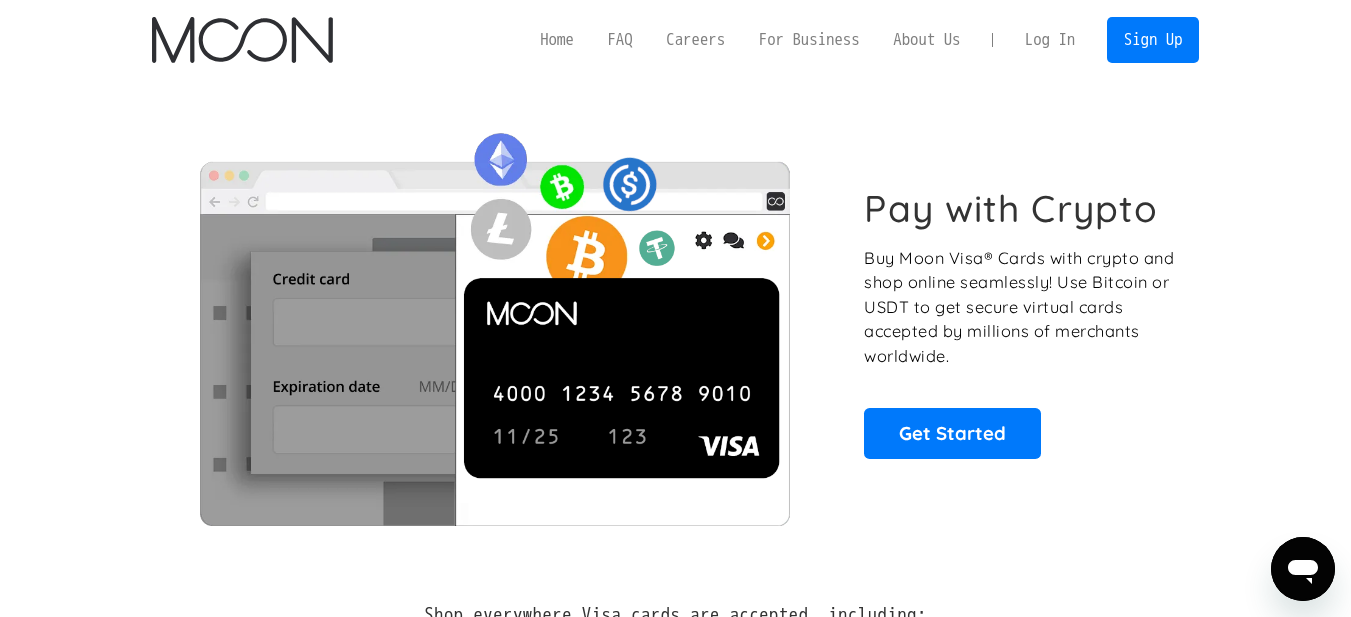 click on "Log In" at bounding box center [1050, 40] 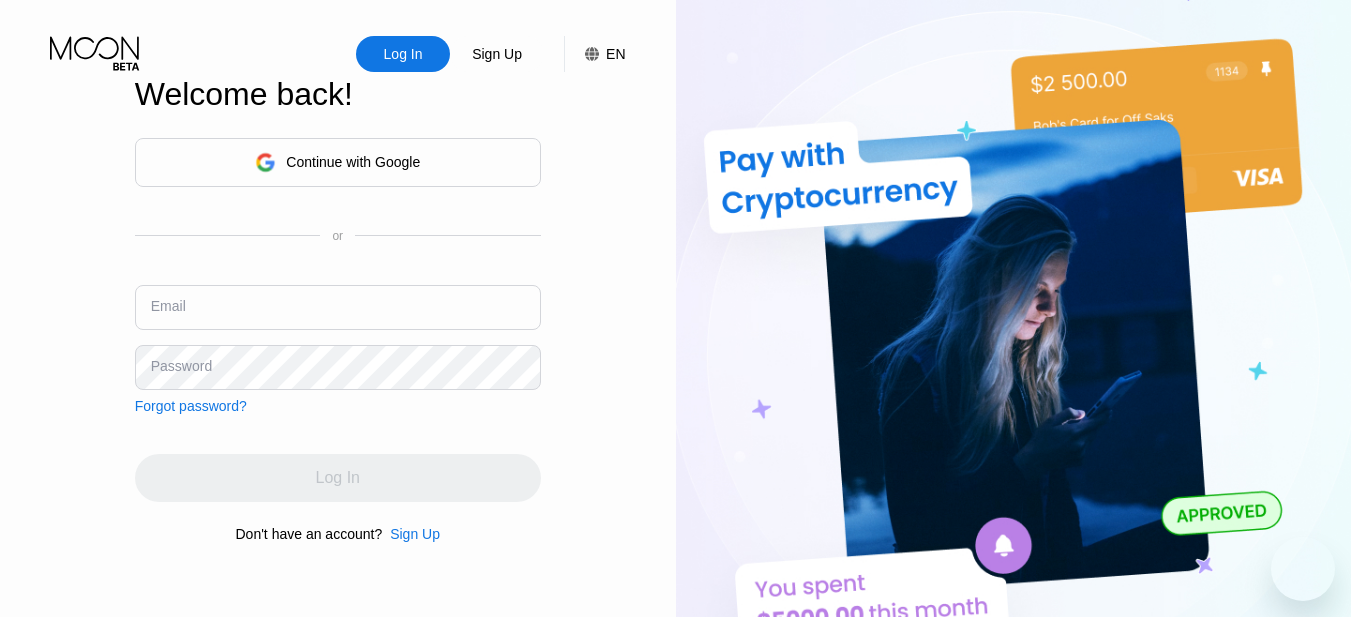 scroll, scrollTop: 0, scrollLeft: 0, axis: both 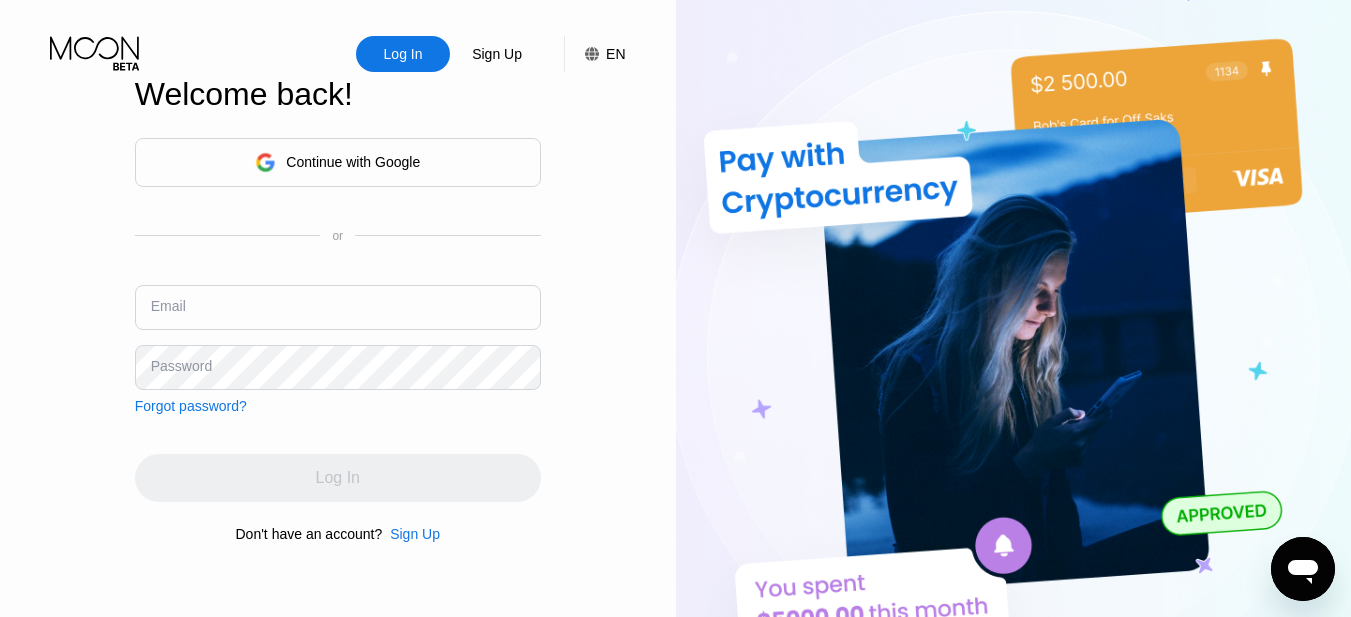 click on "Continue with Google" at bounding box center [353, 162] 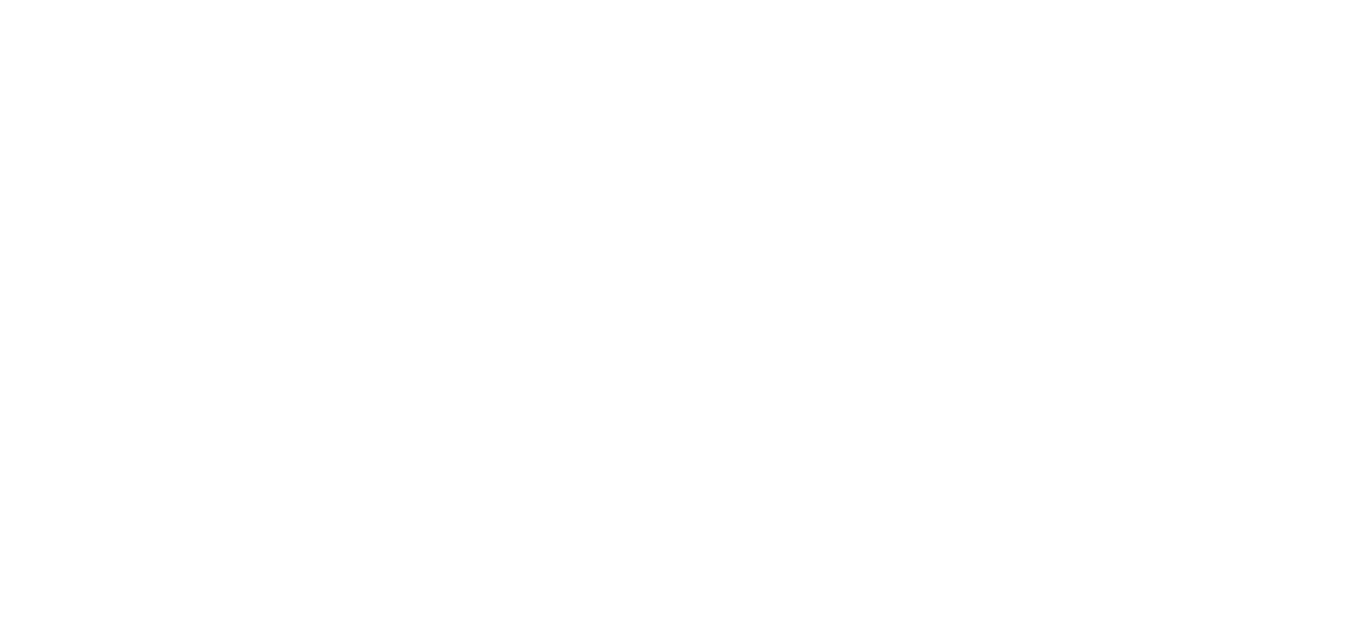 scroll, scrollTop: 0, scrollLeft: 0, axis: both 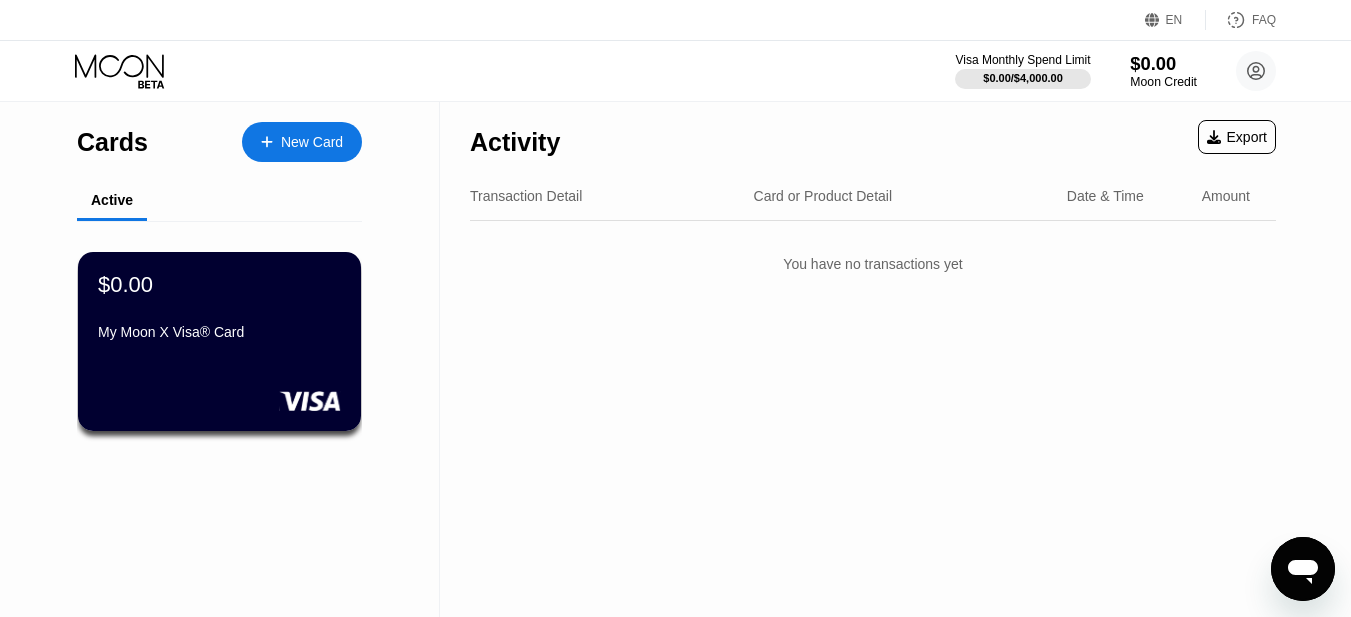 click on "$0.00" at bounding box center [1163, 63] 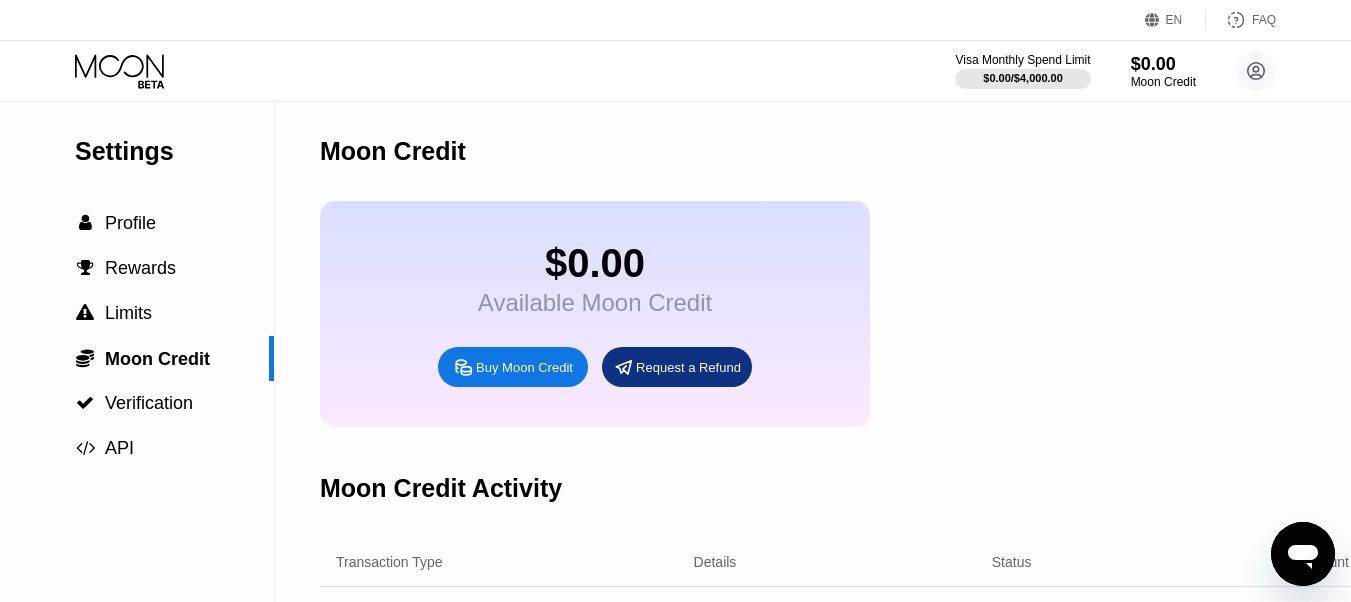 click on "Buy Moon Credit" at bounding box center (524, 367) 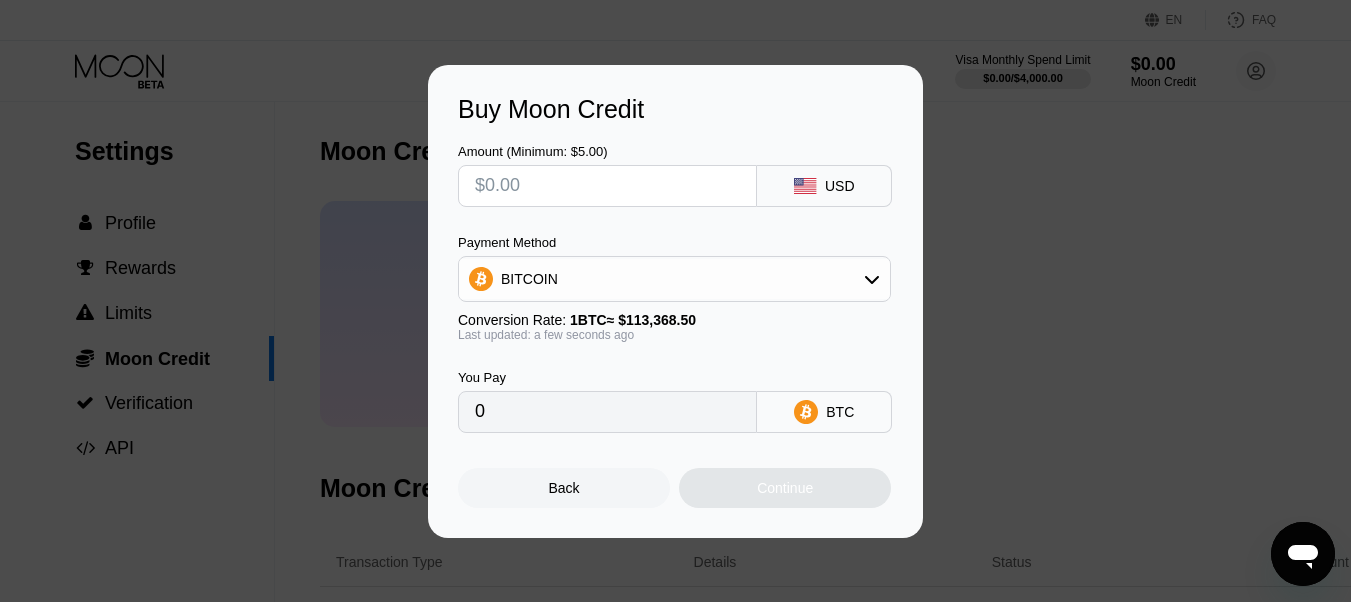 click on "BITCOIN" at bounding box center (674, 279) 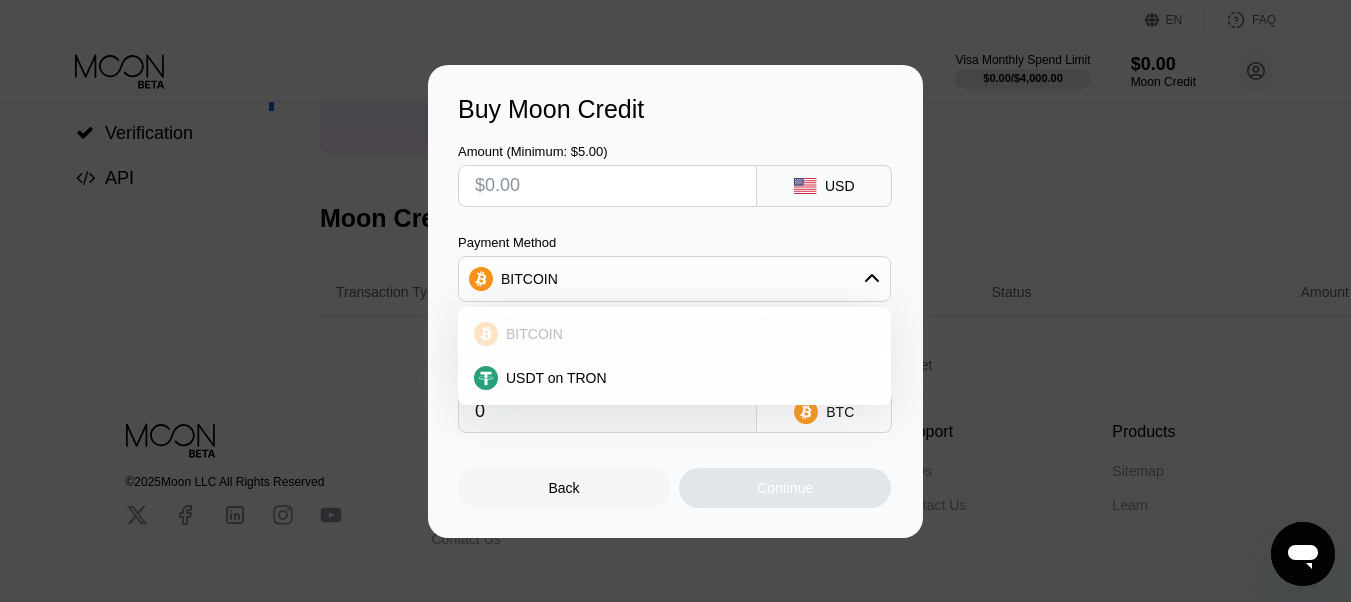 scroll, scrollTop: 184, scrollLeft: 0, axis: vertical 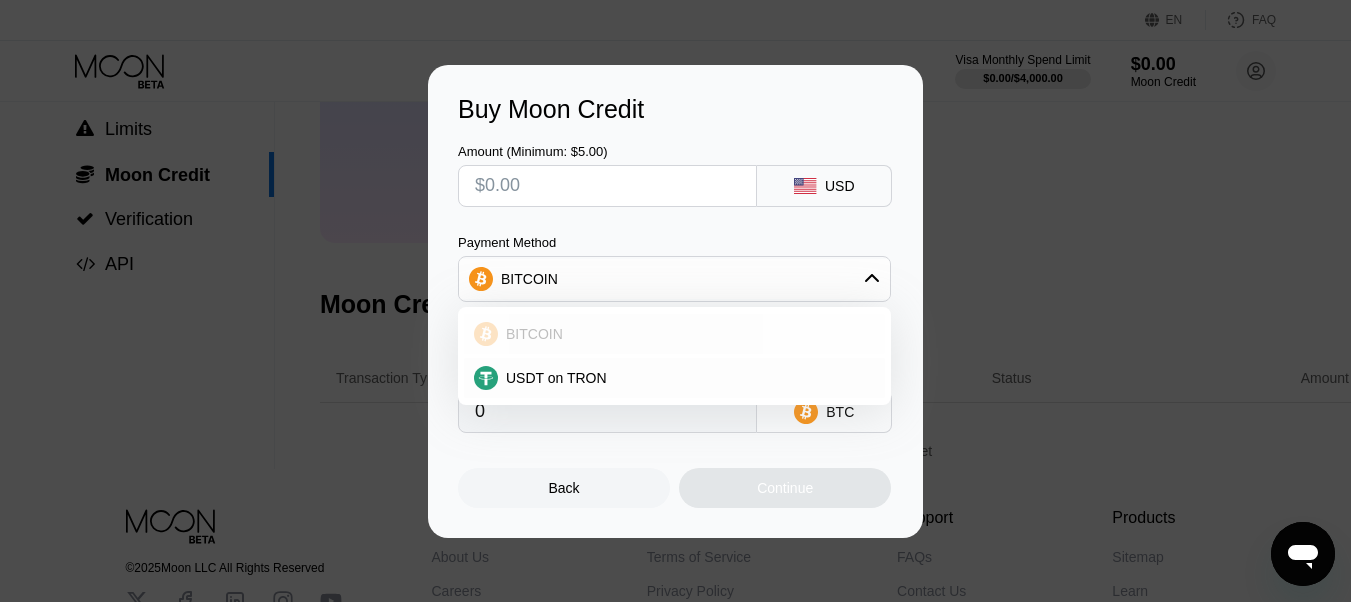 click on "BITCOIN" at bounding box center [534, 334] 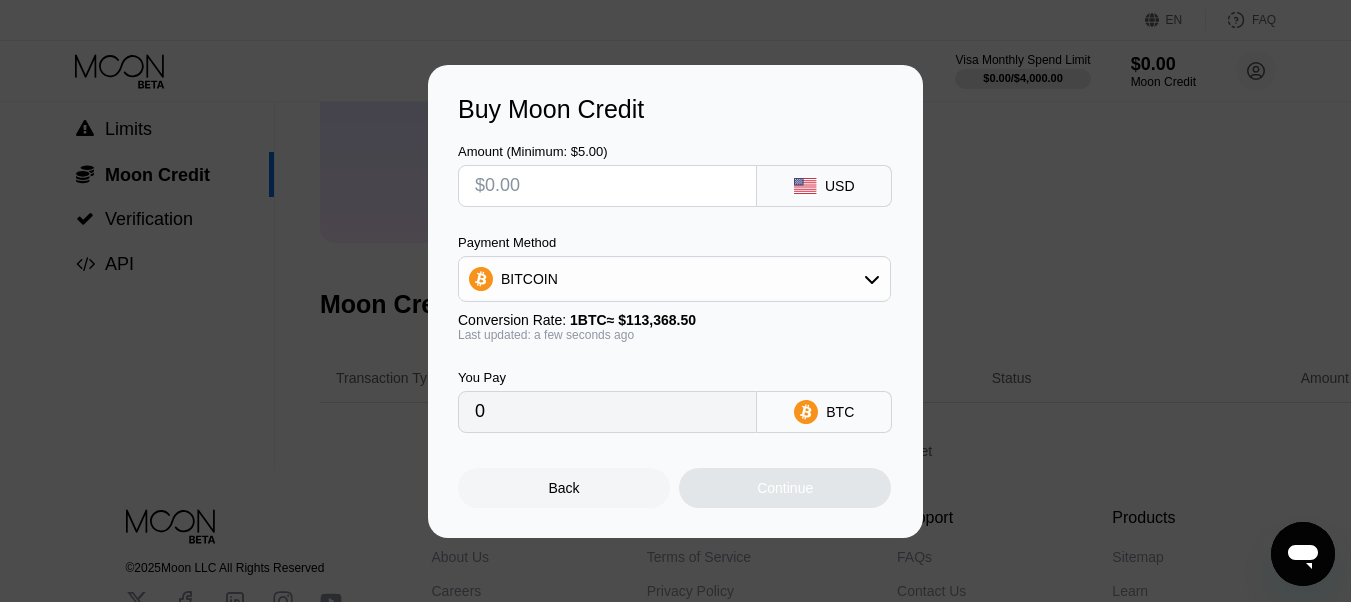 click at bounding box center (607, 186) 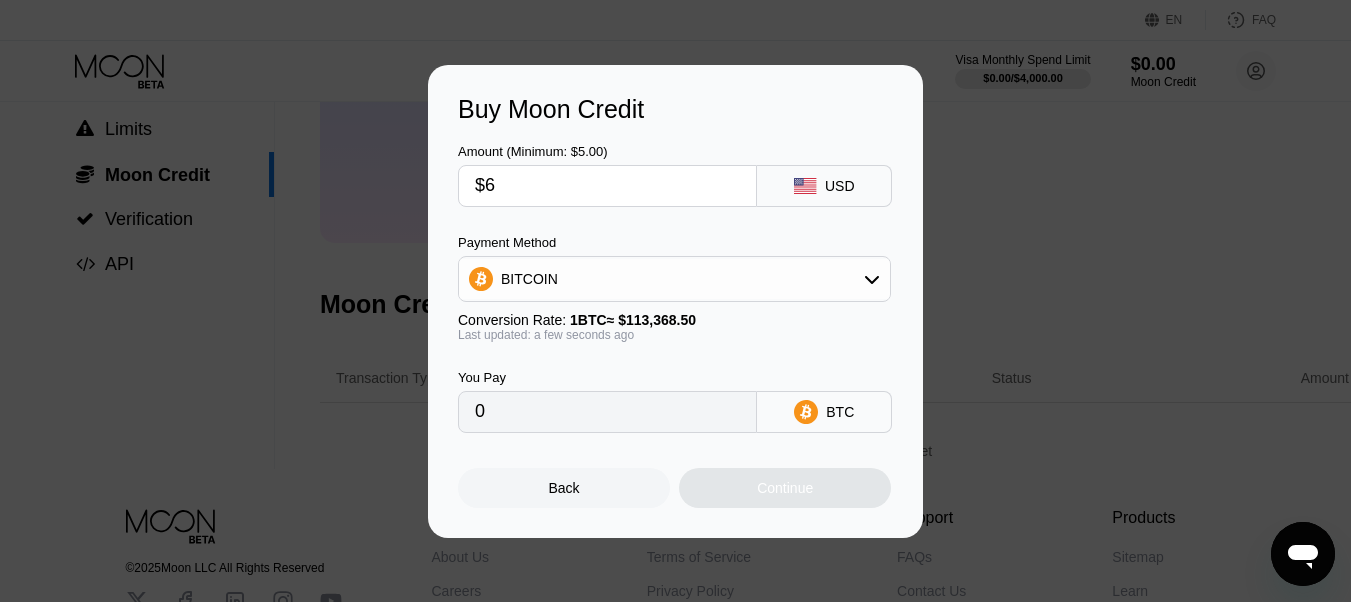 type on "0.00005293" 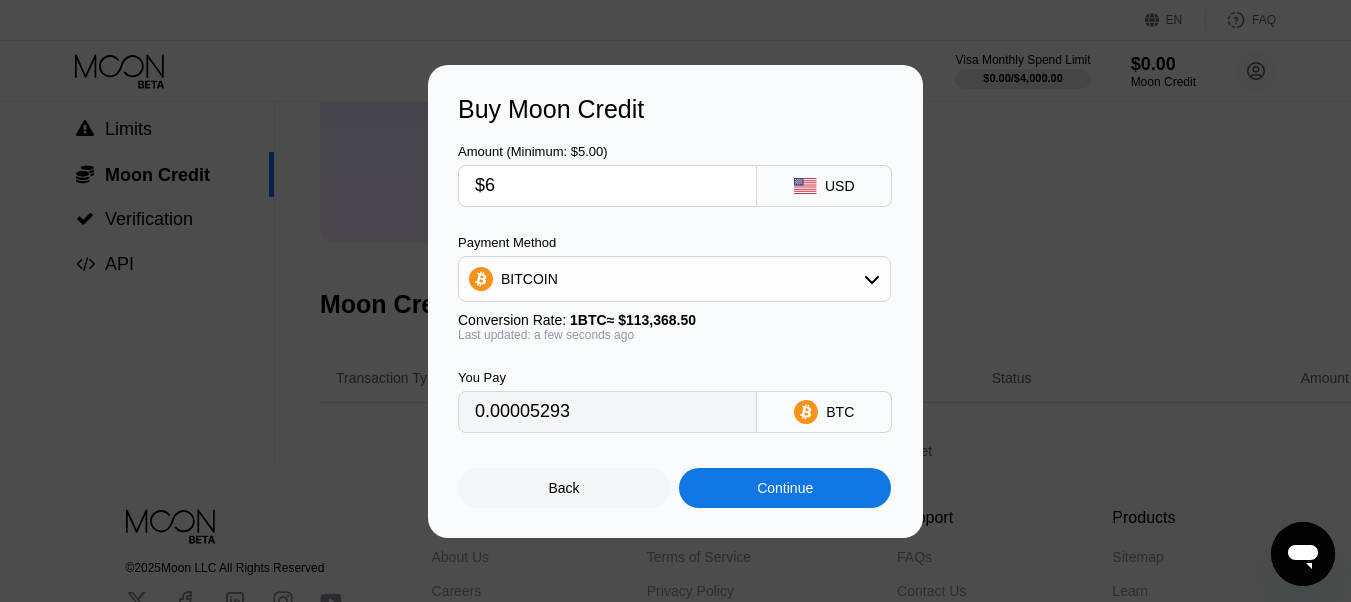type on "$6" 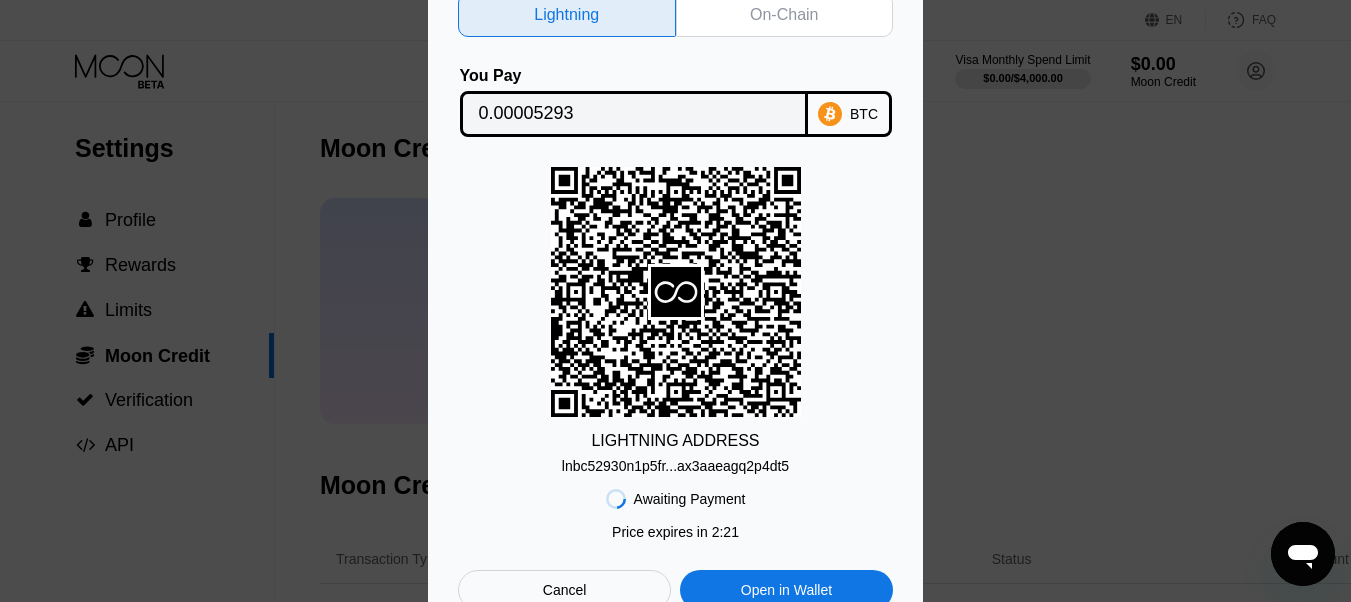 scroll, scrollTop: 0, scrollLeft: 0, axis: both 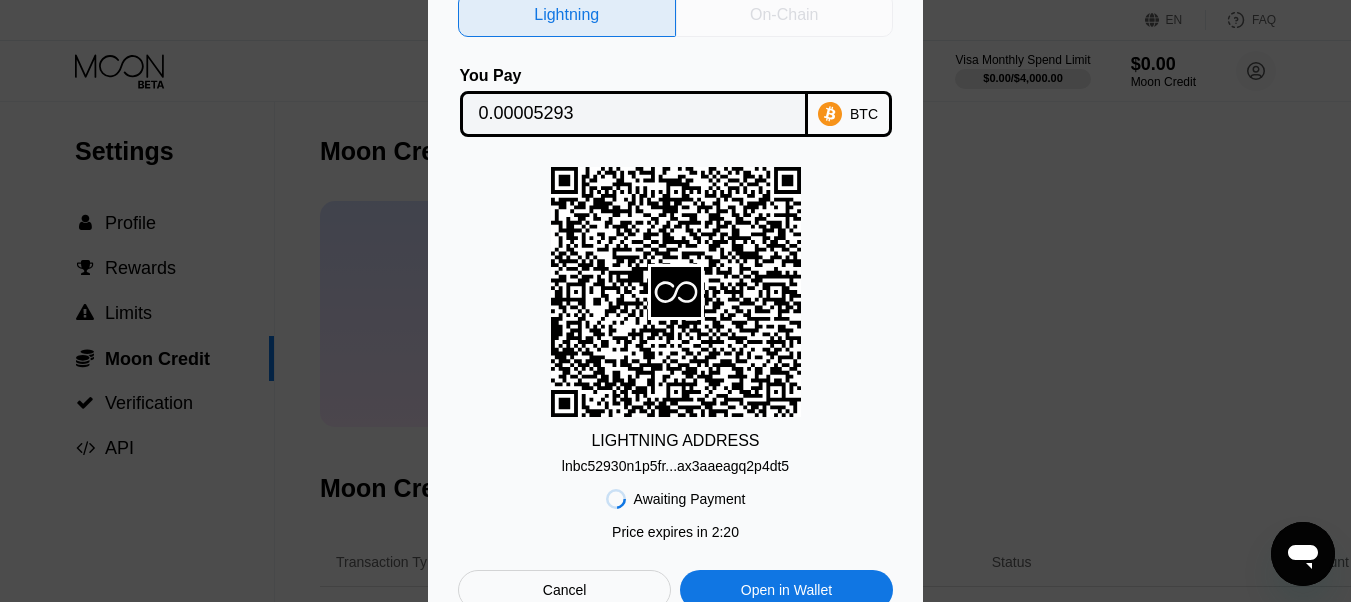 click on "On-Chain" at bounding box center (784, 15) 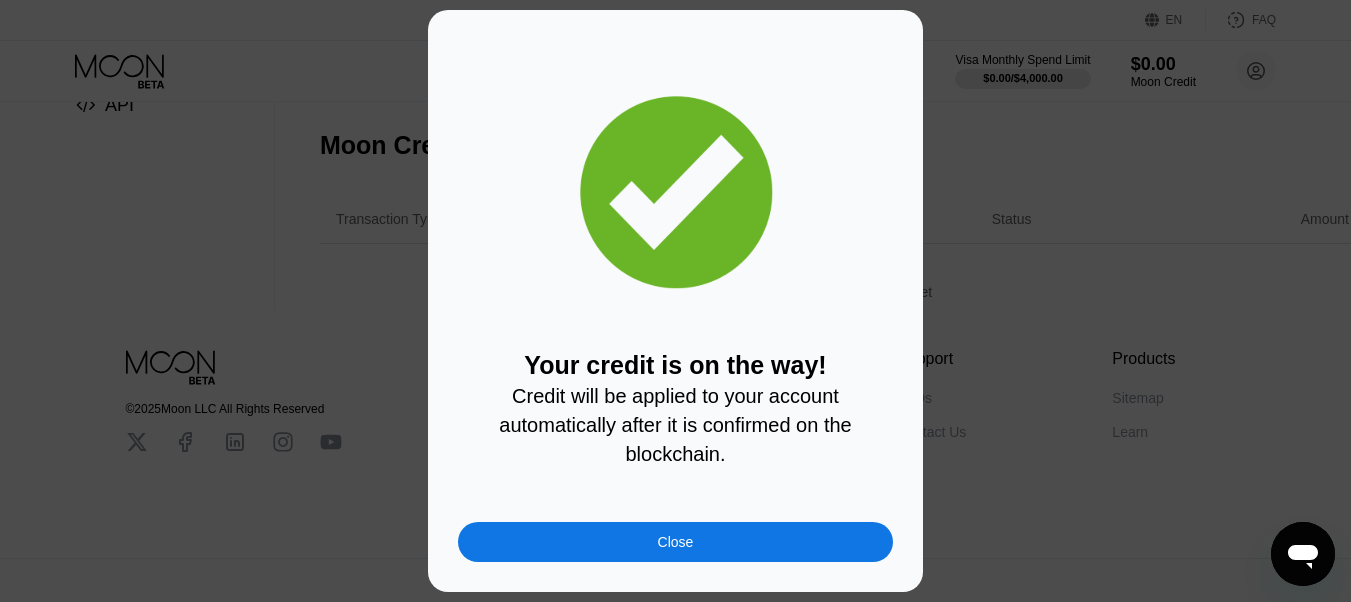 scroll, scrollTop: 0, scrollLeft: 0, axis: both 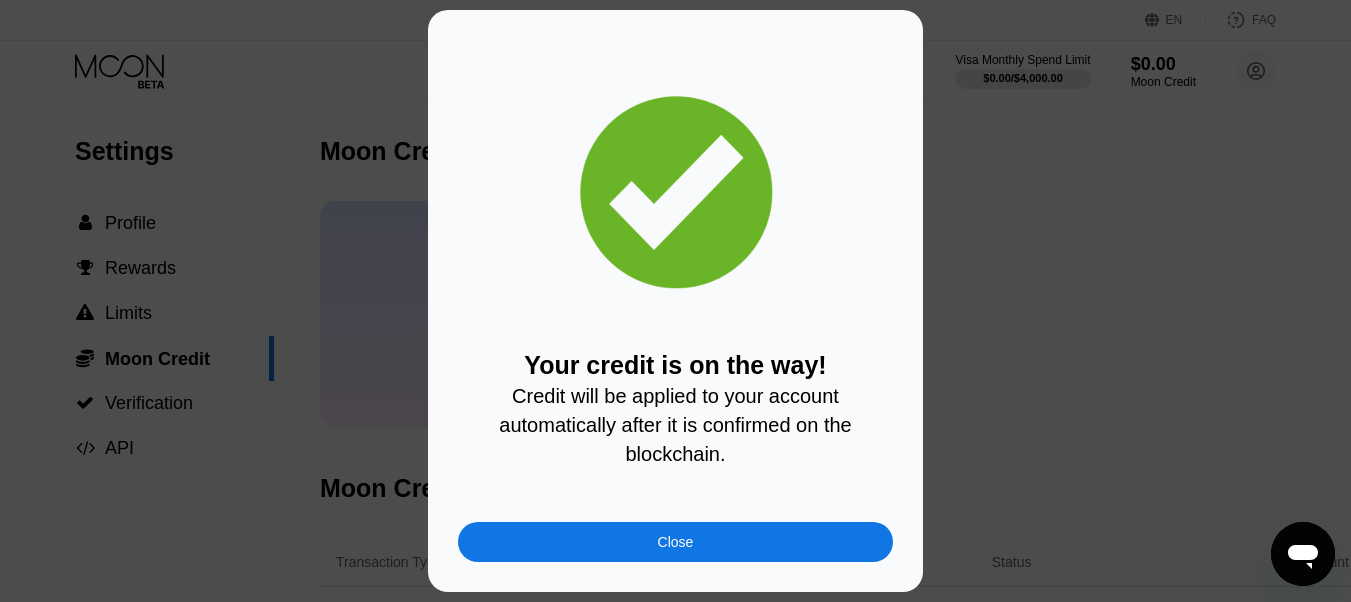 click on "Close" at bounding box center [675, 542] 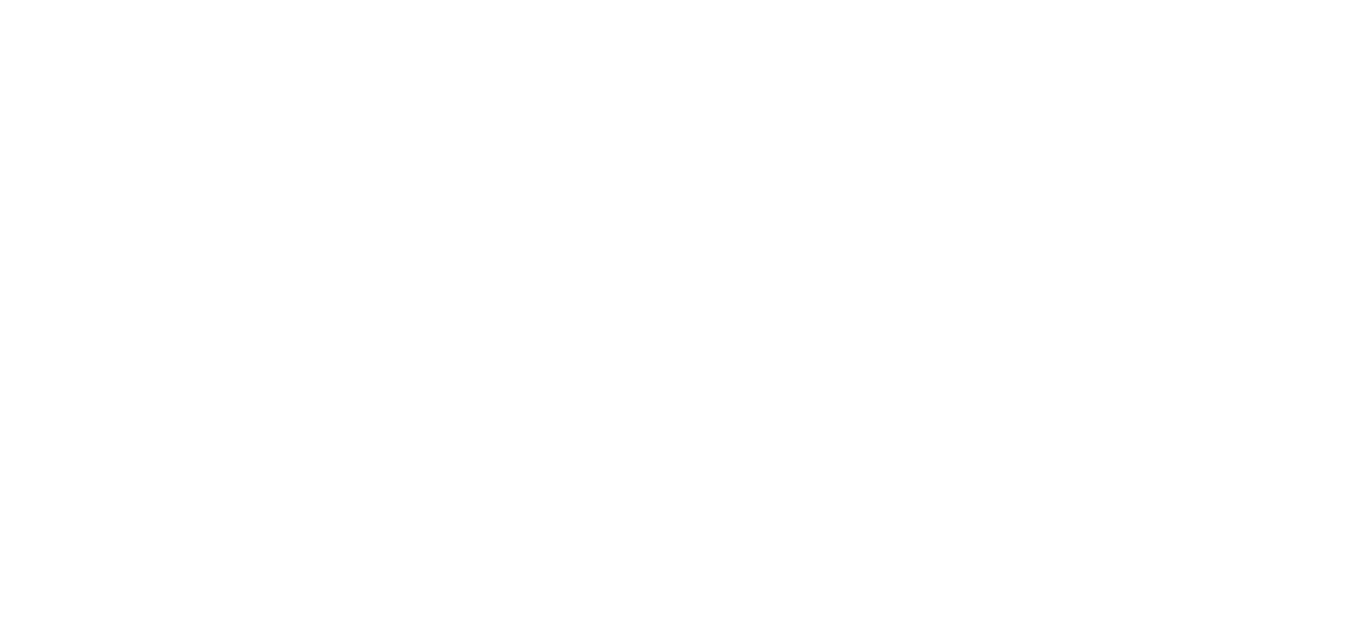 scroll, scrollTop: 0, scrollLeft: 0, axis: both 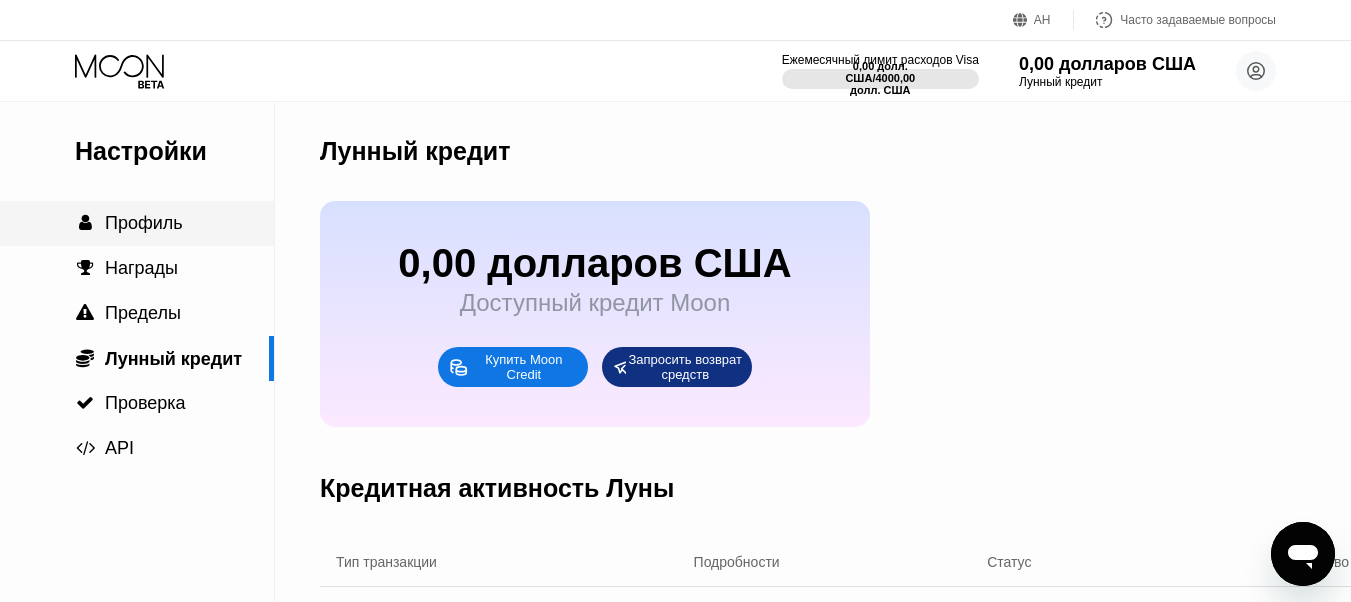 click on "Профиль" at bounding box center (144, 223) 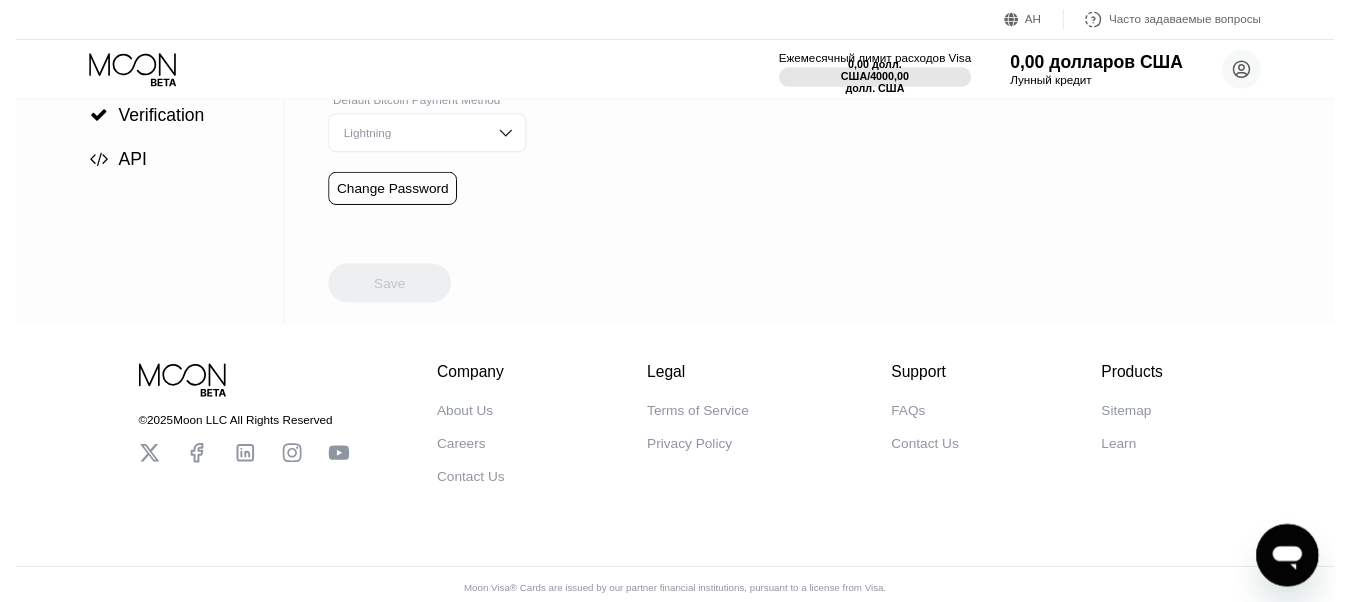 scroll, scrollTop: 0, scrollLeft: 0, axis: both 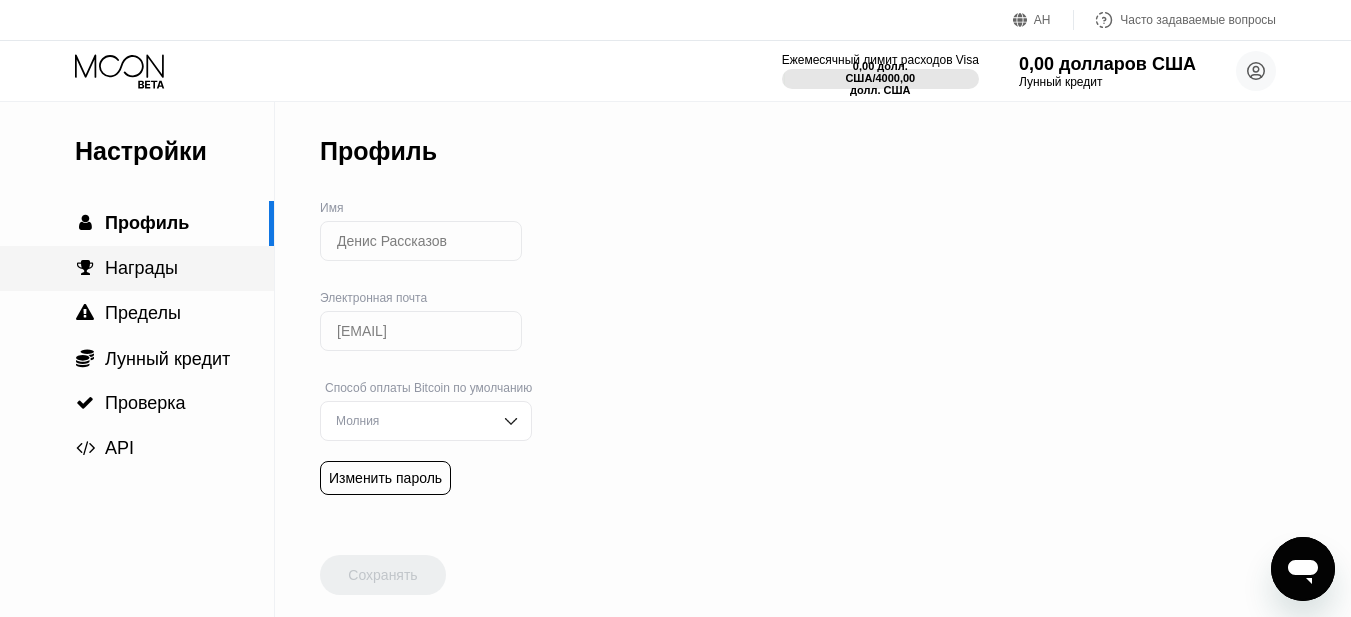 click on "Награды" at bounding box center [141, 268] 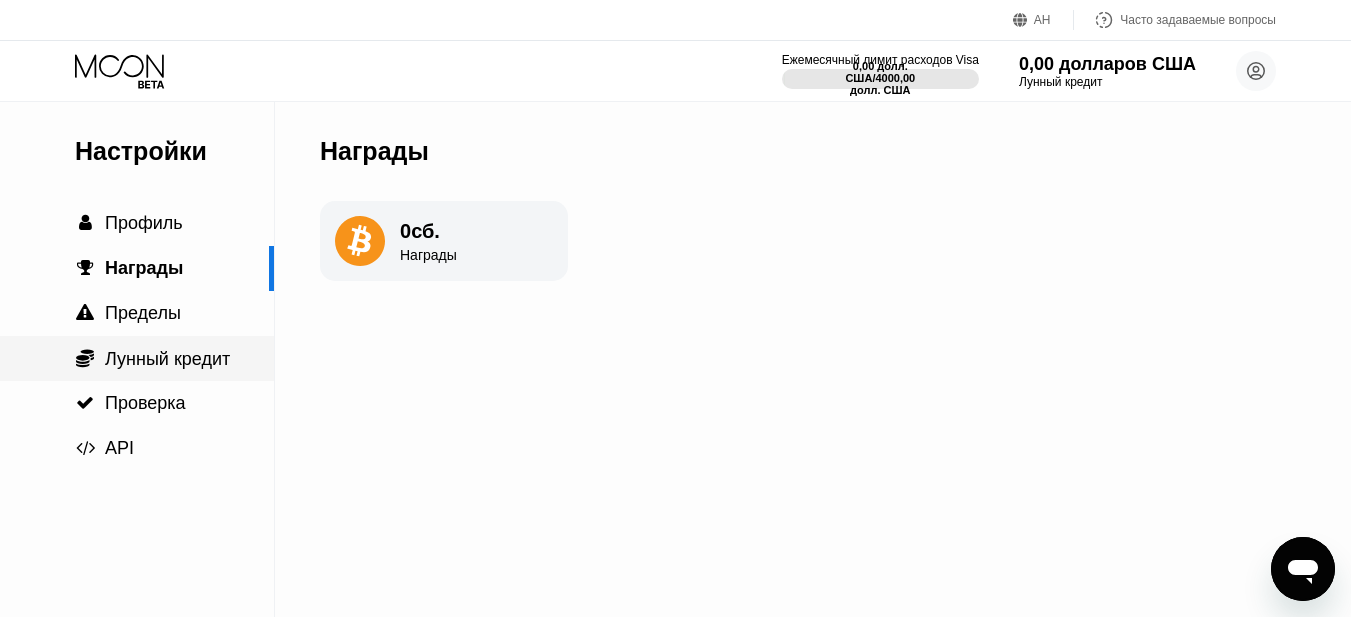 click on "Лунный кредит" at bounding box center (167, 359) 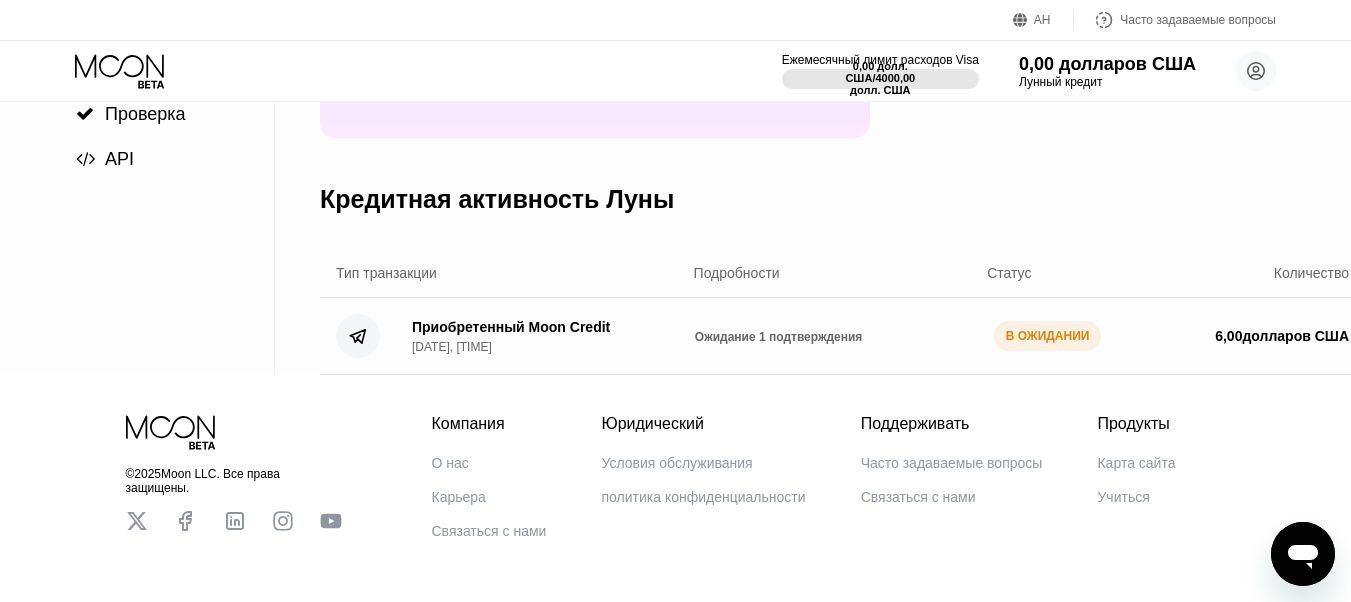 scroll, scrollTop: 192, scrollLeft: 0, axis: vertical 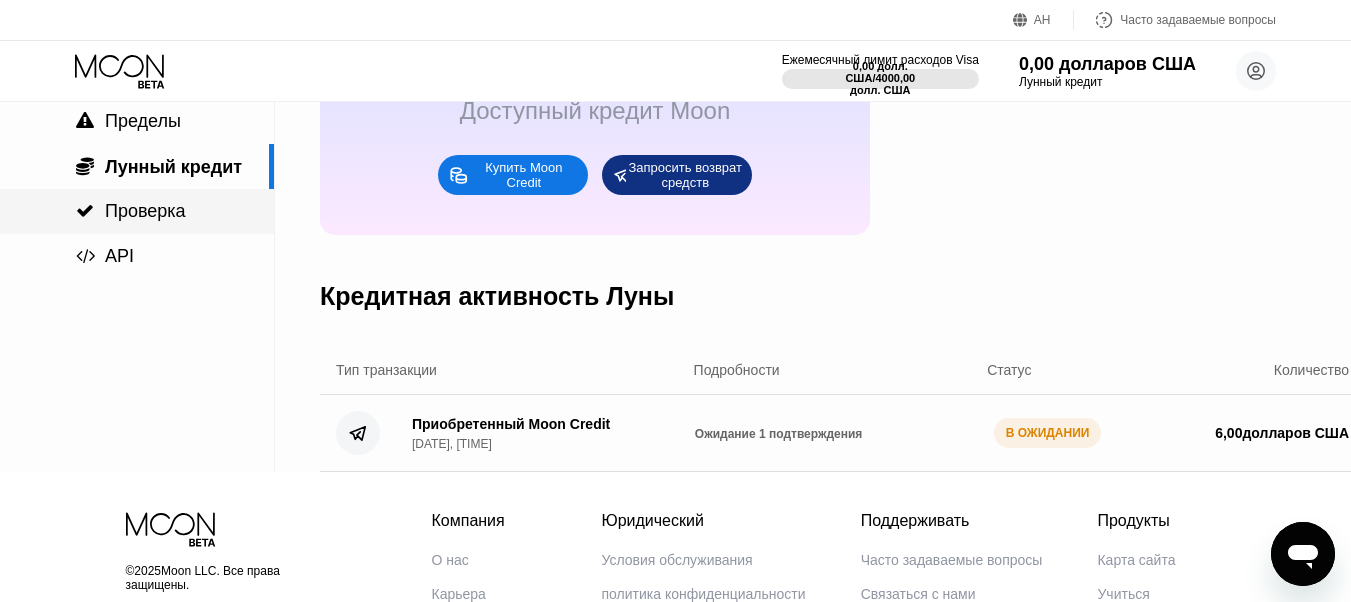 click on "Проверка" at bounding box center (145, 211) 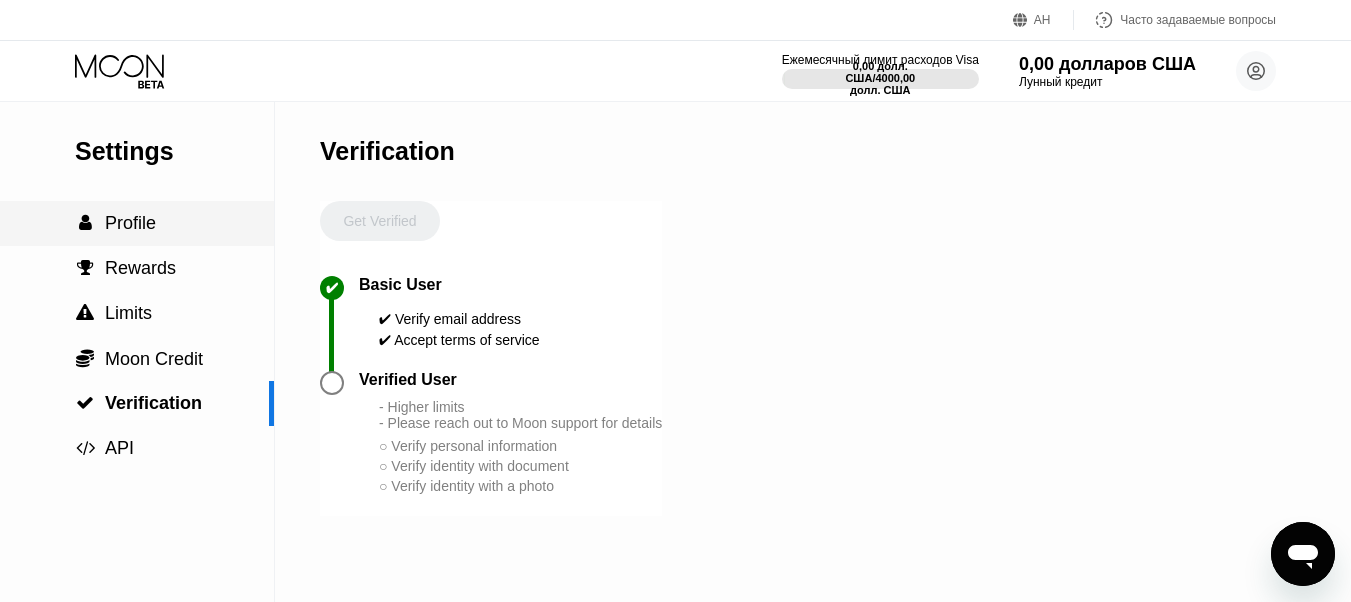 scroll, scrollTop: 0, scrollLeft: 0, axis: both 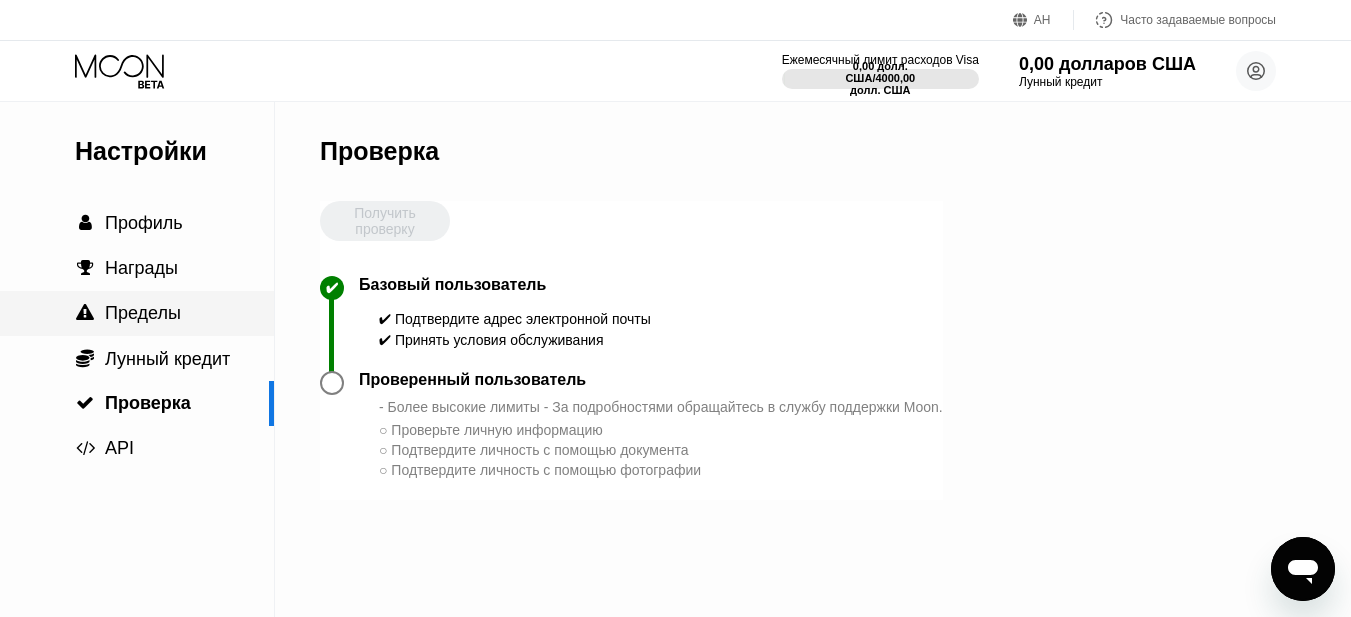click on "Пределы" at bounding box center [143, 313] 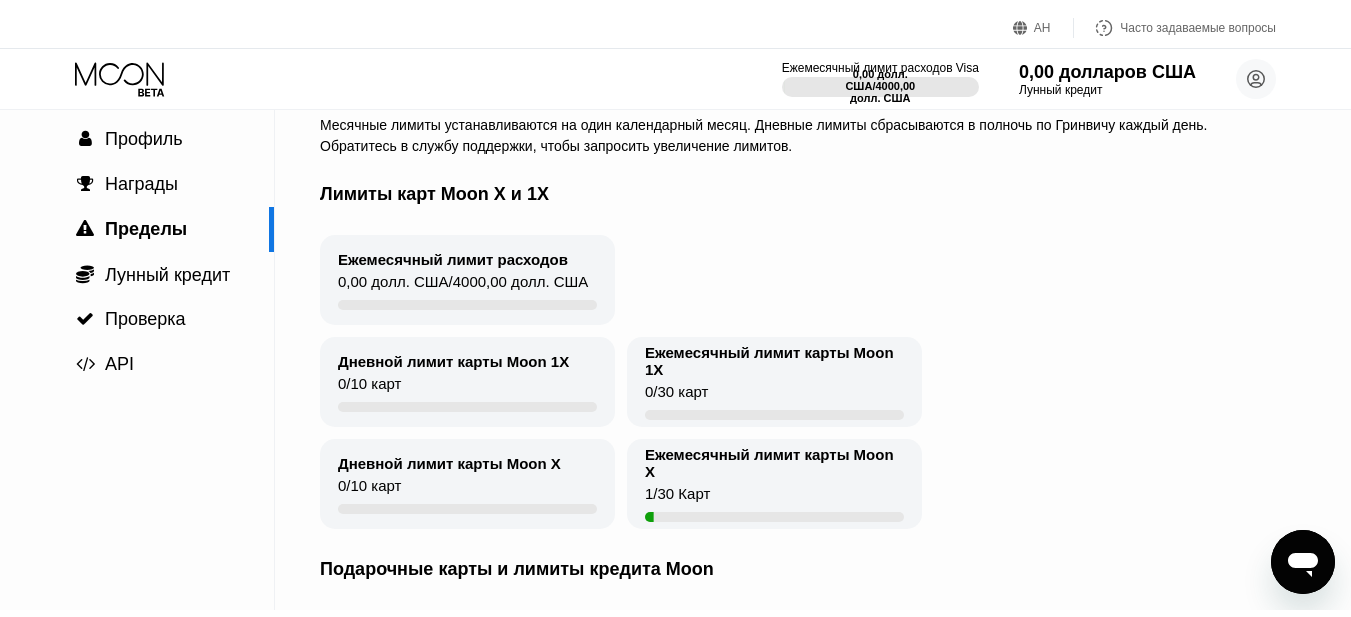 scroll, scrollTop: 0, scrollLeft: 0, axis: both 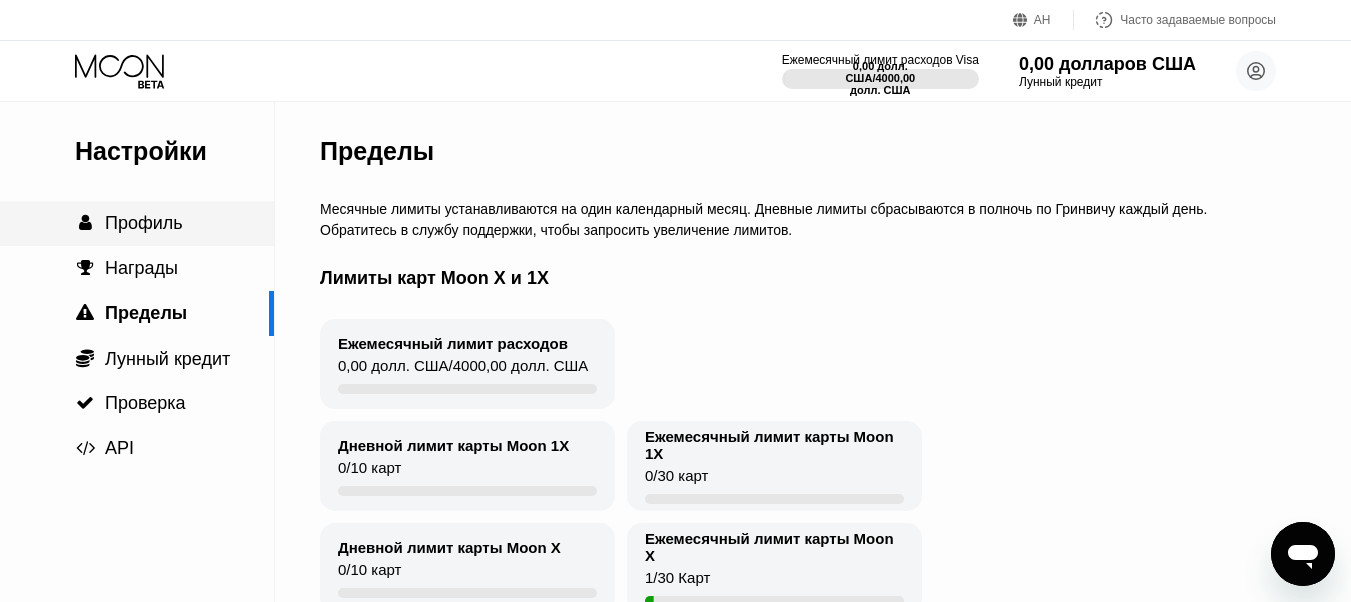 click on " Профиль" at bounding box center (137, 223) 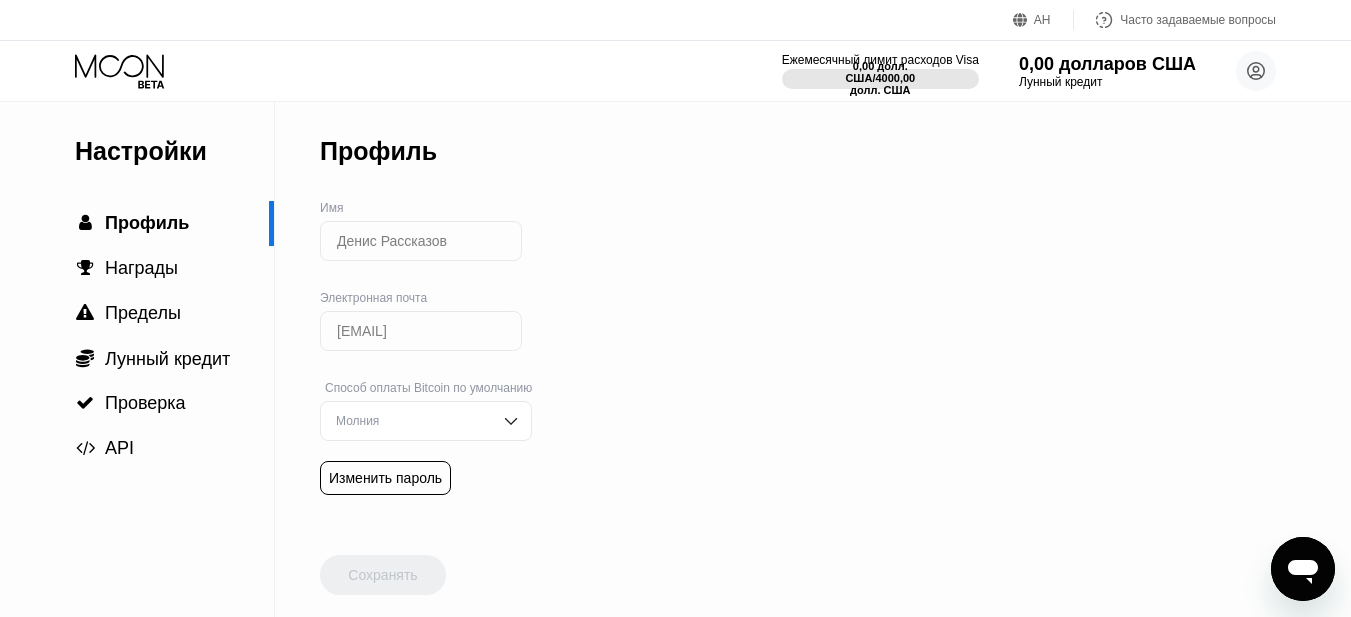 click 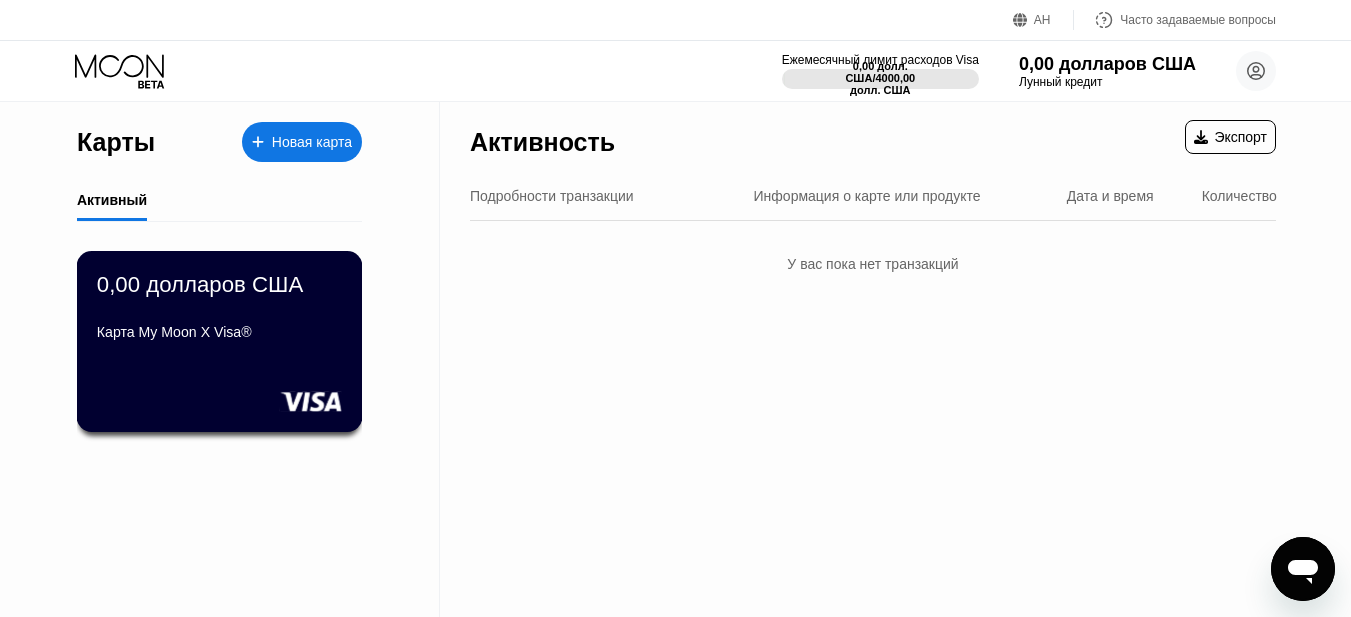 click on "Карта My Moon X Visa®" at bounding box center [219, 332] 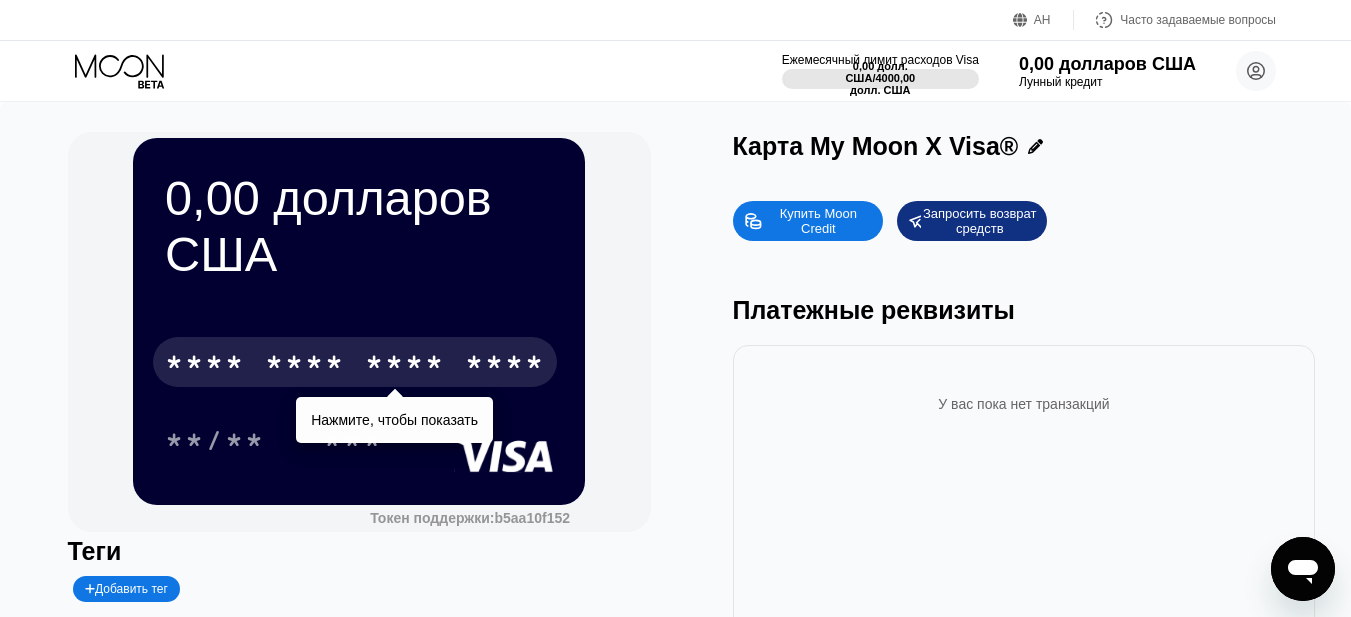 click on "*" at bounding box center (395, 365) 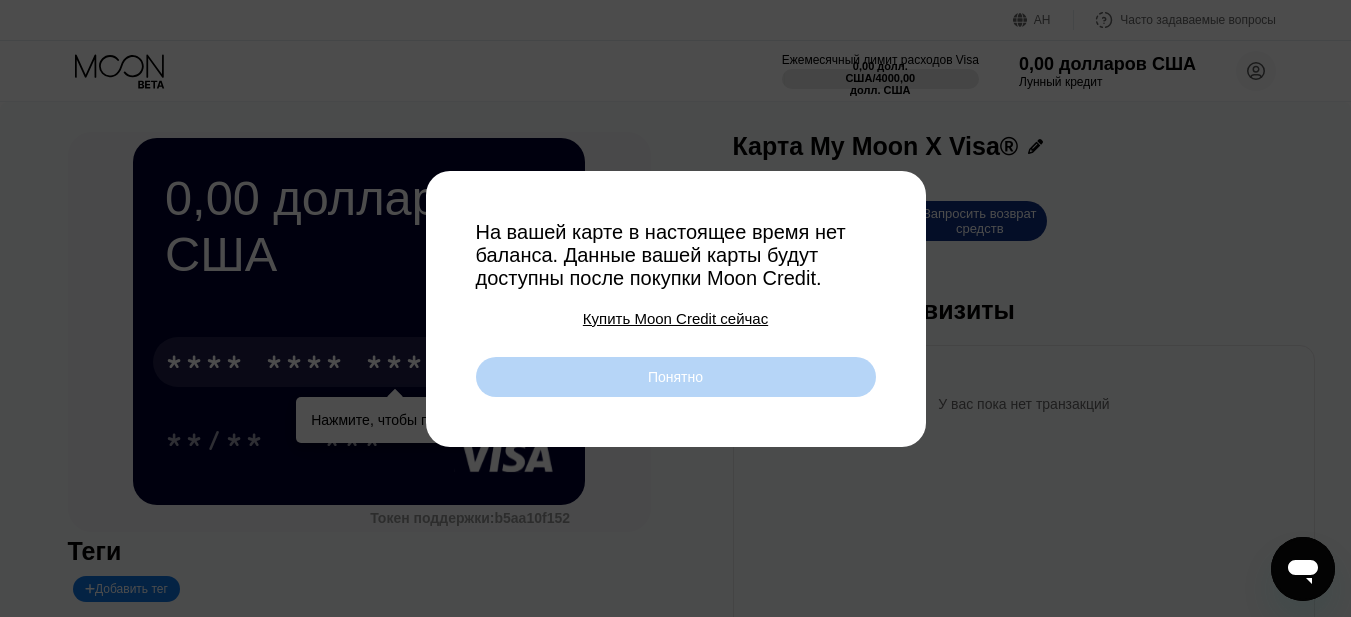 click on "Понятно" at bounding box center [676, 377] 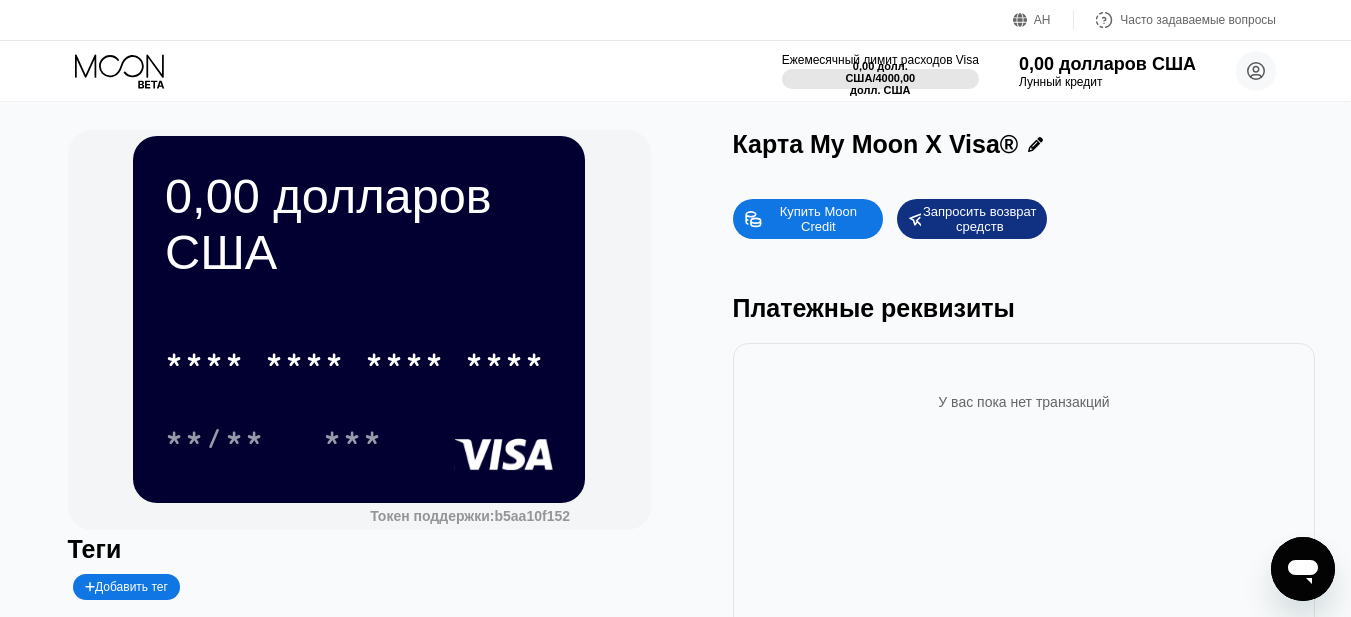 scroll, scrollTop: 0, scrollLeft: 0, axis: both 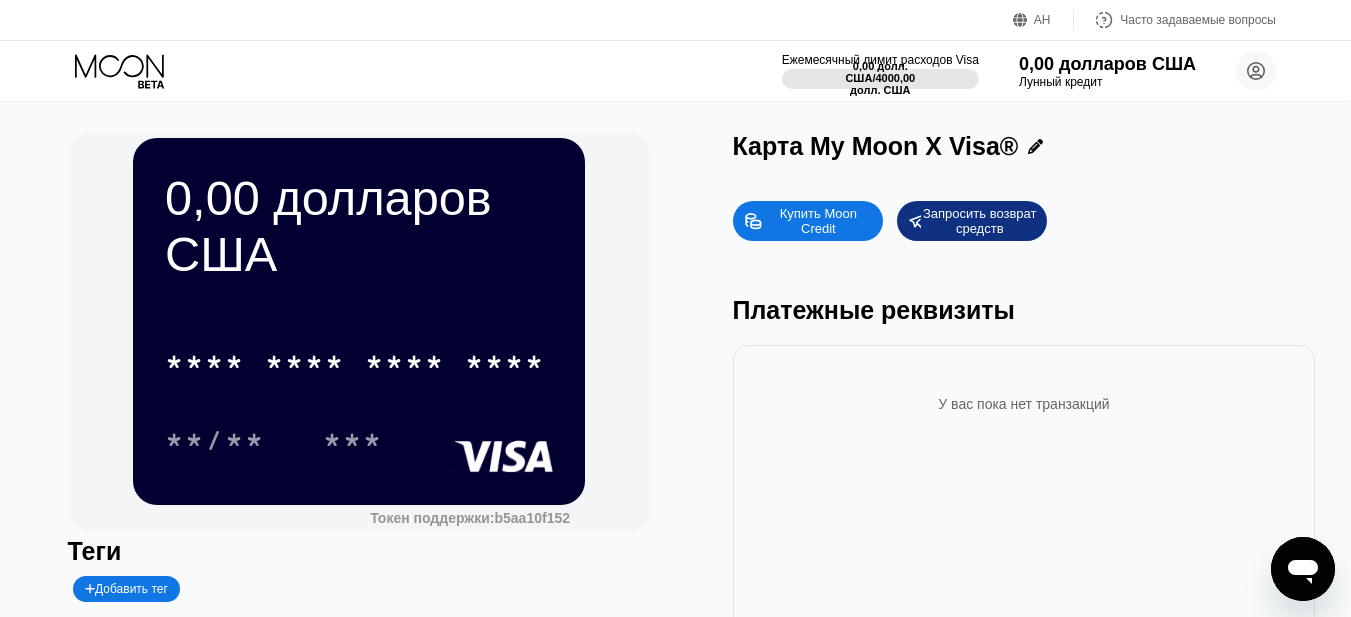 click on "Платежные реквизиты" at bounding box center (874, 310) 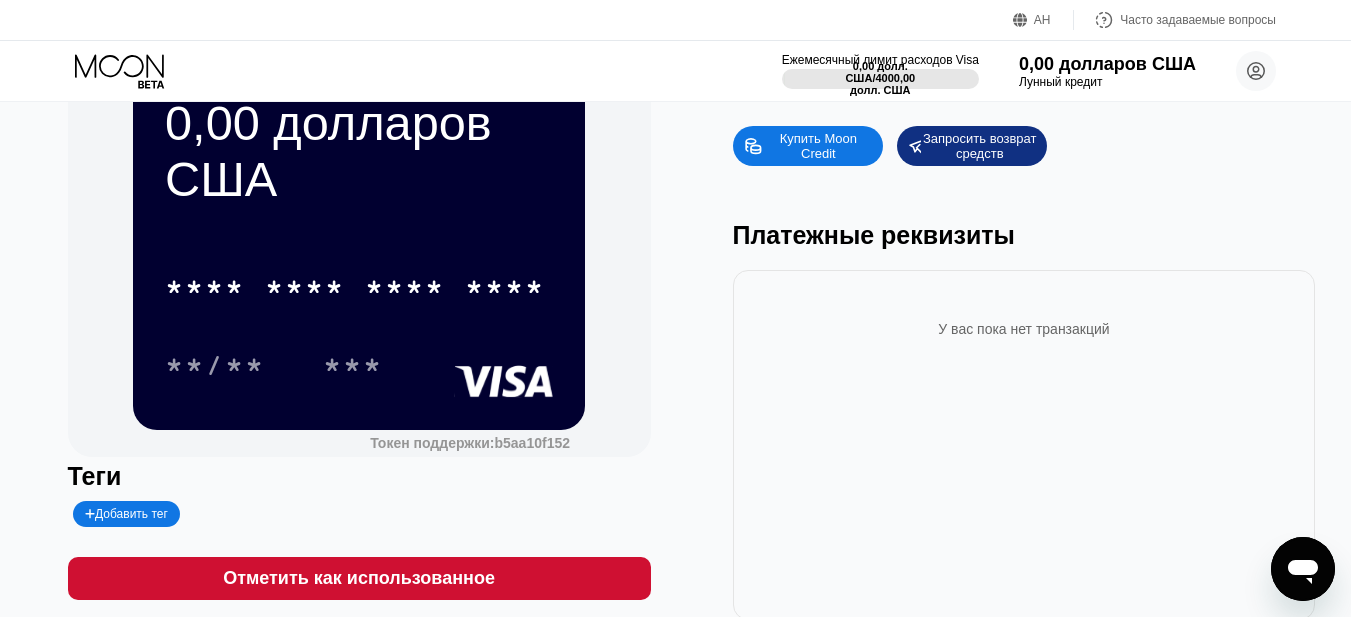 scroll, scrollTop: 0, scrollLeft: 0, axis: both 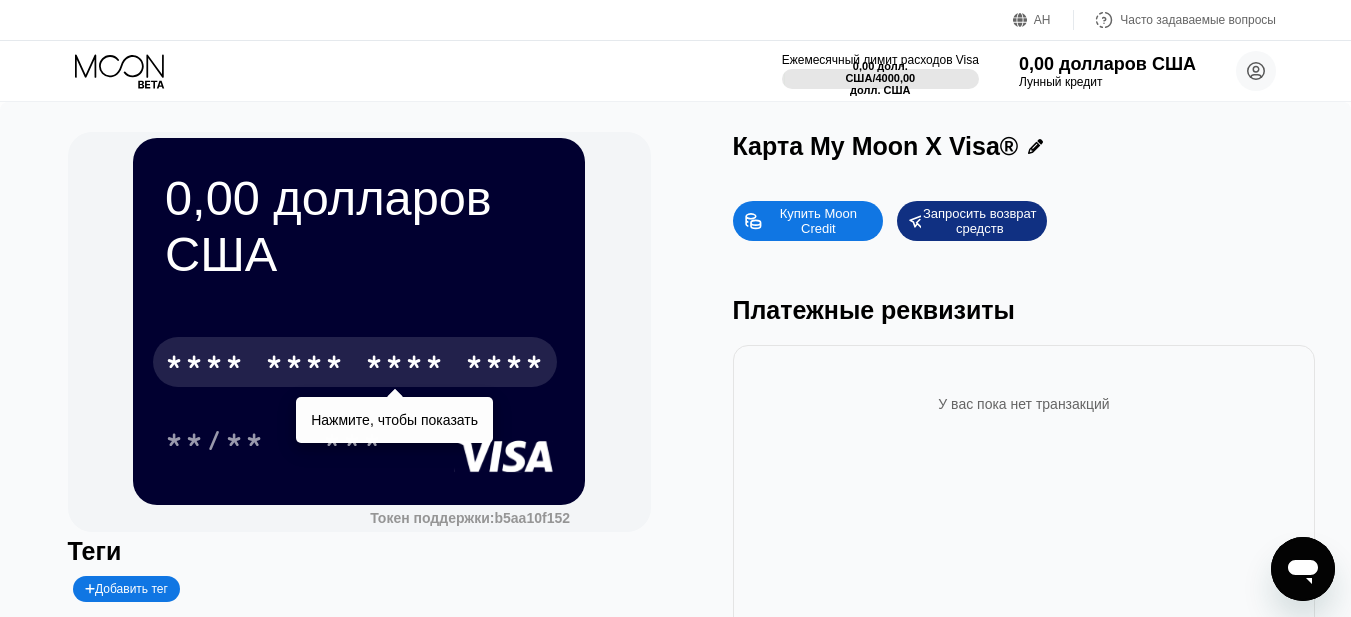 click on "*" at bounding box center [375, 365] 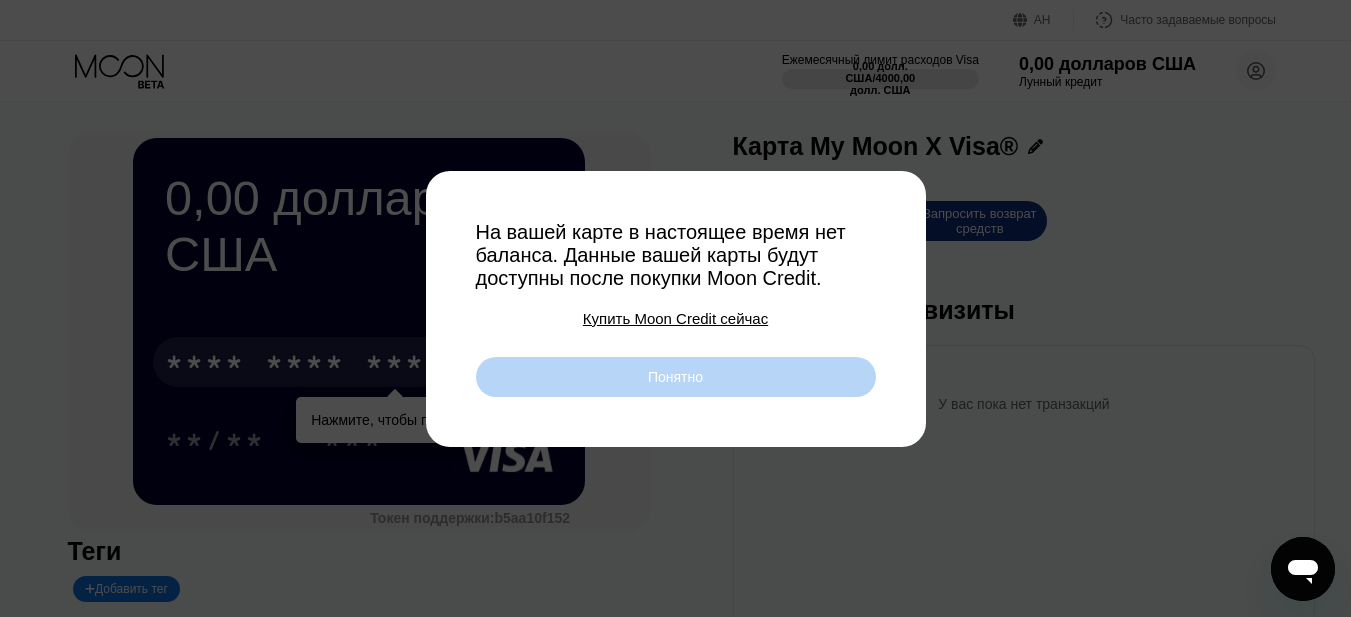 click on "Понятно" at bounding box center (675, 377) 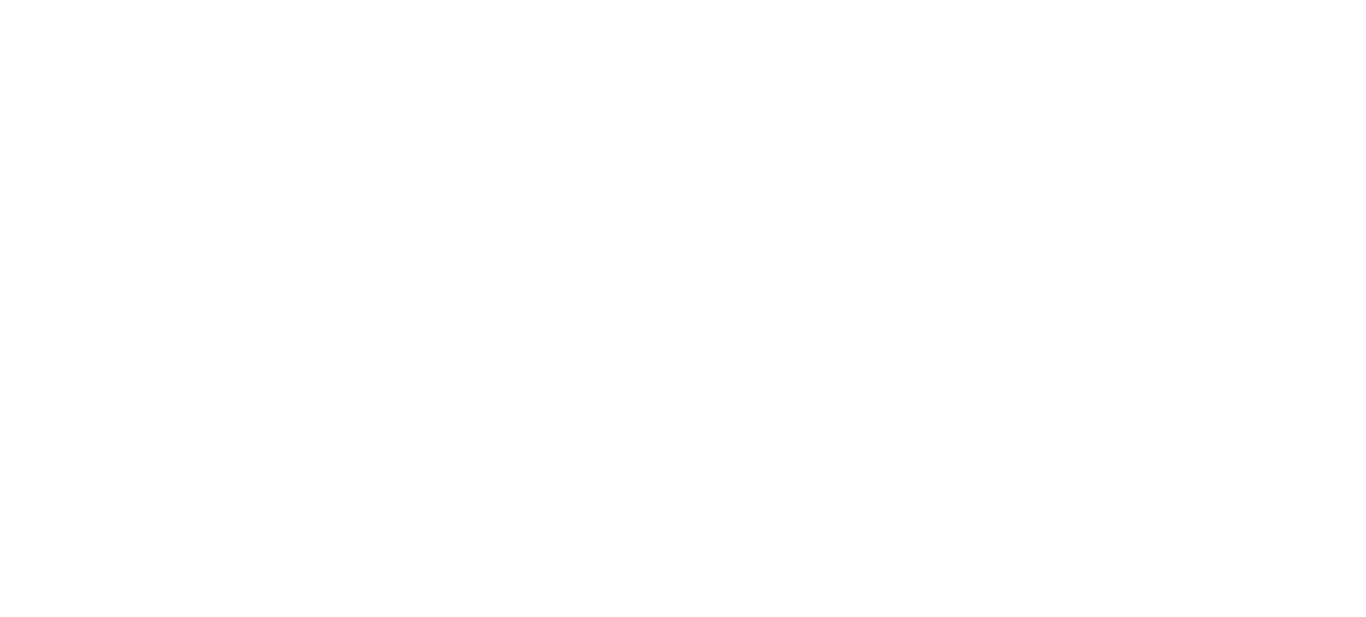 scroll, scrollTop: 0, scrollLeft: 0, axis: both 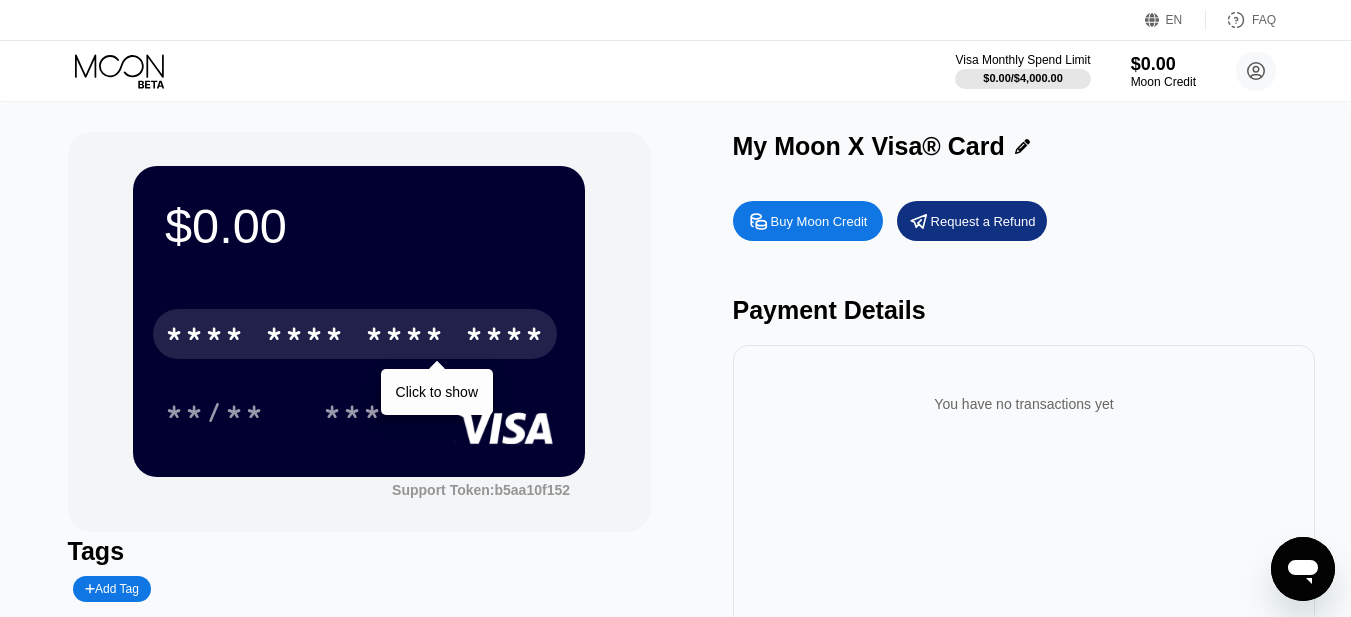 click on "* * * *" at bounding box center (405, 337) 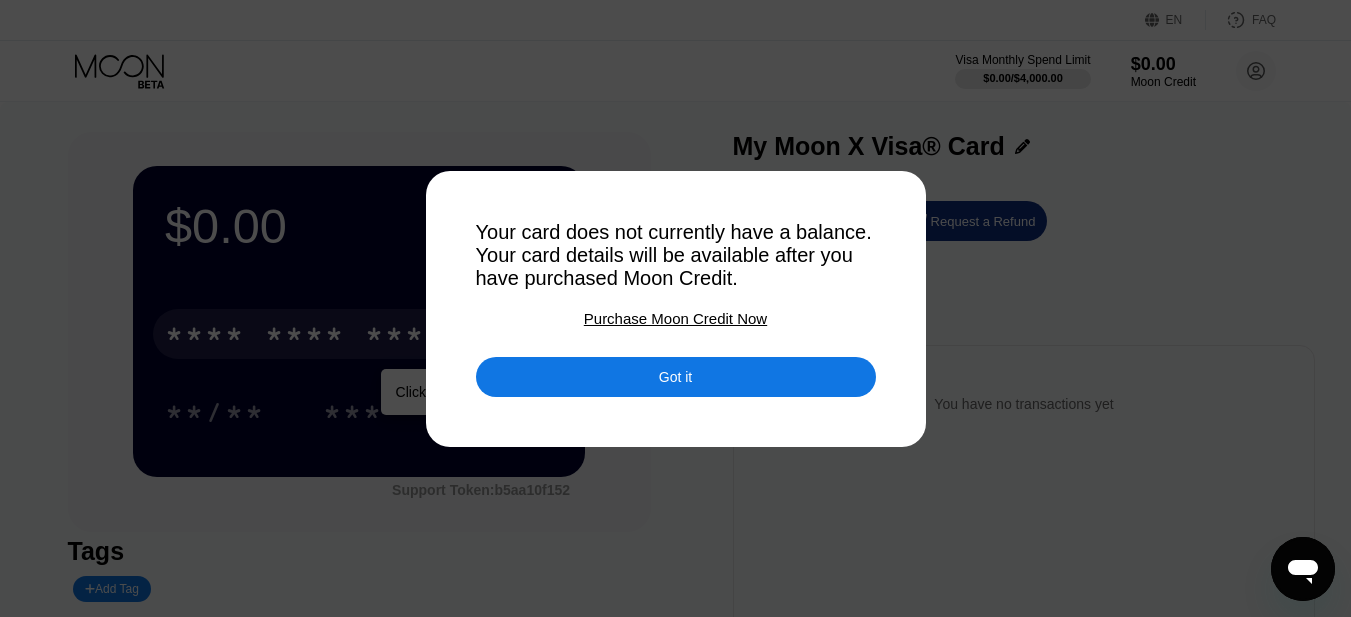 click on "Got it" at bounding box center (676, 377) 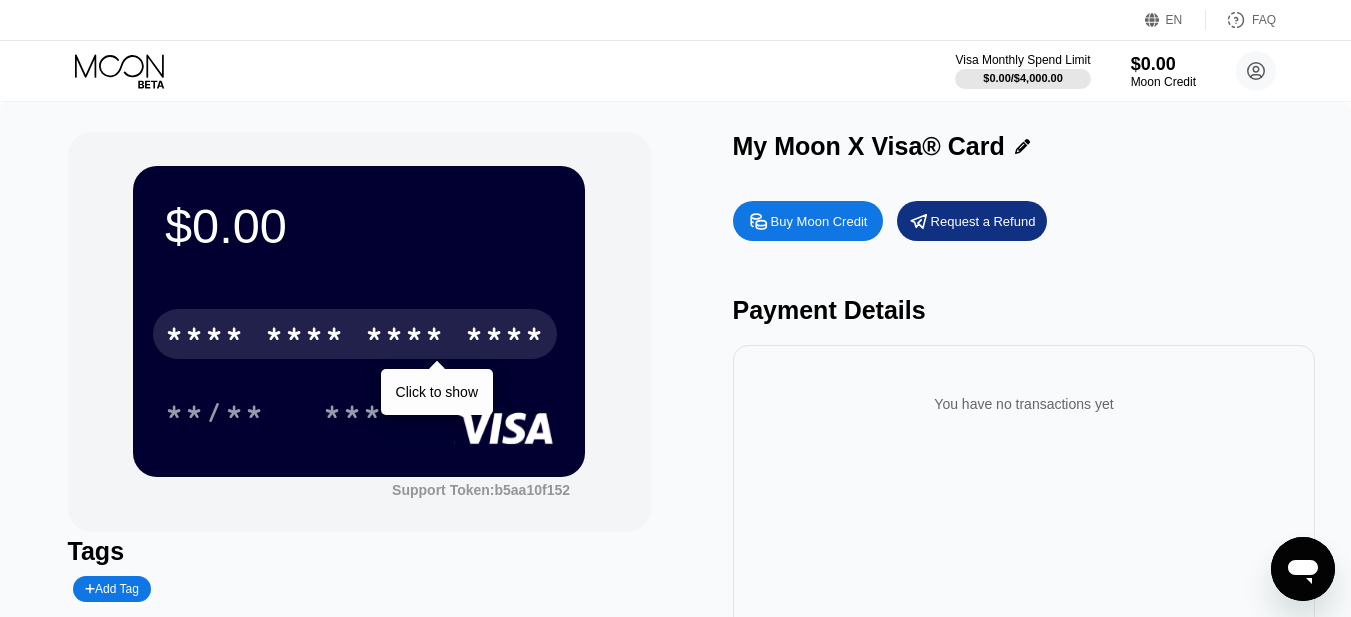 click on "EN" at bounding box center (1175, 20) 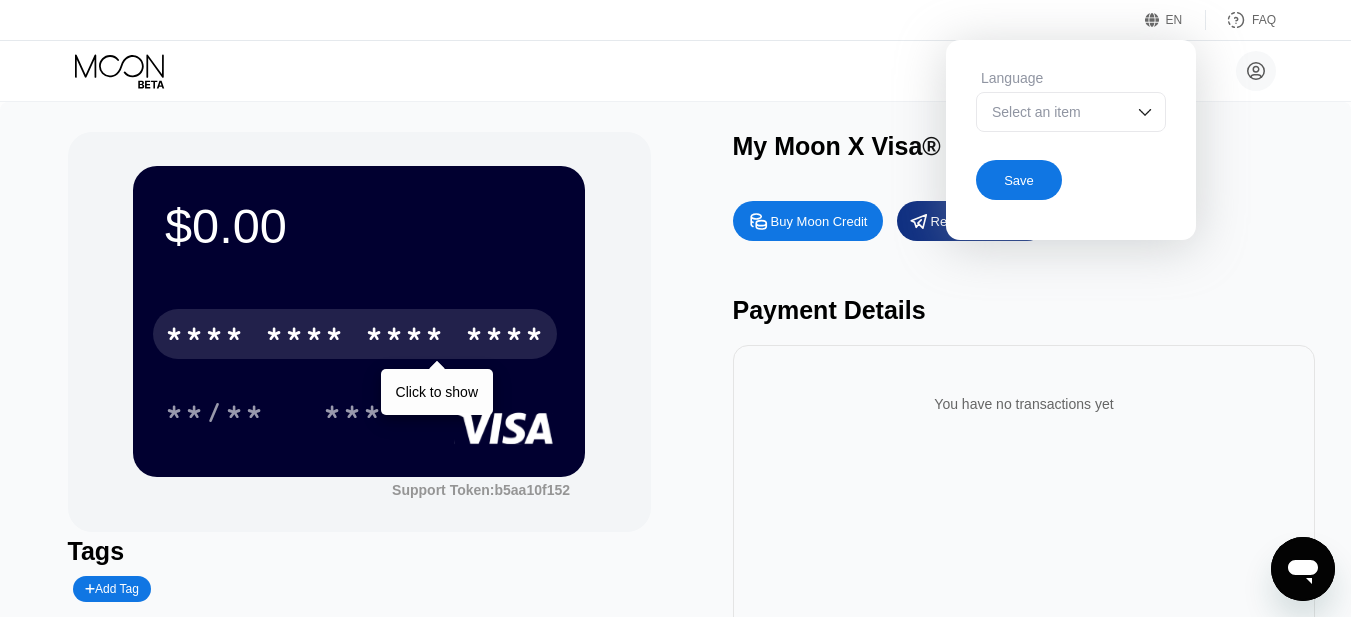 click on "Select an item" at bounding box center [1071, 112] 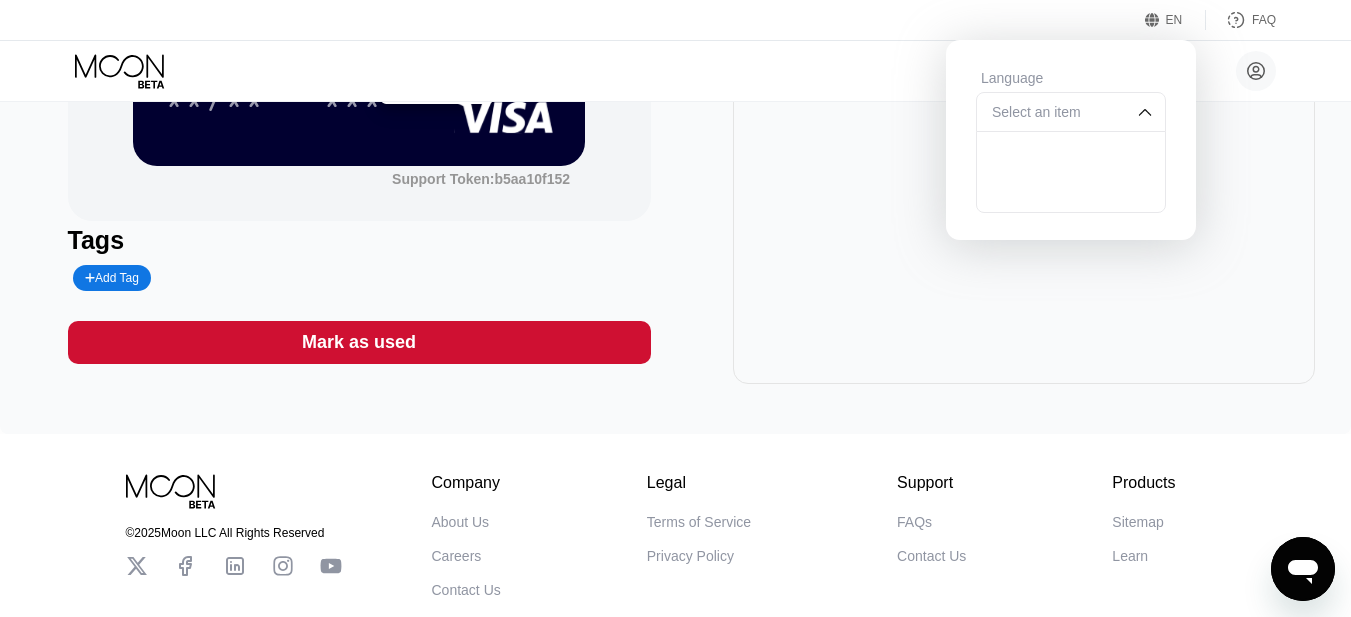 scroll, scrollTop: 443, scrollLeft: 0, axis: vertical 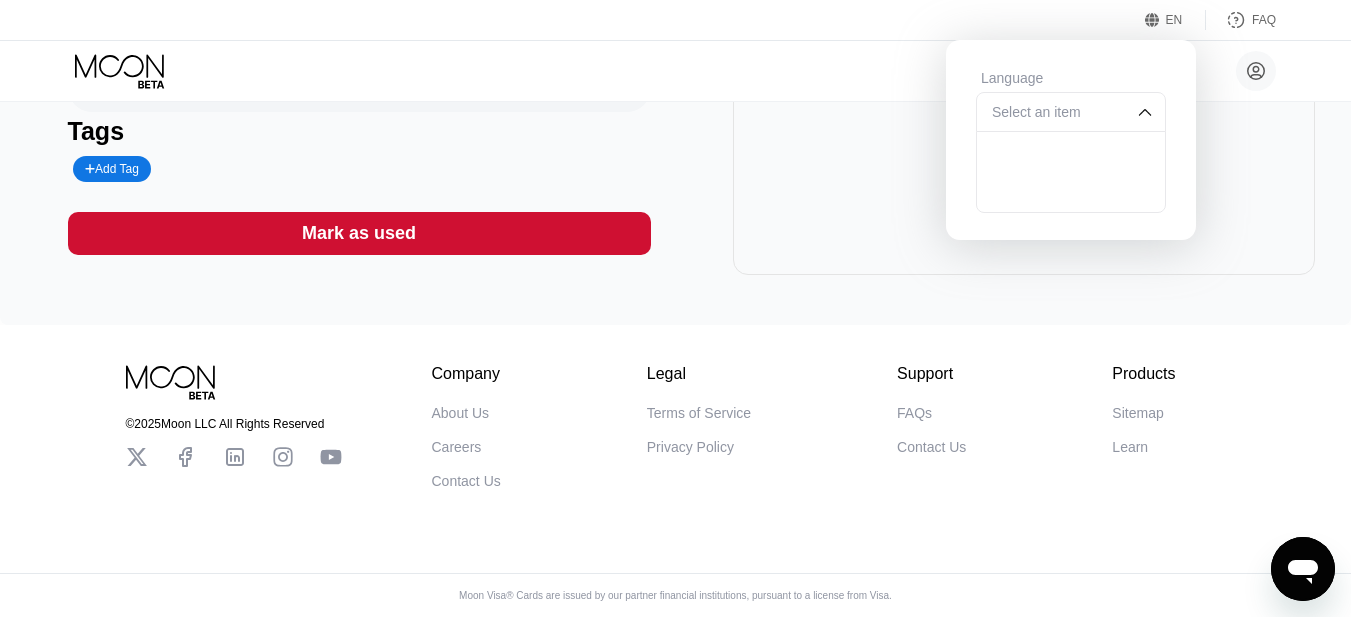 click at bounding box center (1071, 192) 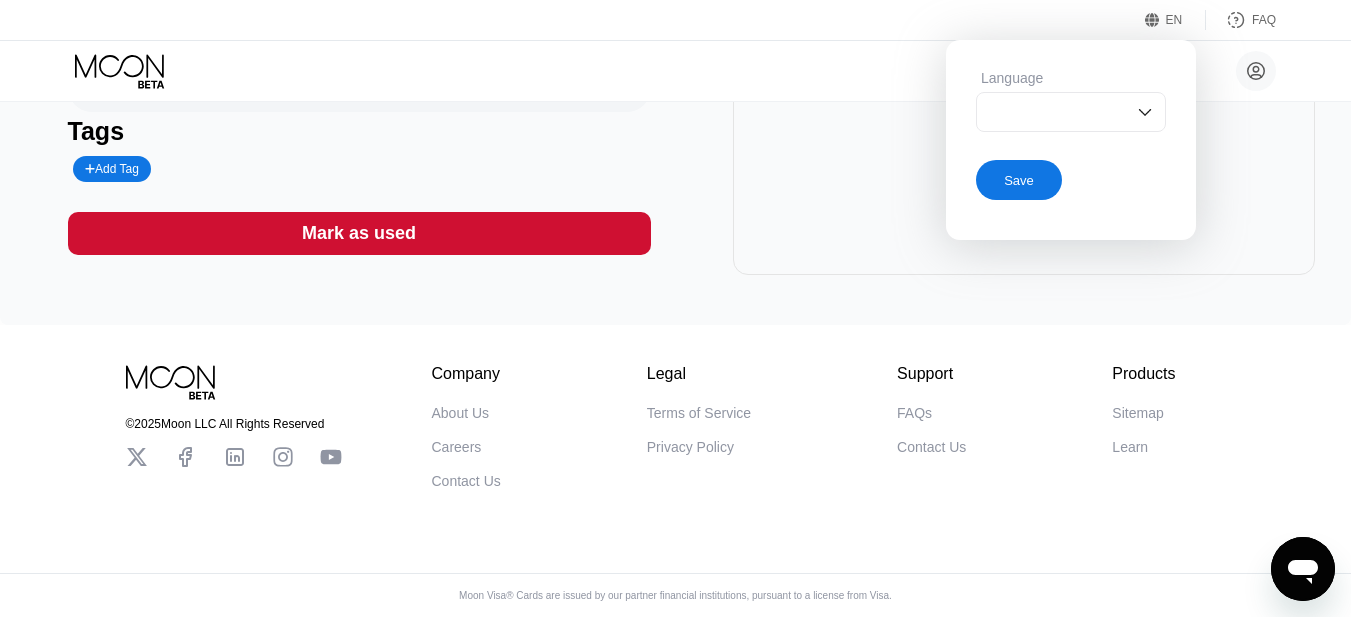 click at bounding box center (1071, 112) 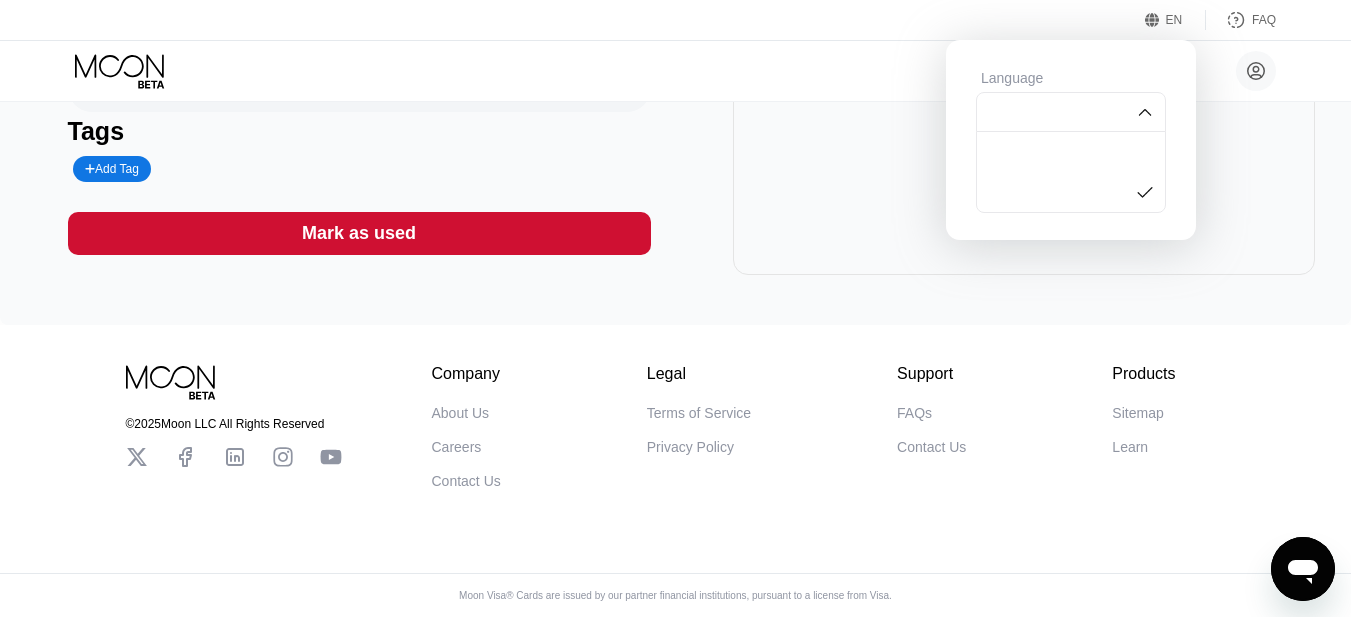 click at bounding box center (1071, 152) 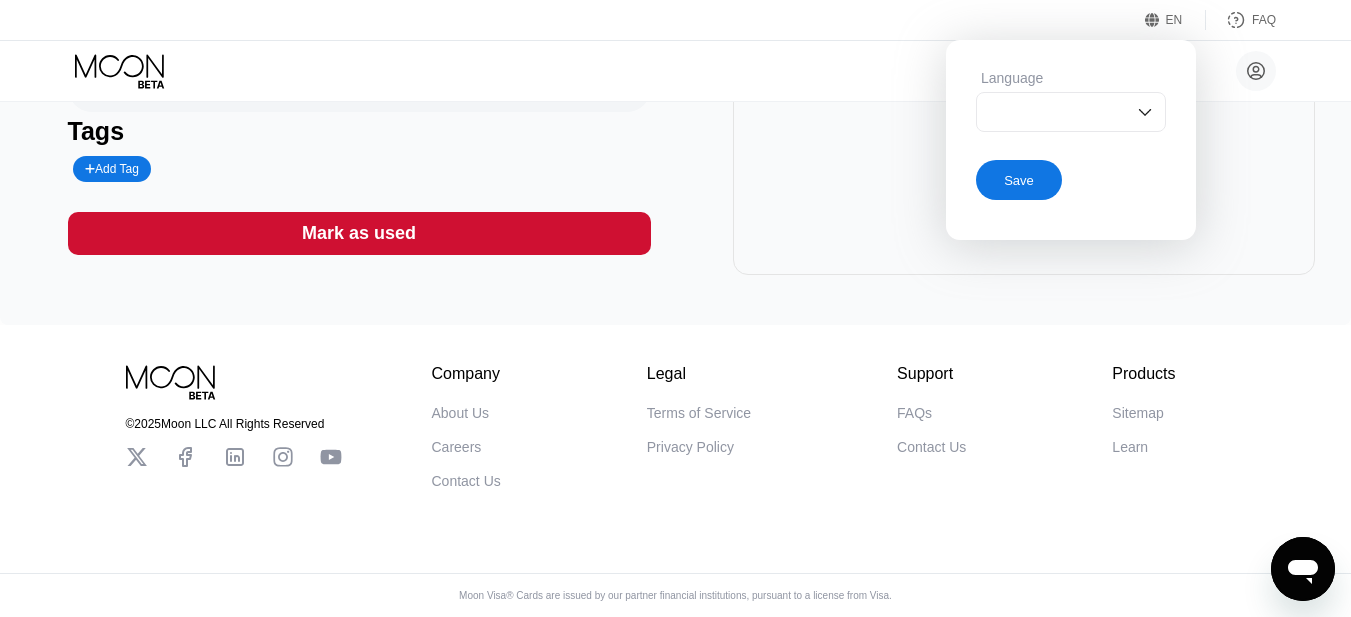 click at bounding box center [1071, 112] 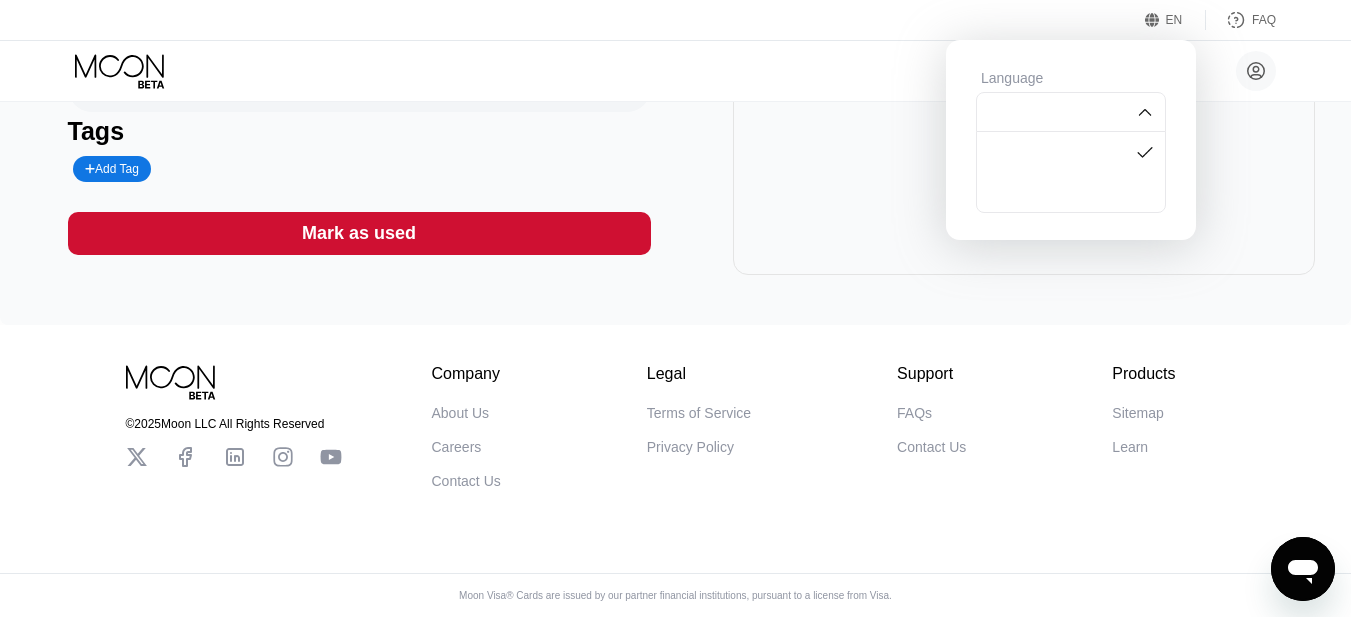 click at bounding box center (1071, 152) 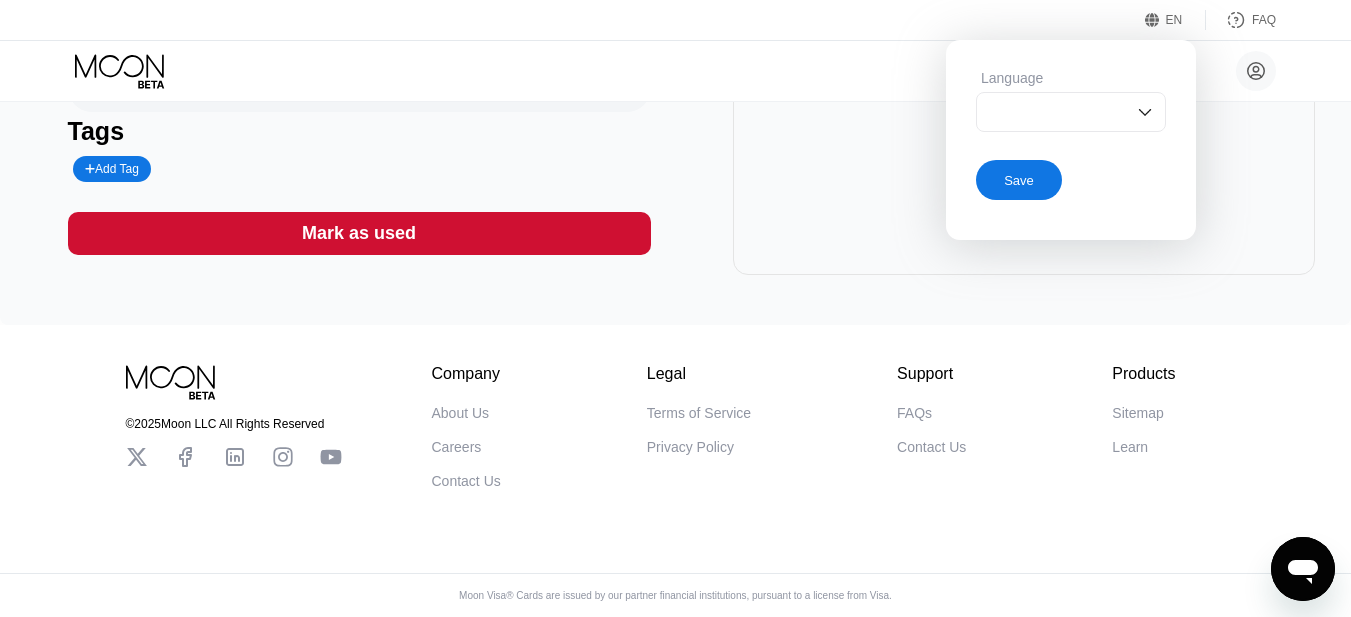 click on "You have no transactions yet" at bounding box center [1024, 100] 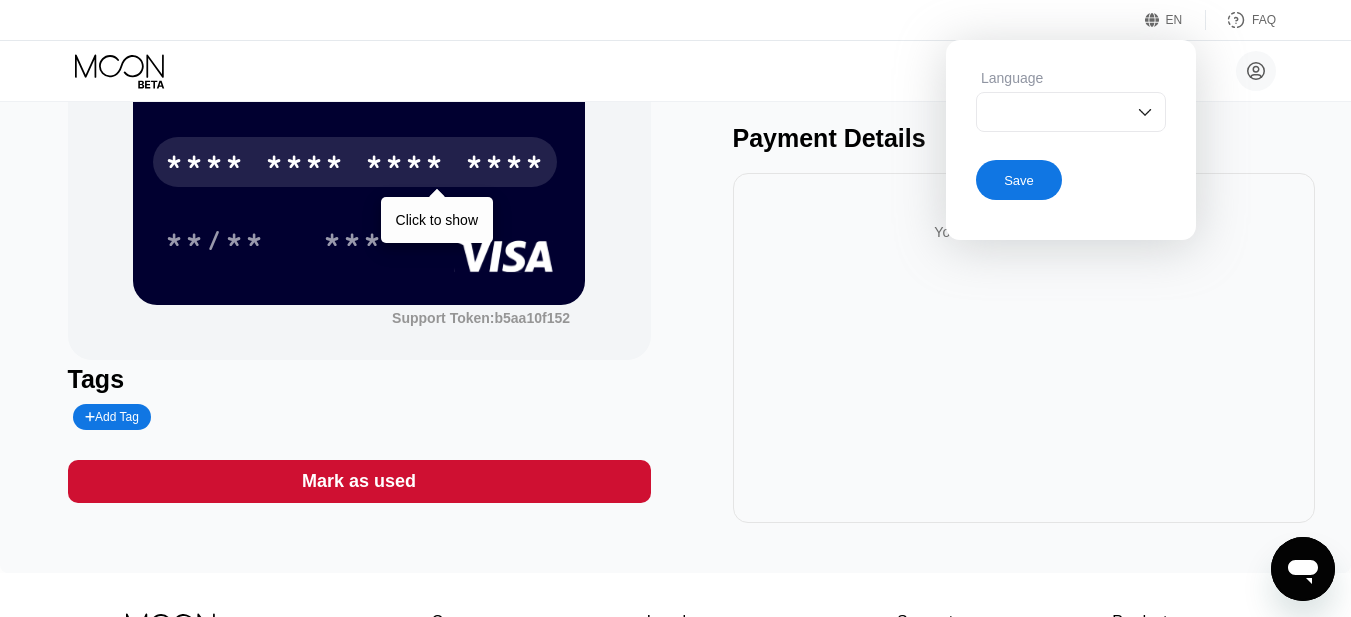 scroll, scrollTop: 0, scrollLeft: 0, axis: both 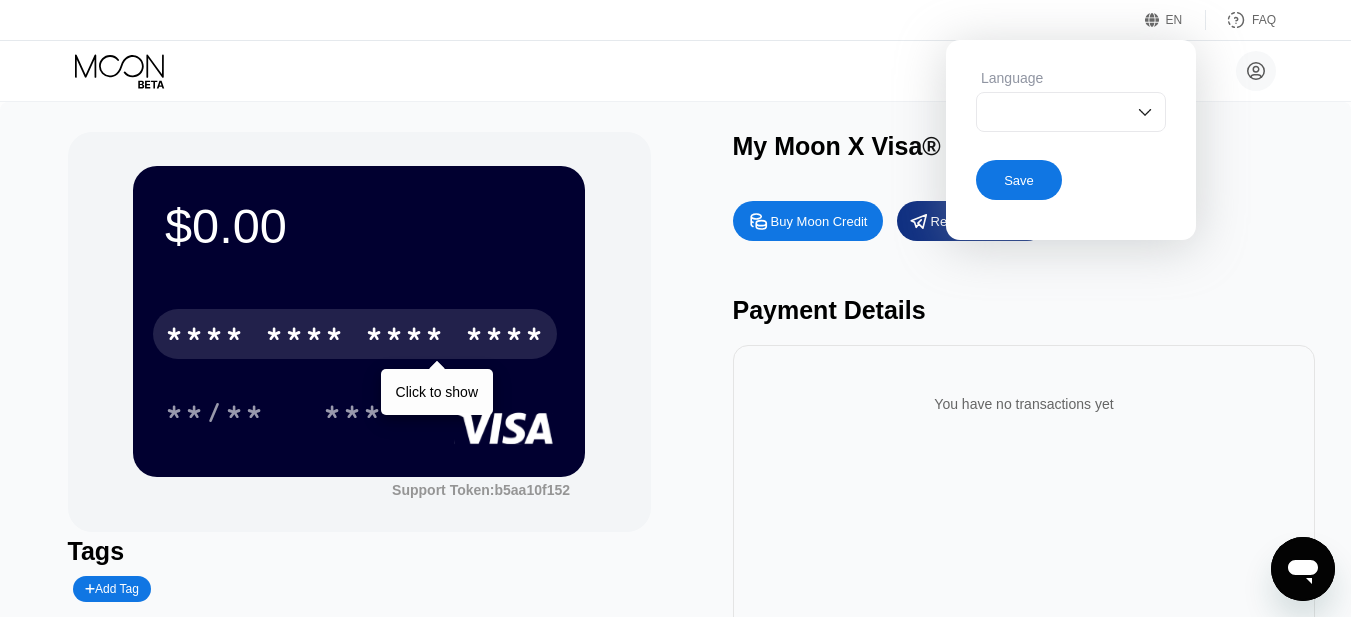 click 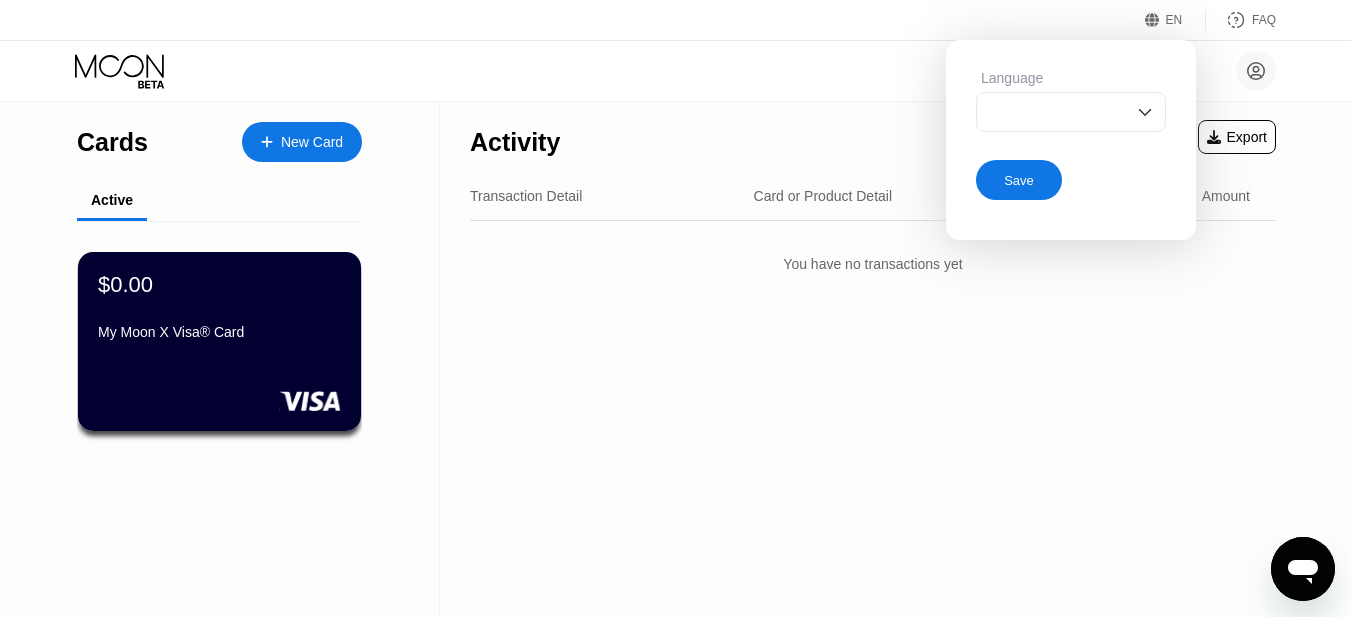 click on "EN" at bounding box center [1174, 20] 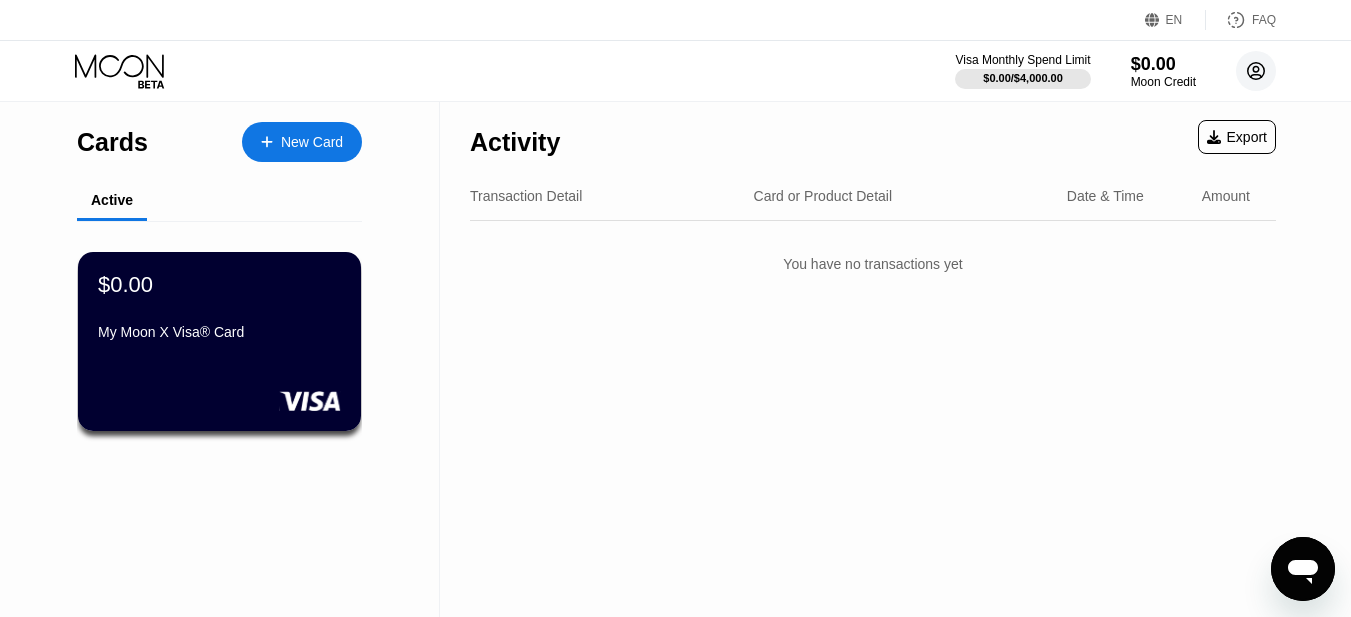 click 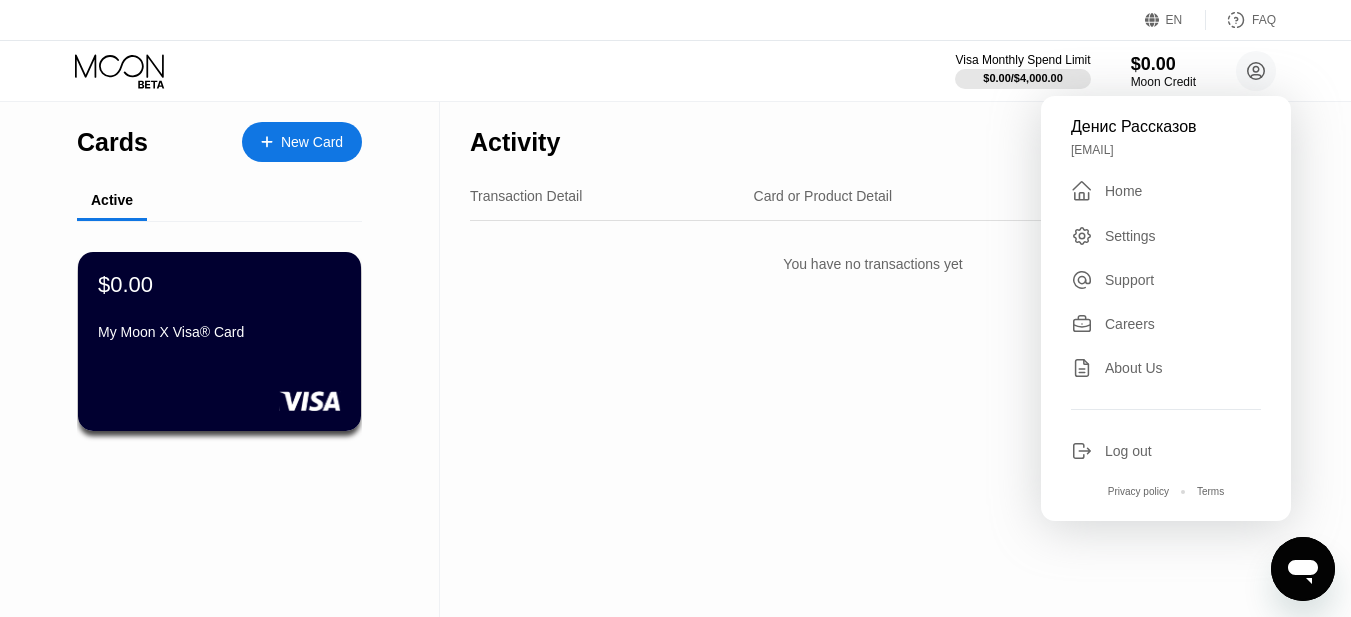 click on "Home" at bounding box center [1123, 191] 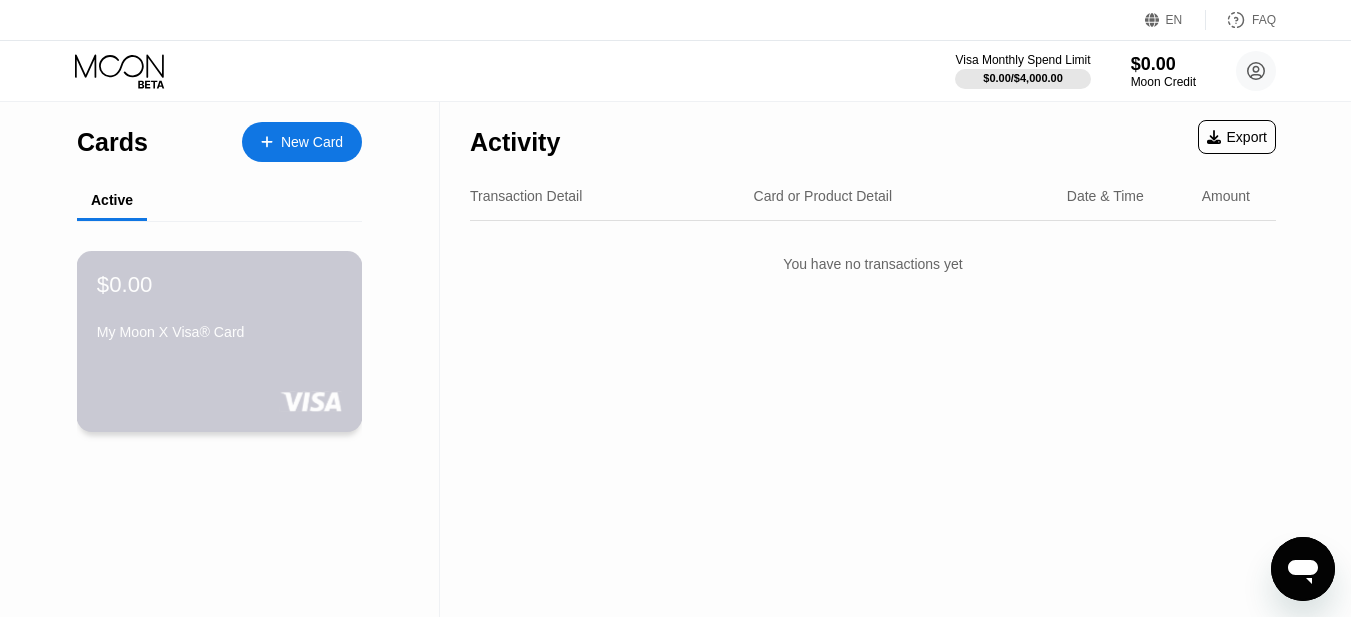 click on "$0.00" at bounding box center [219, 284] 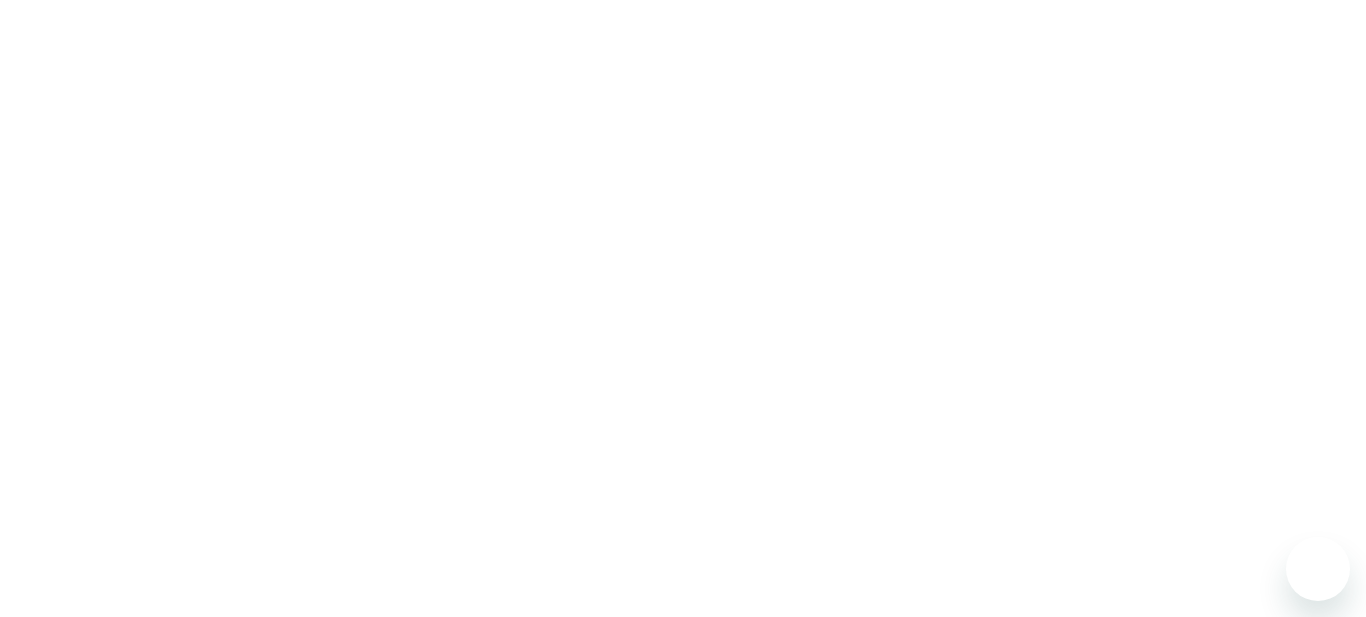 scroll, scrollTop: 0, scrollLeft: 0, axis: both 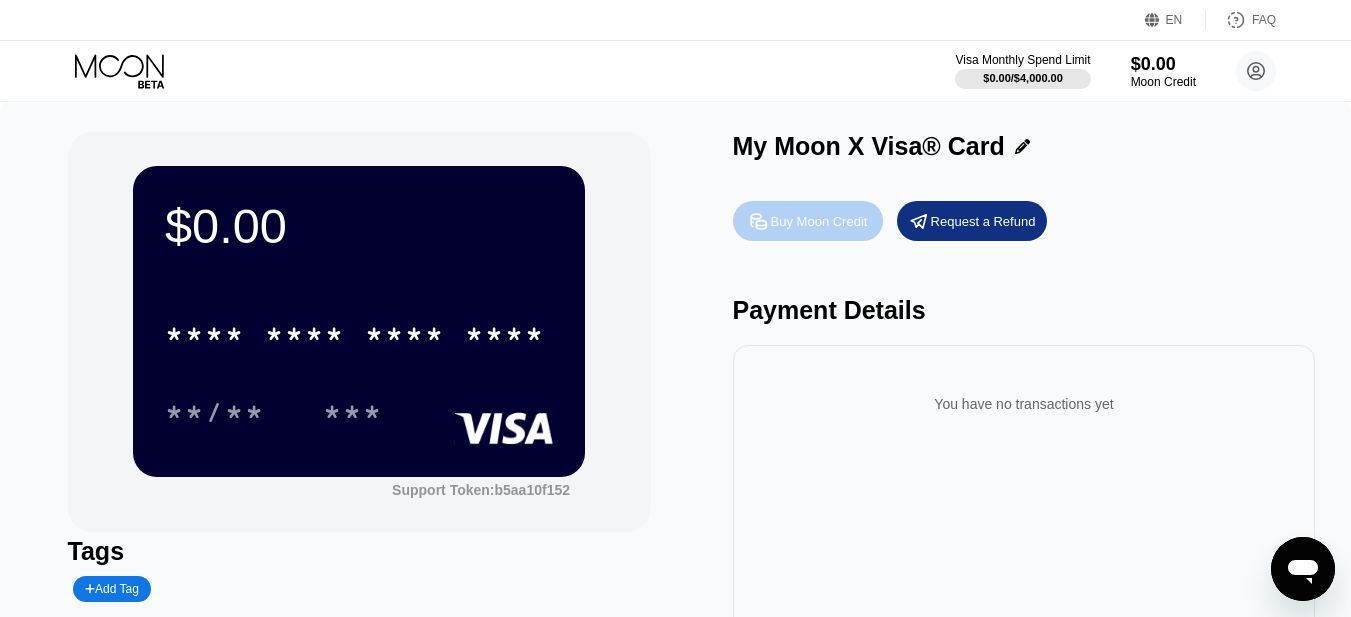 click on "Buy Moon Credit" at bounding box center [819, 221] 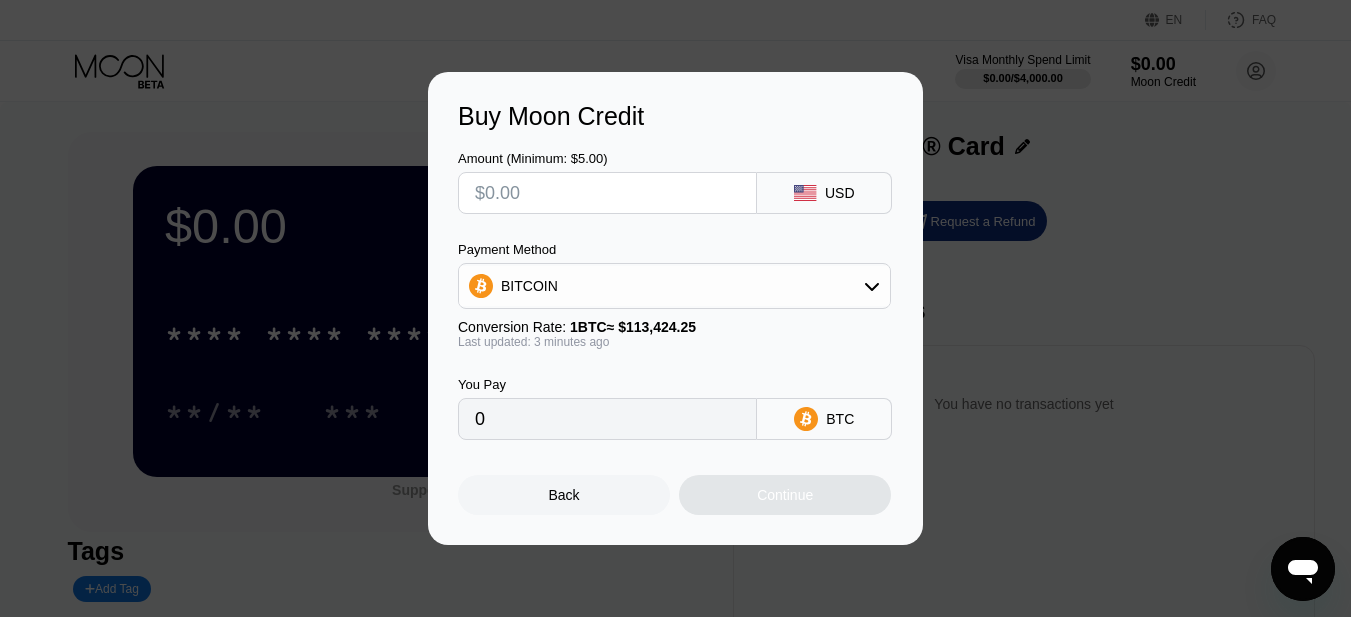 click on "Back" at bounding box center (564, 495) 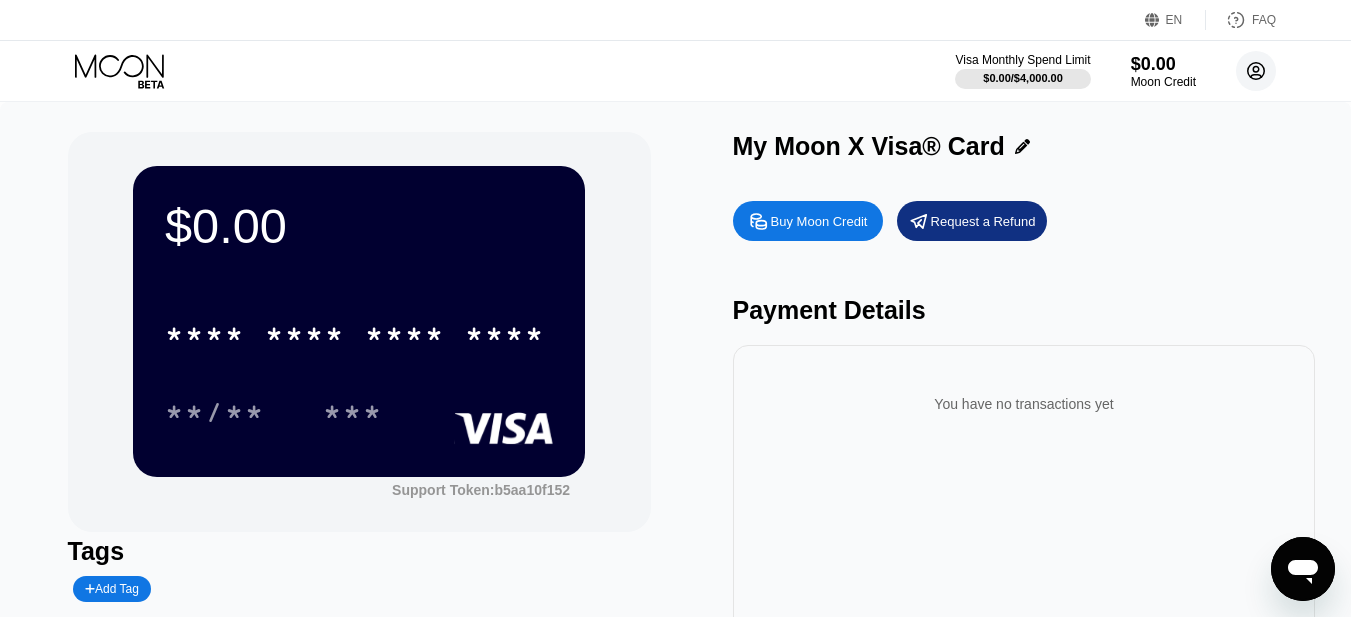 click 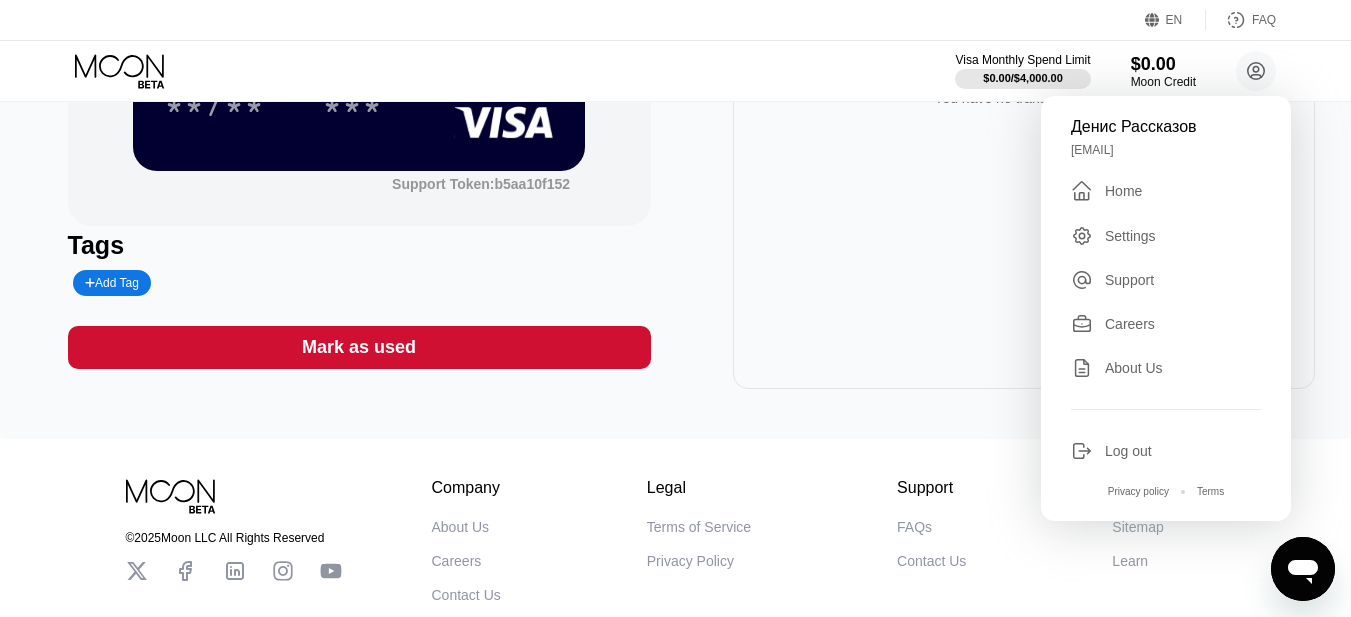 scroll, scrollTop: 443, scrollLeft: 0, axis: vertical 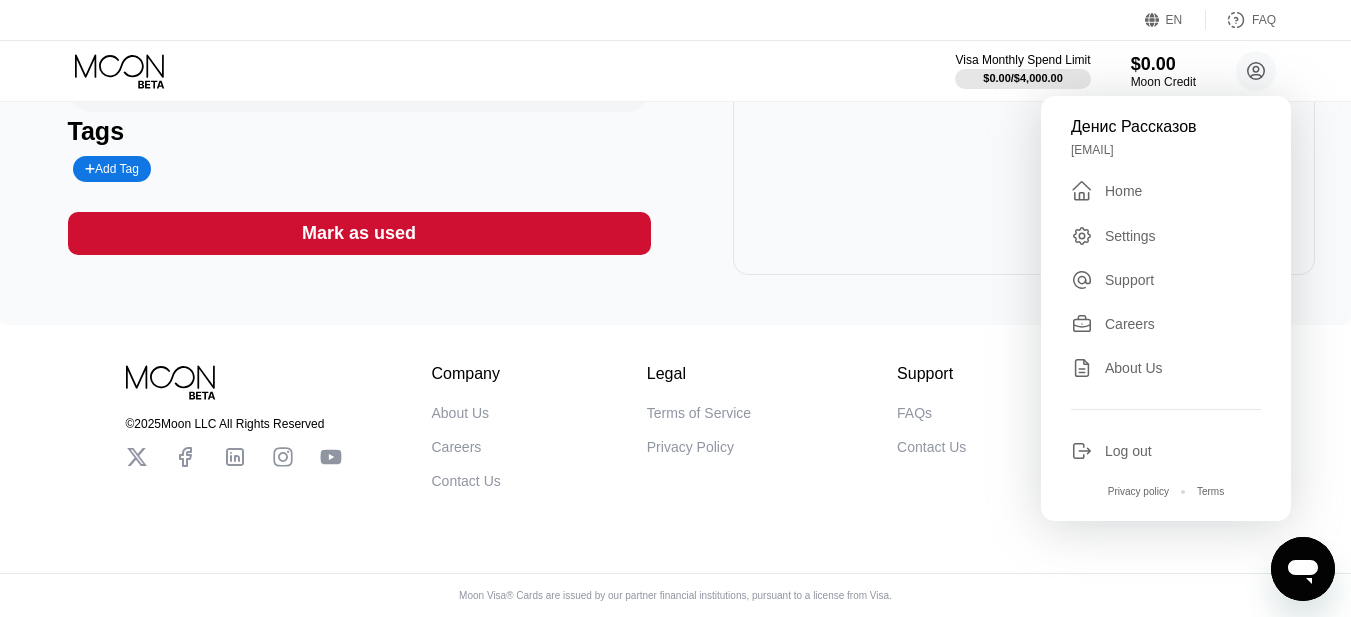 click on "Mark as used" at bounding box center (359, 233) 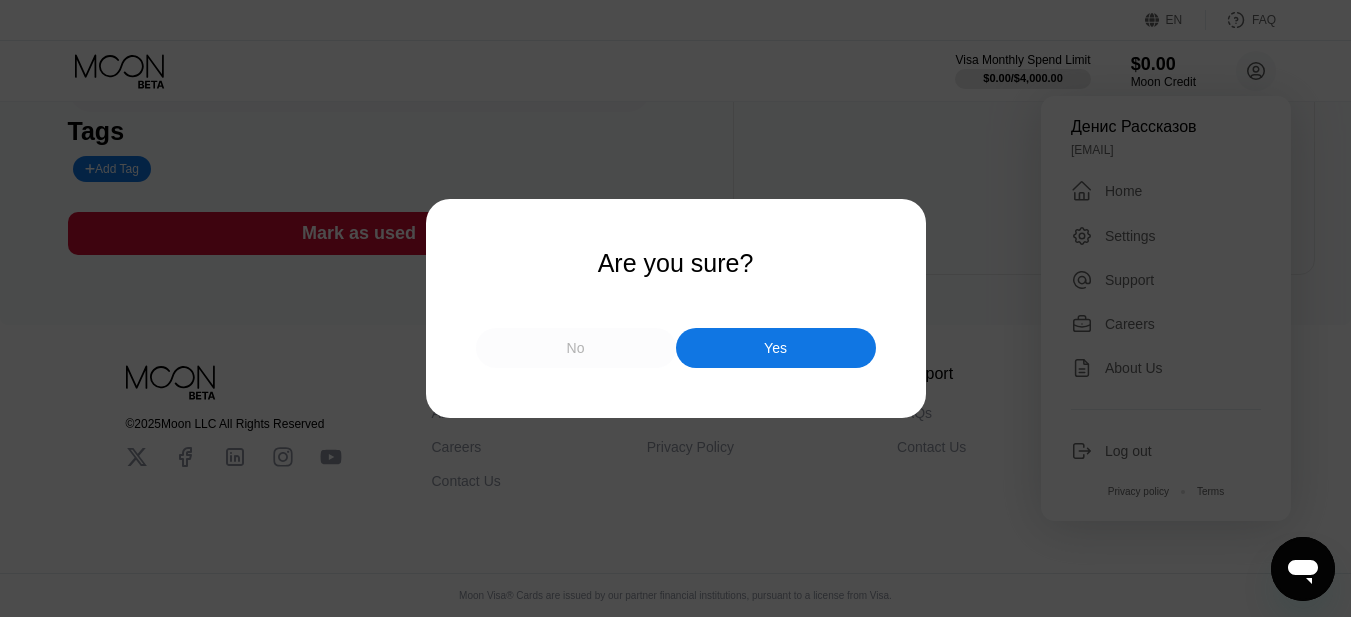 click on "No" at bounding box center [576, 348] 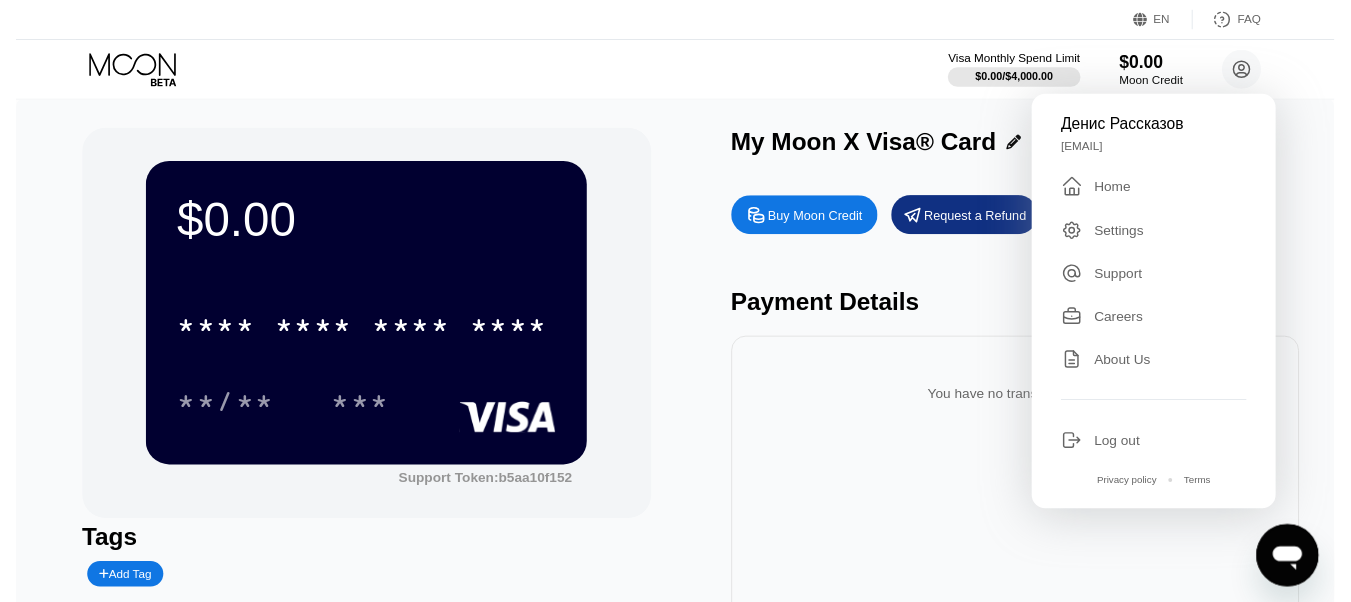 scroll, scrollTop: 0, scrollLeft: 0, axis: both 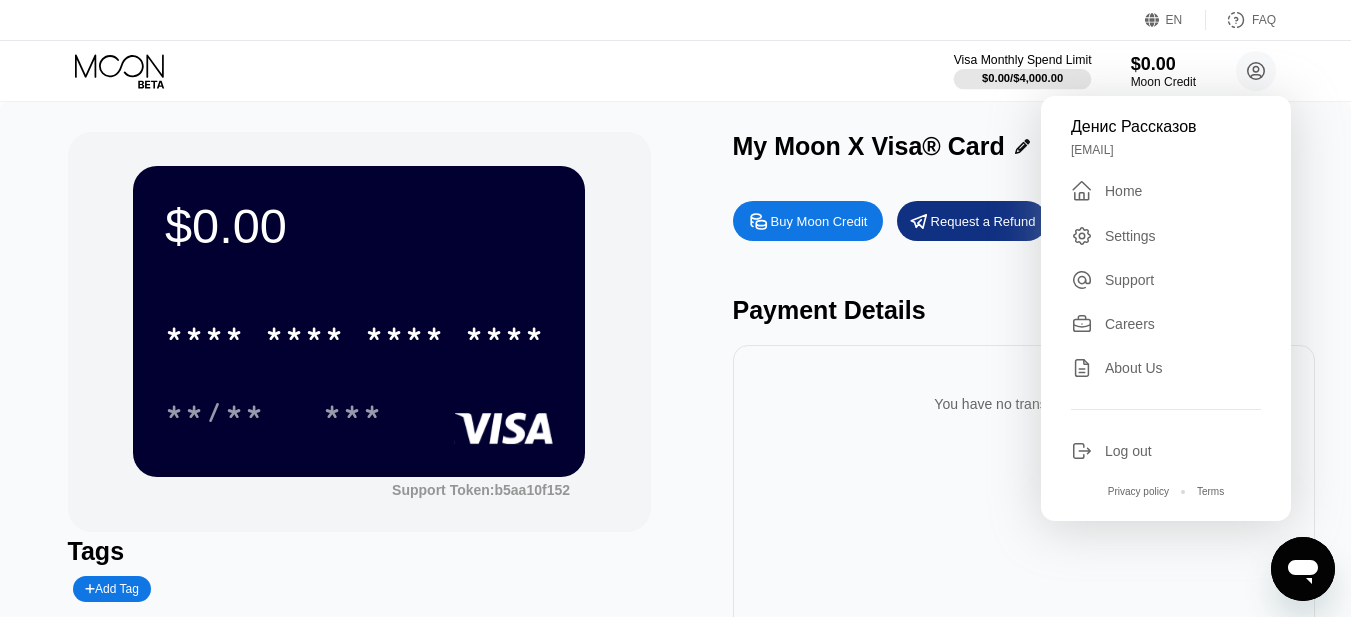 click on "$0.00 / $4,000.00" at bounding box center (1022, 78) 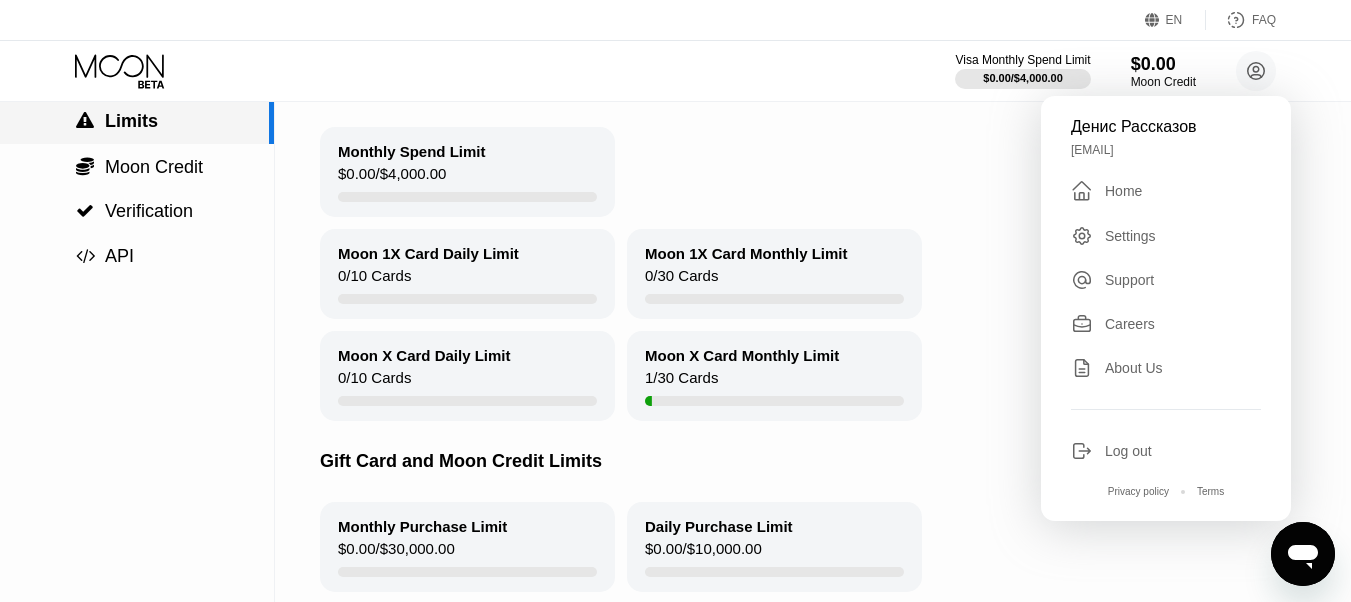 scroll, scrollTop: 0, scrollLeft: 0, axis: both 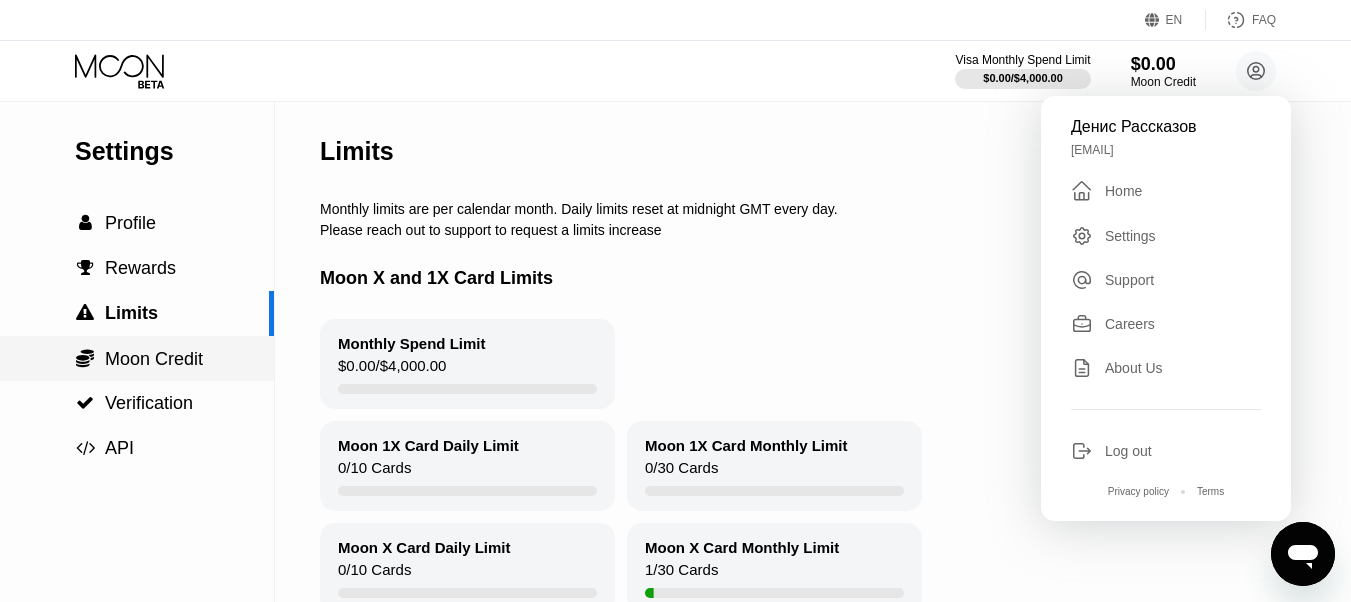 click on "Moon Credit" at bounding box center [154, 359] 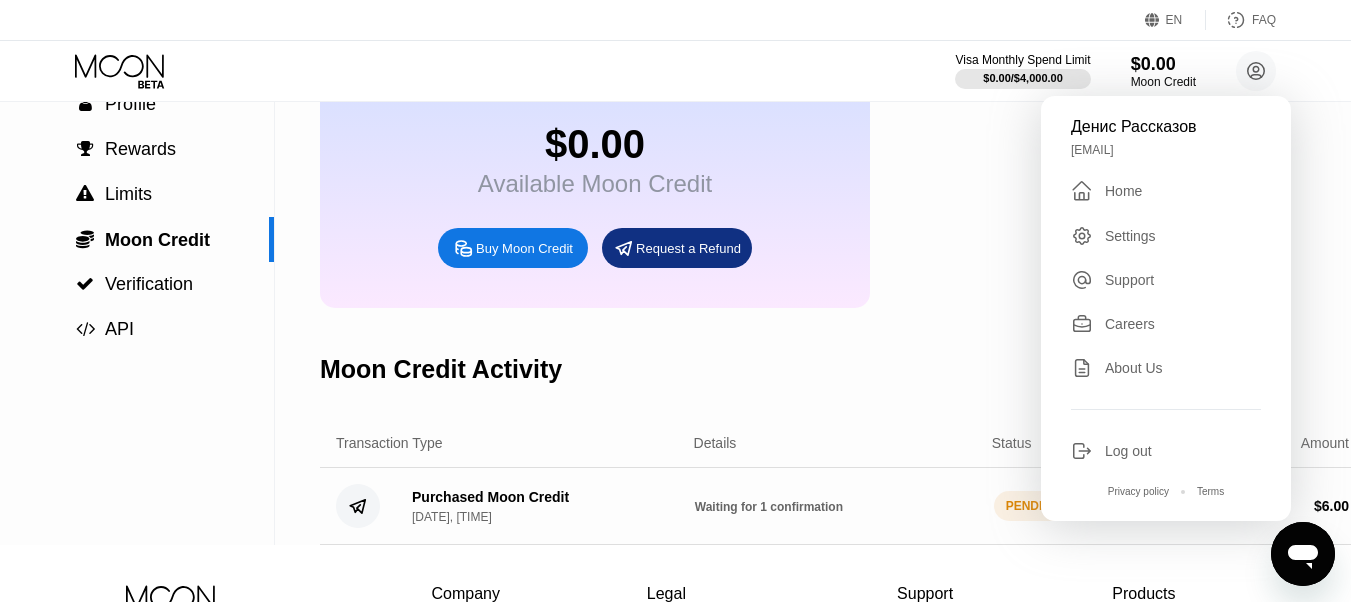 scroll, scrollTop: 392, scrollLeft: 0, axis: vertical 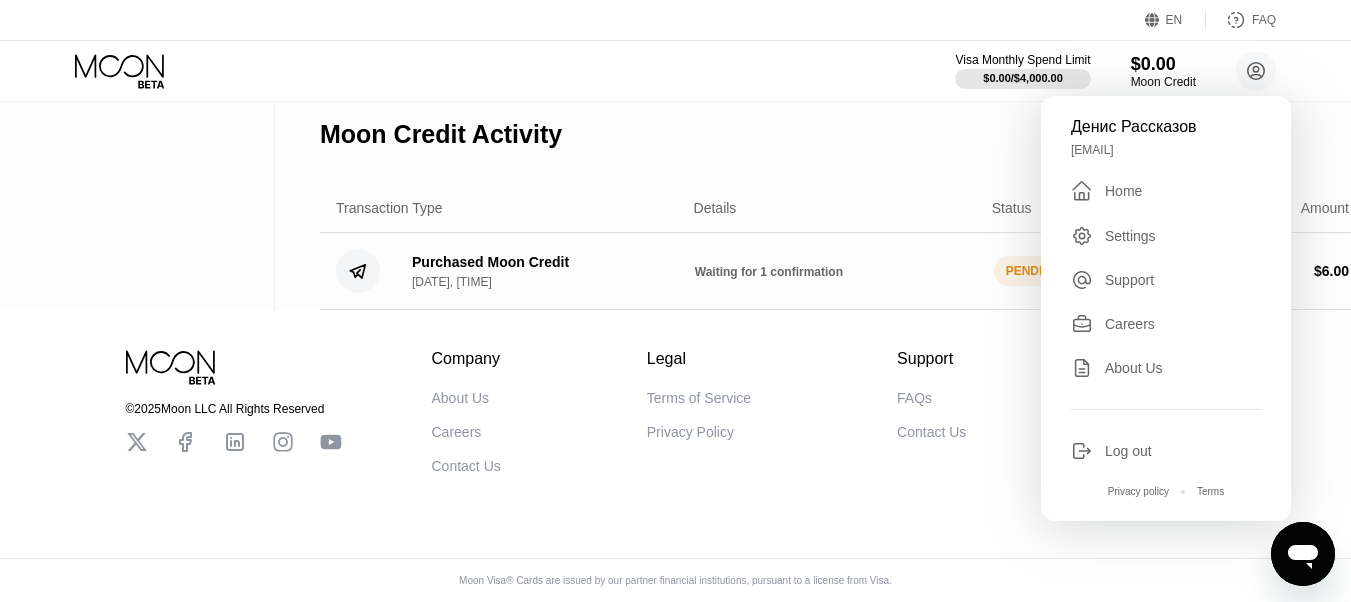 click on "Transaction Type Details Status Amount" at bounding box center (842, 208) 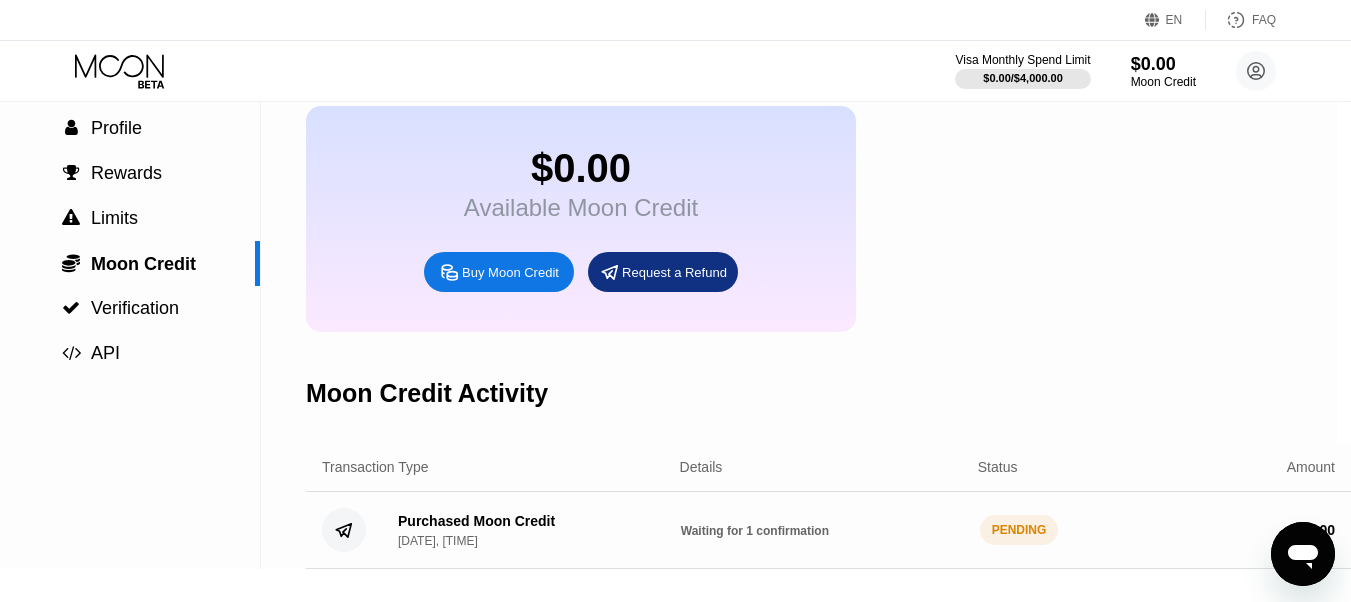 scroll, scrollTop: 0, scrollLeft: 14, axis: horizontal 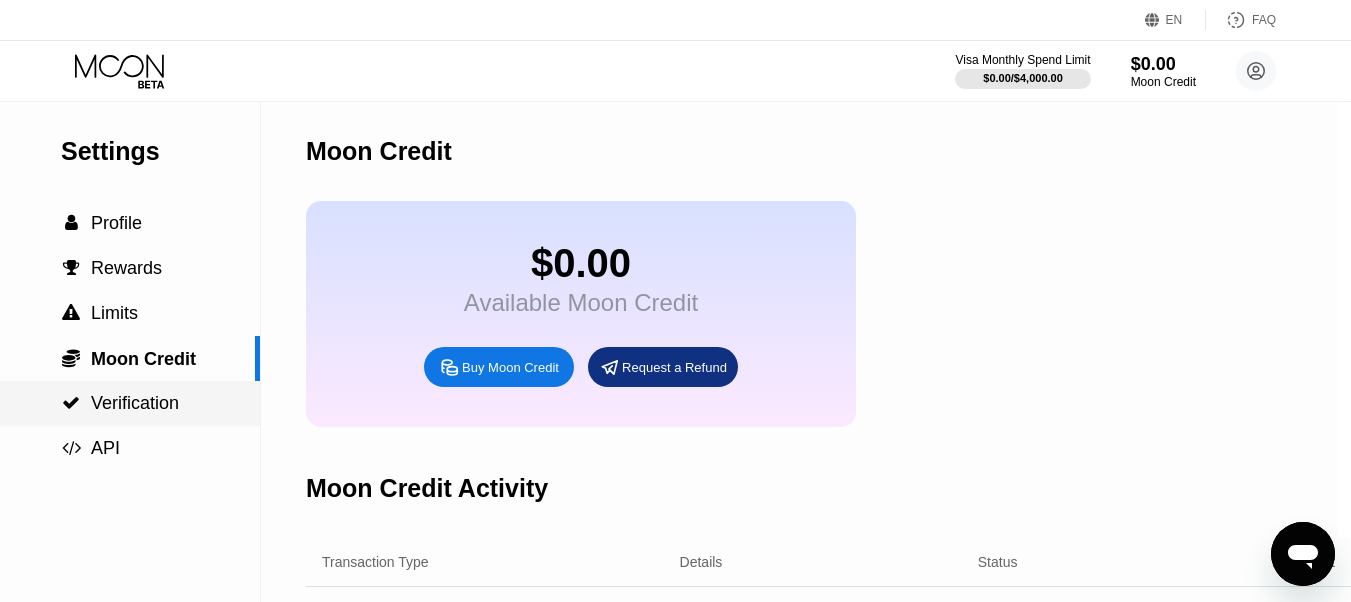 click on "Verification" at bounding box center (135, 403) 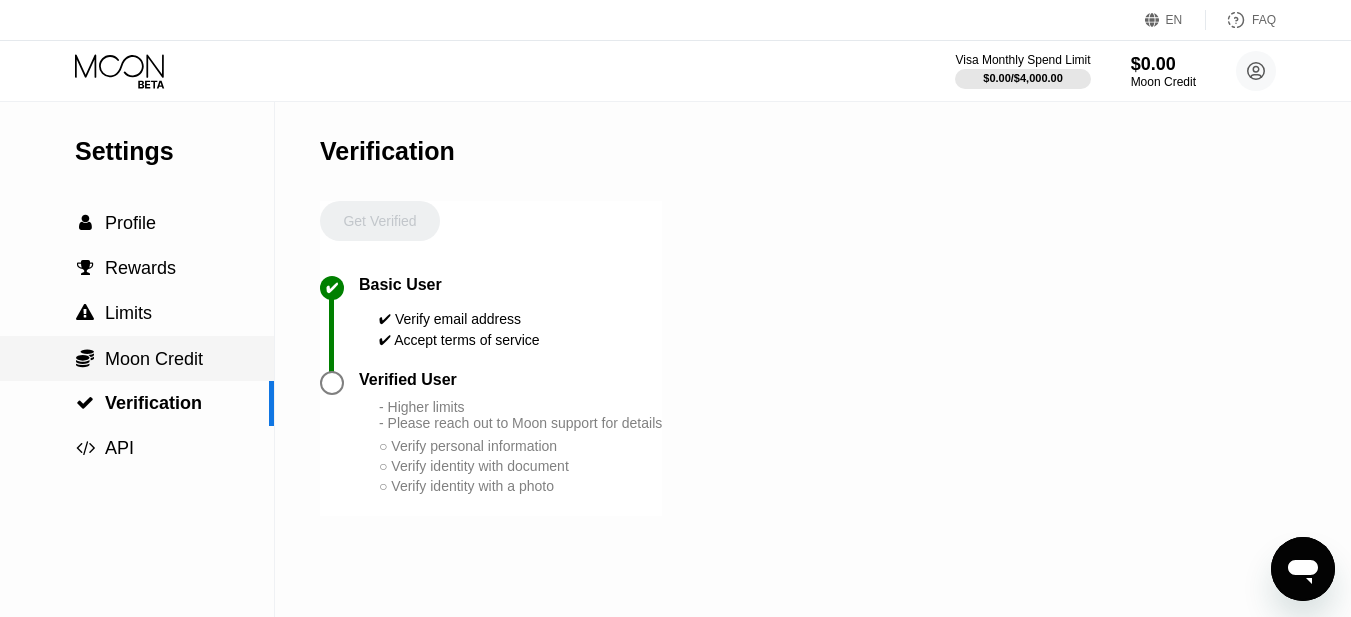 click on "Moon Credit" at bounding box center [154, 359] 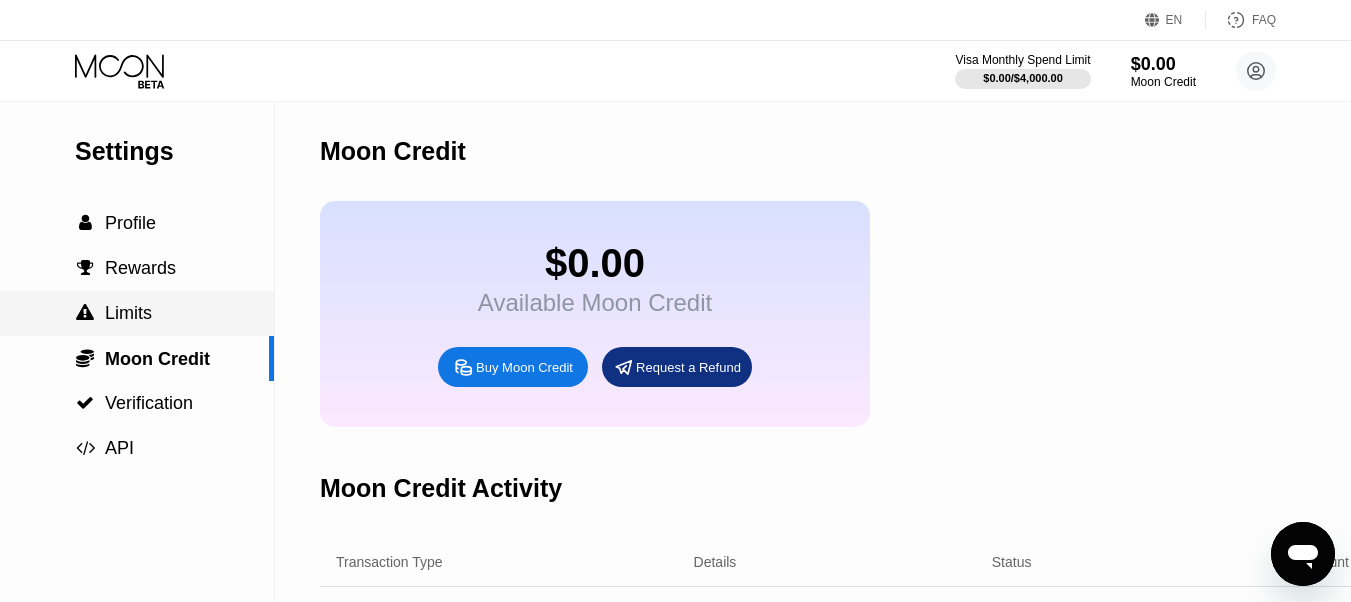 click on " Limits" at bounding box center (137, 313) 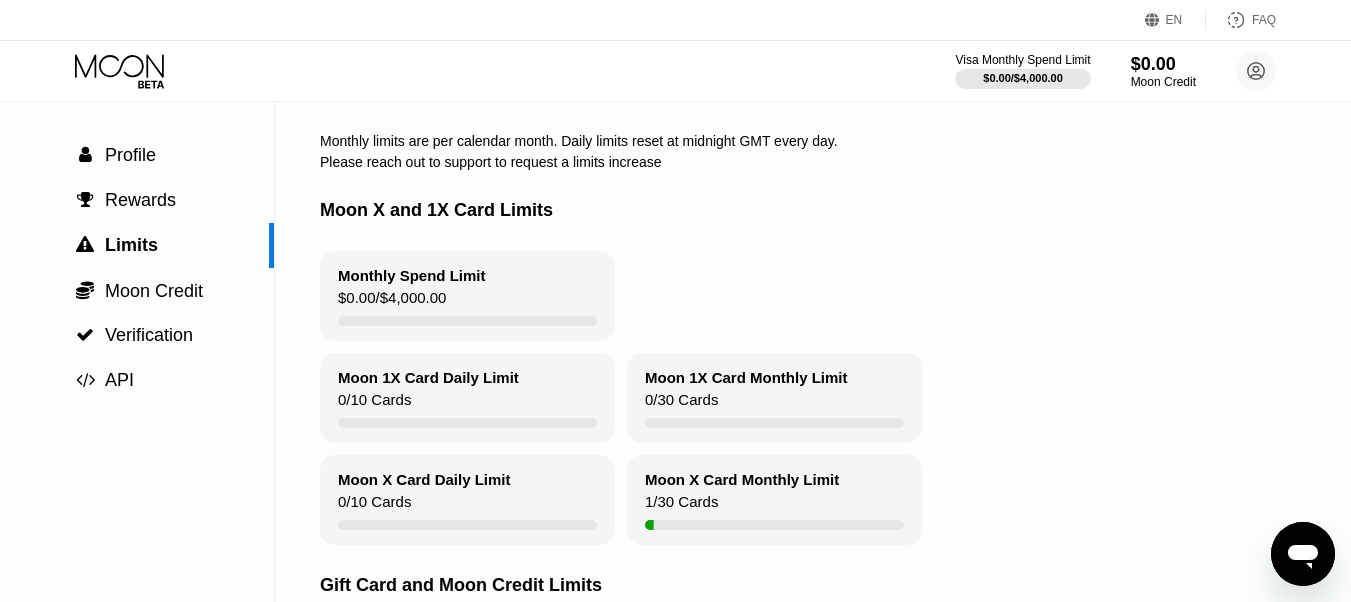 scroll, scrollTop: 100, scrollLeft: 0, axis: vertical 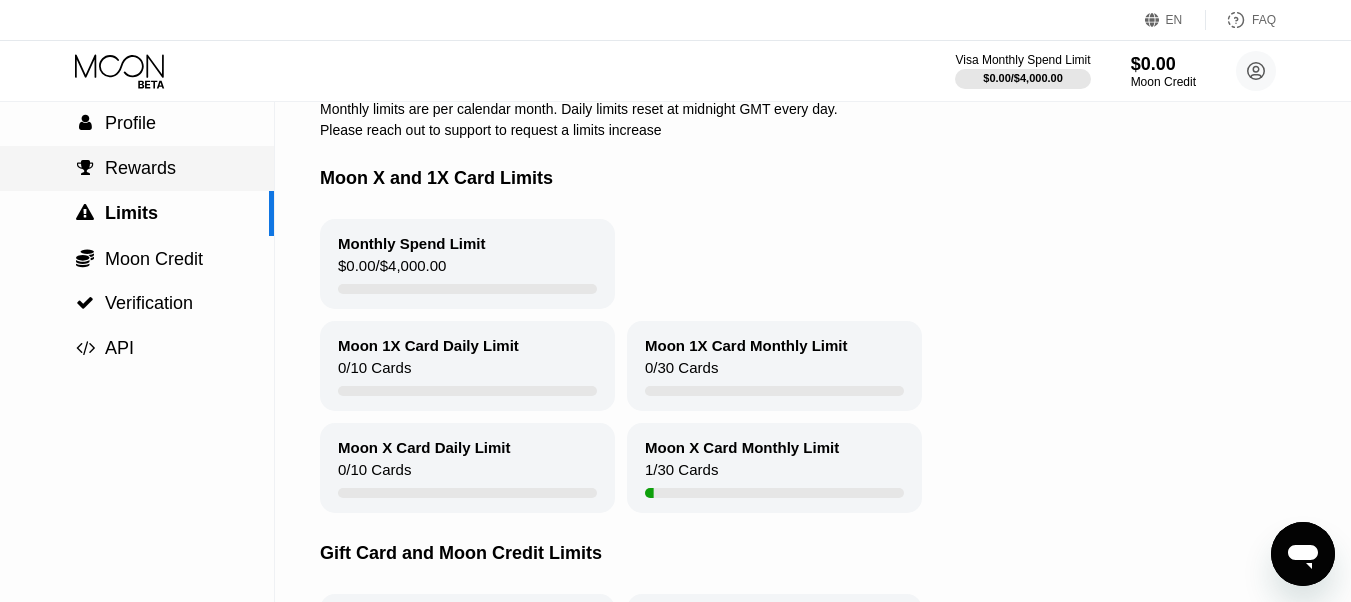 click on " Rewards" at bounding box center [137, 168] 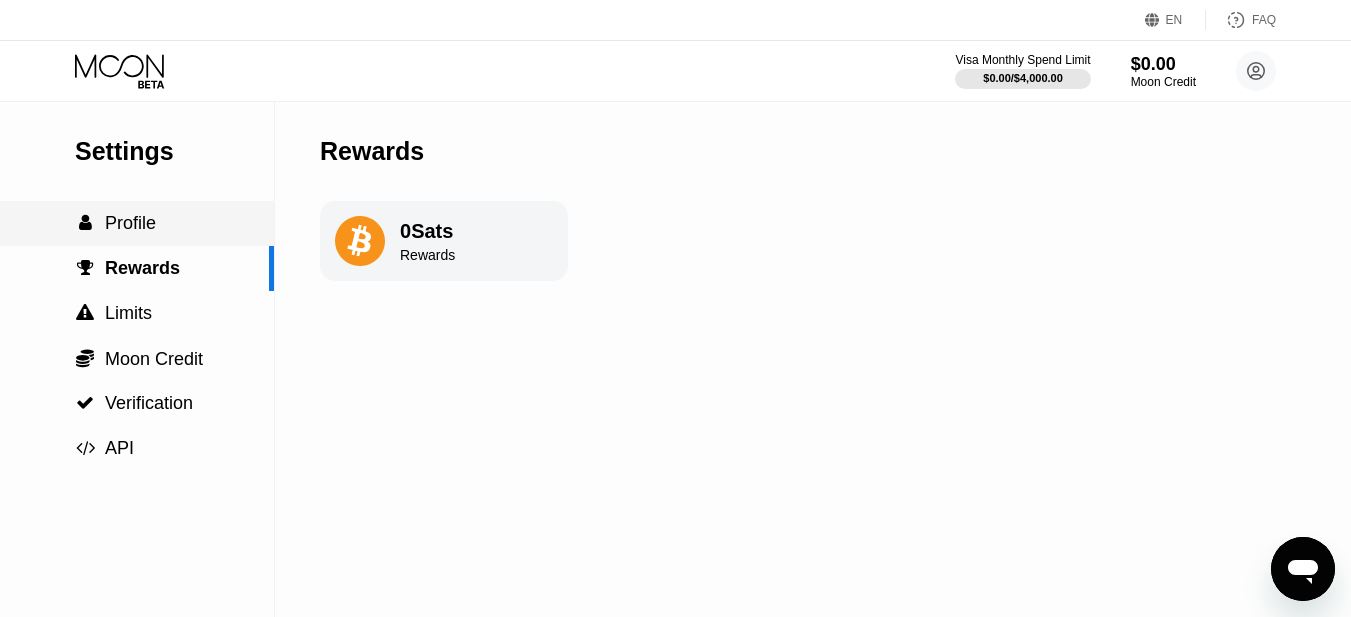 click on " Profile" at bounding box center (137, 223) 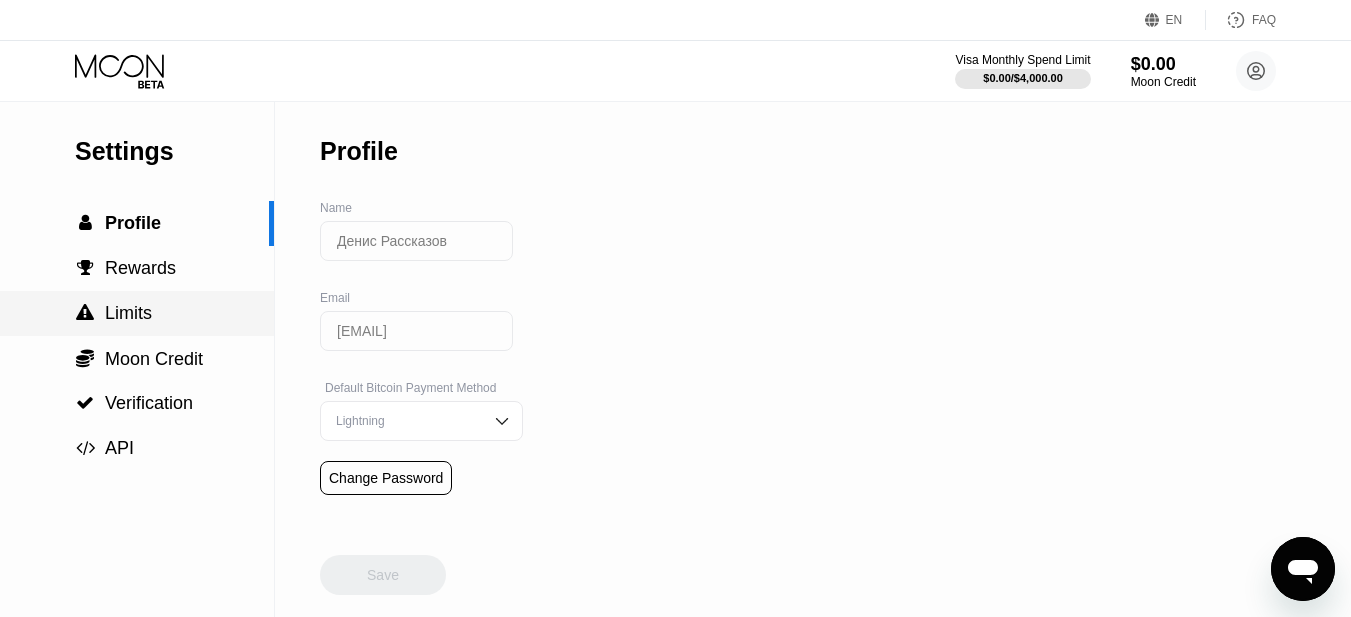click on " Limits" at bounding box center (137, 313) 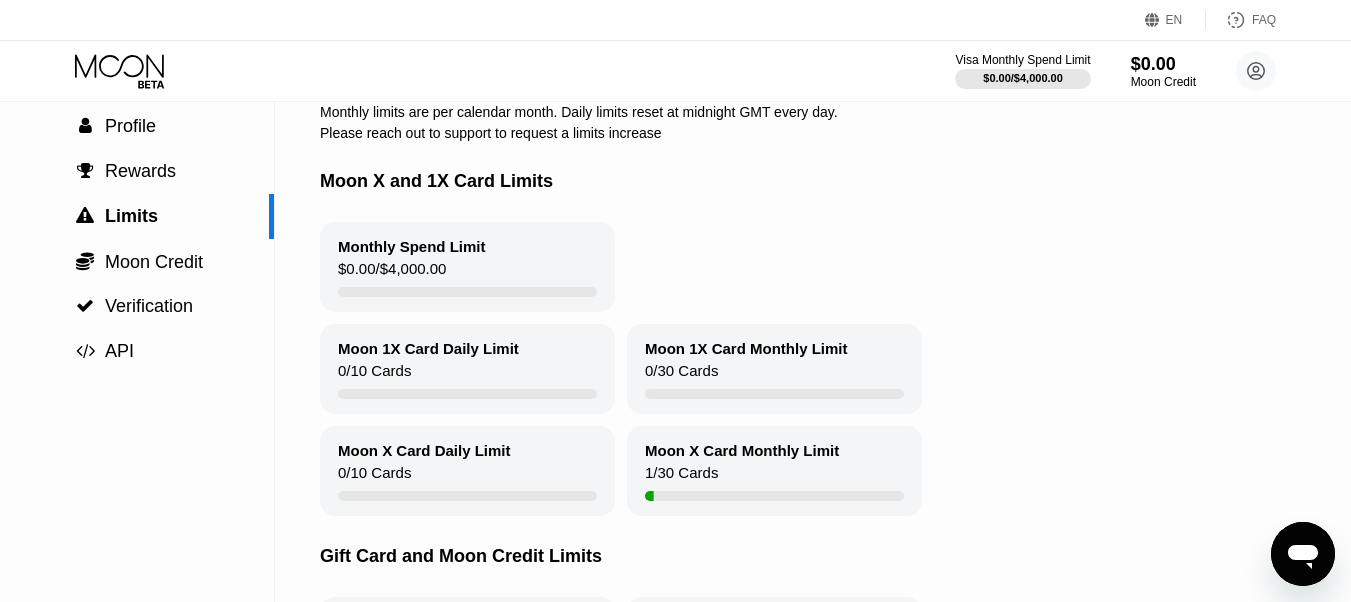 scroll, scrollTop: 0, scrollLeft: 0, axis: both 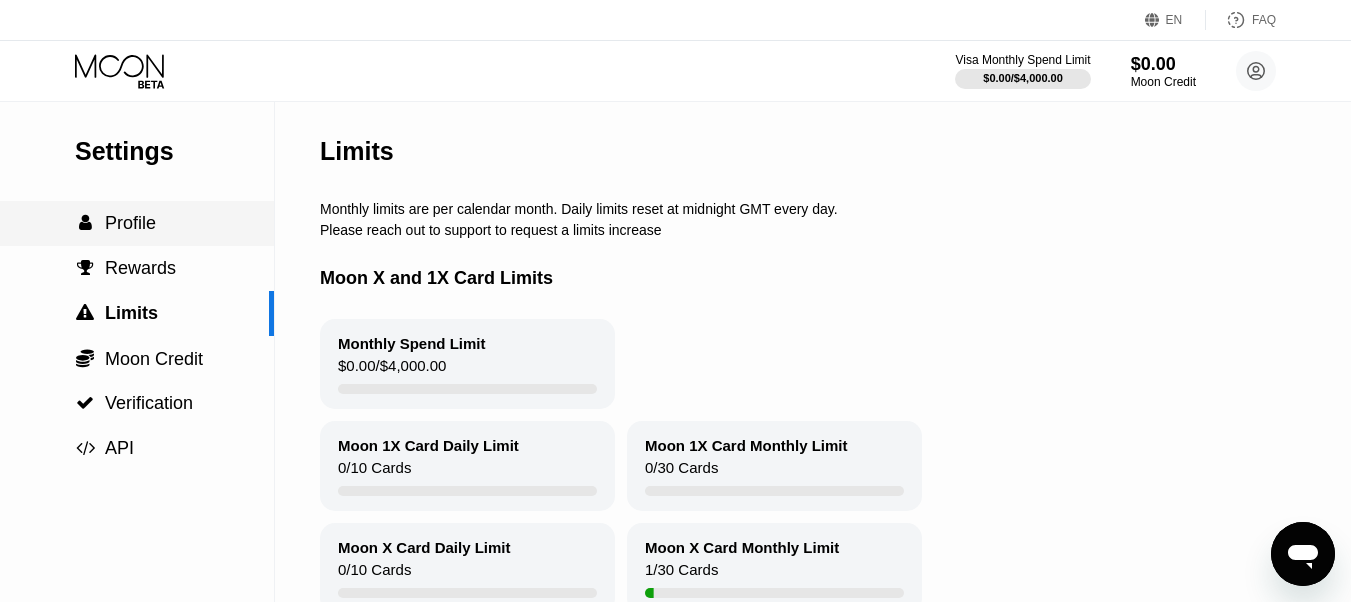 click on " Profile" at bounding box center [137, 223] 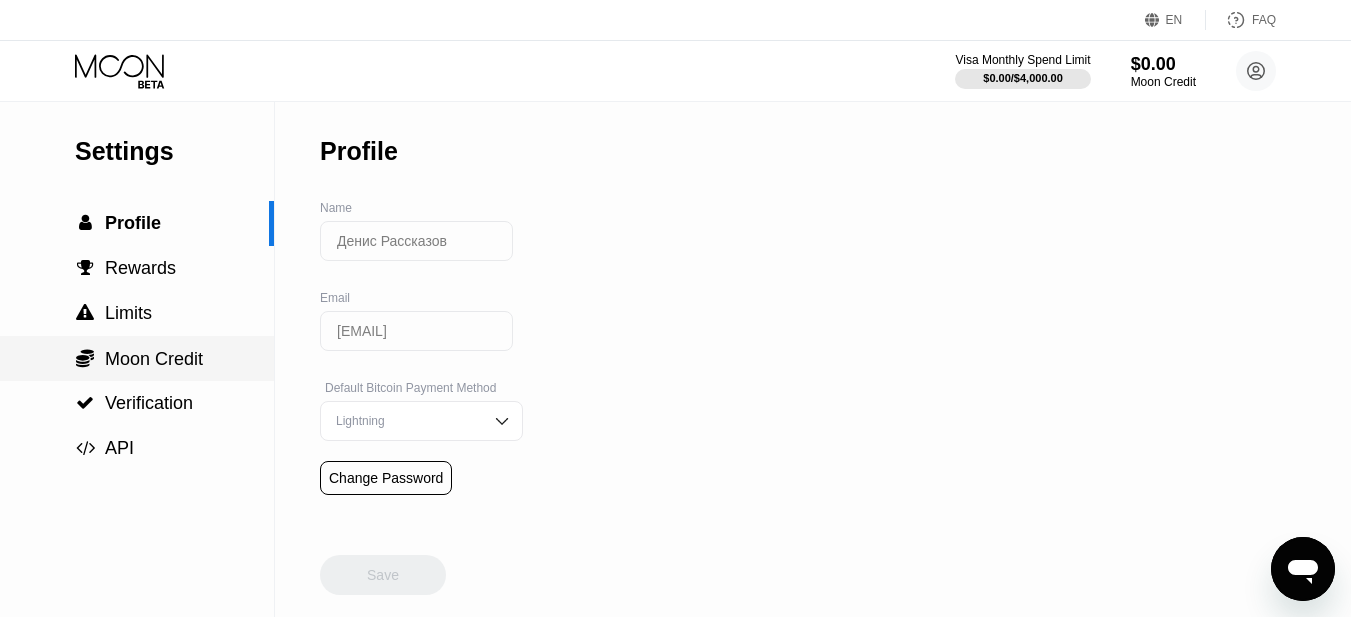 click on " Moon Credit" at bounding box center (137, 358) 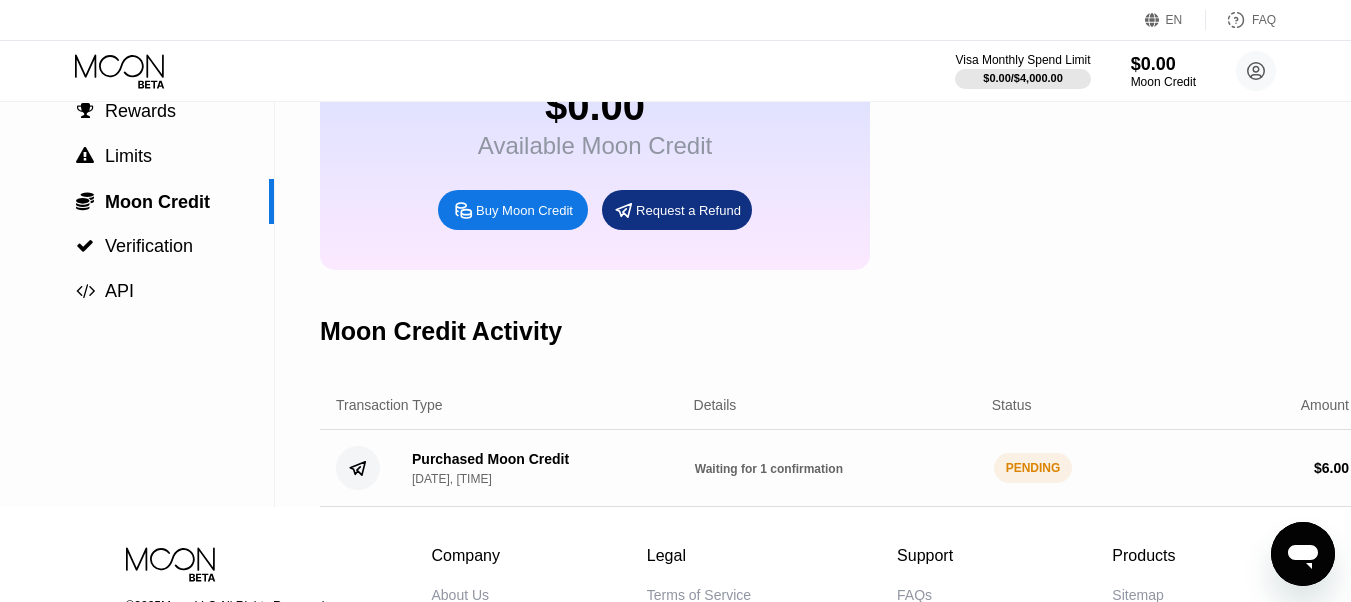 scroll, scrollTop: 192, scrollLeft: 0, axis: vertical 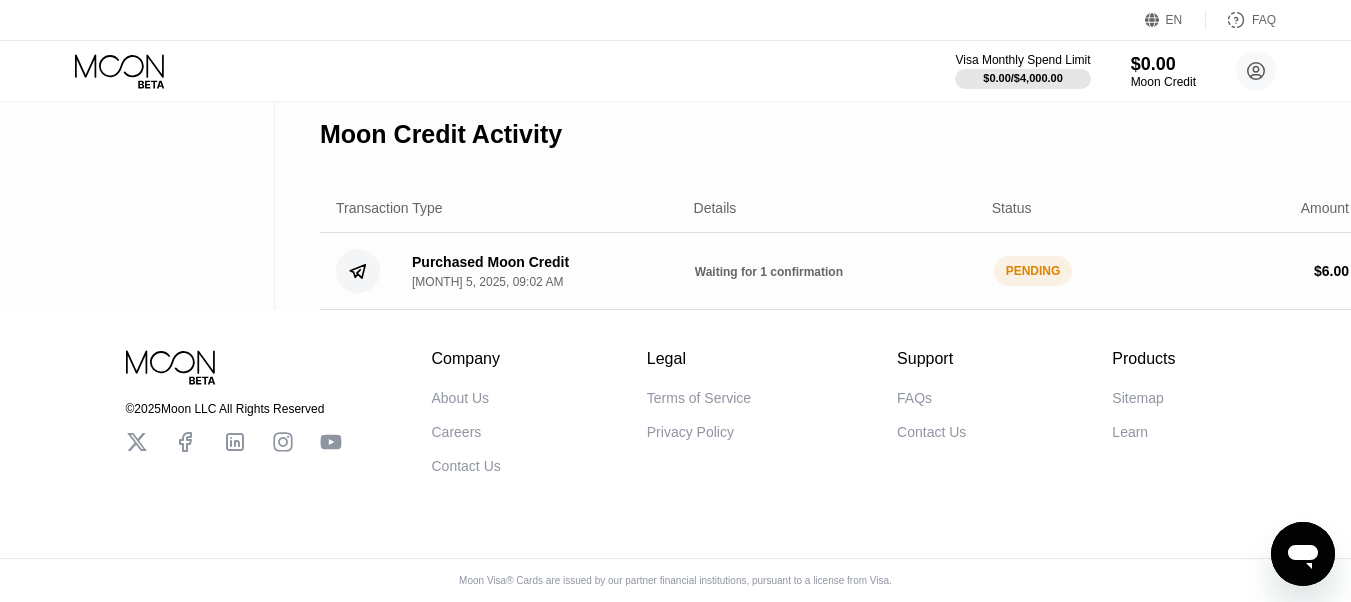 click on "$ 6.00" at bounding box center [1207, 271] 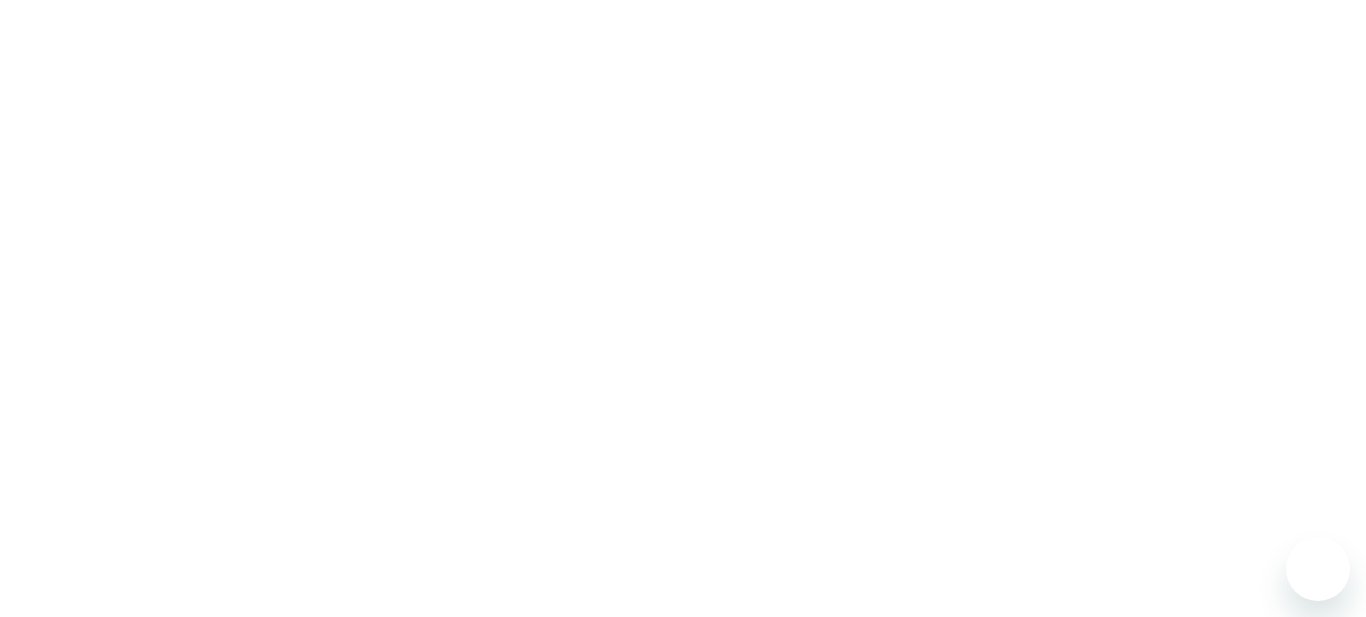 scroll, scrollTop: 0, scrollLeft: 0, axis: both 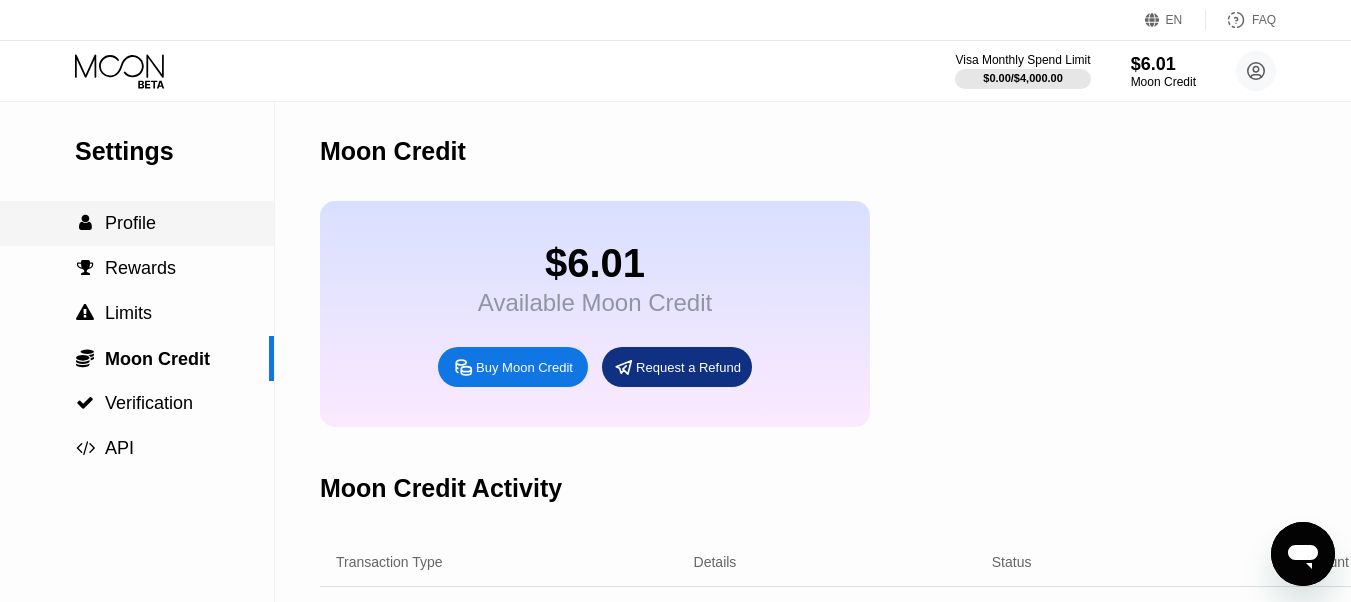 click on " Profile" at bounding box center [115, 223] 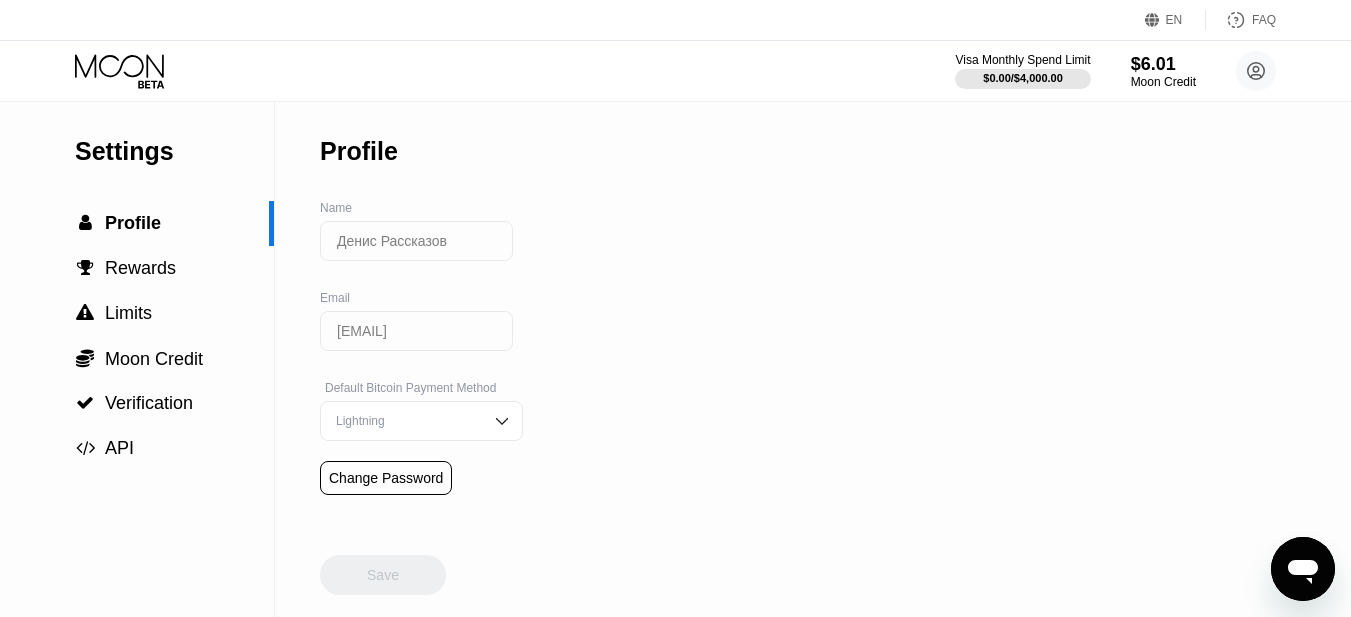 click 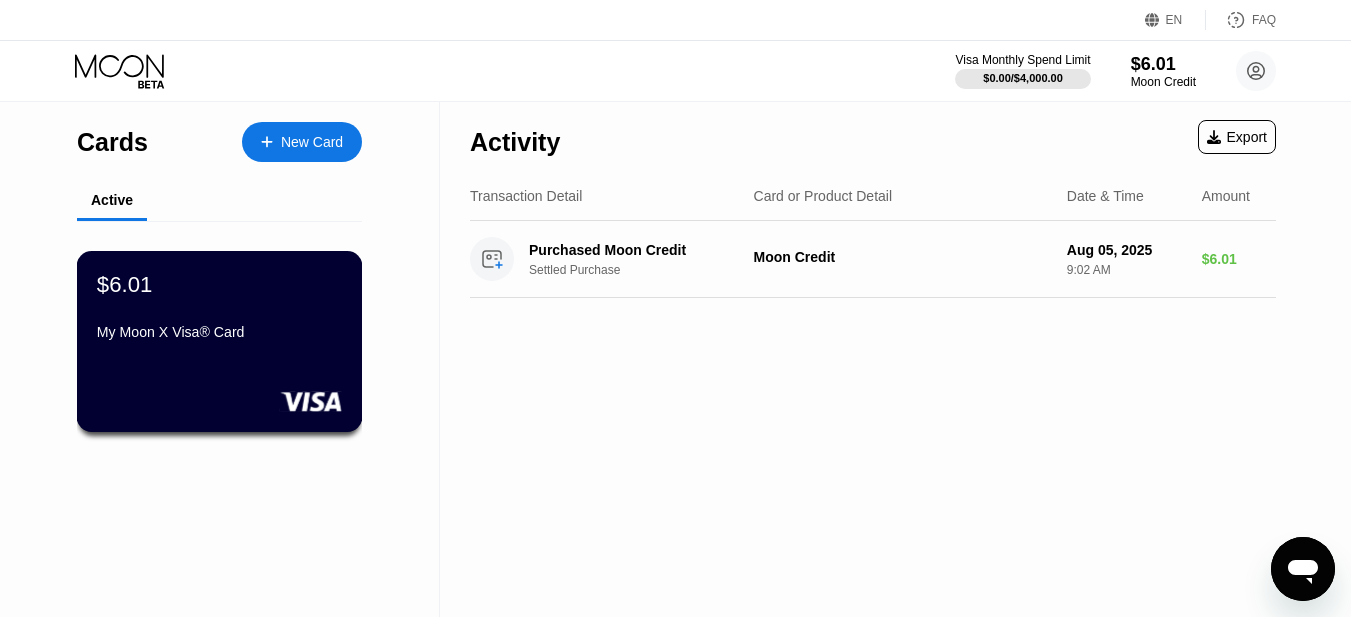click on "[PRICE] My Moon X Visa® Card" at bounding box center [219, 309] 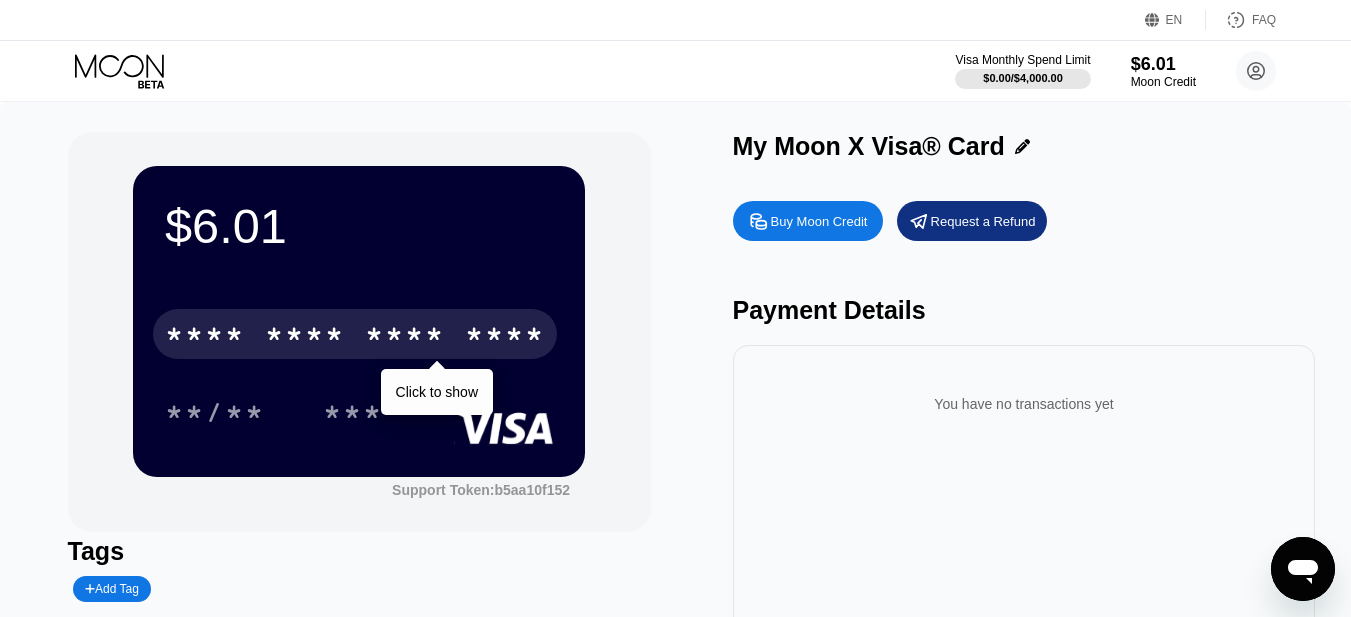 click on "* * * *" at bounding box center [305, 337] 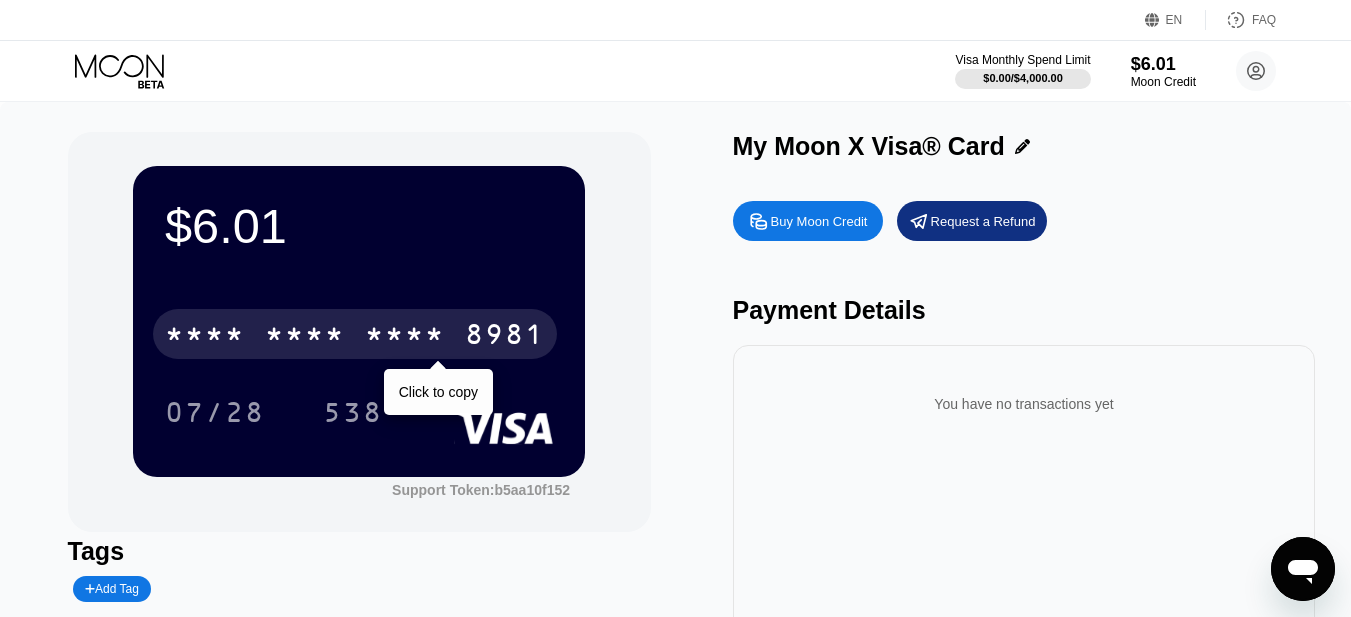 click on "* * * *" at bounding box center [405, 337] 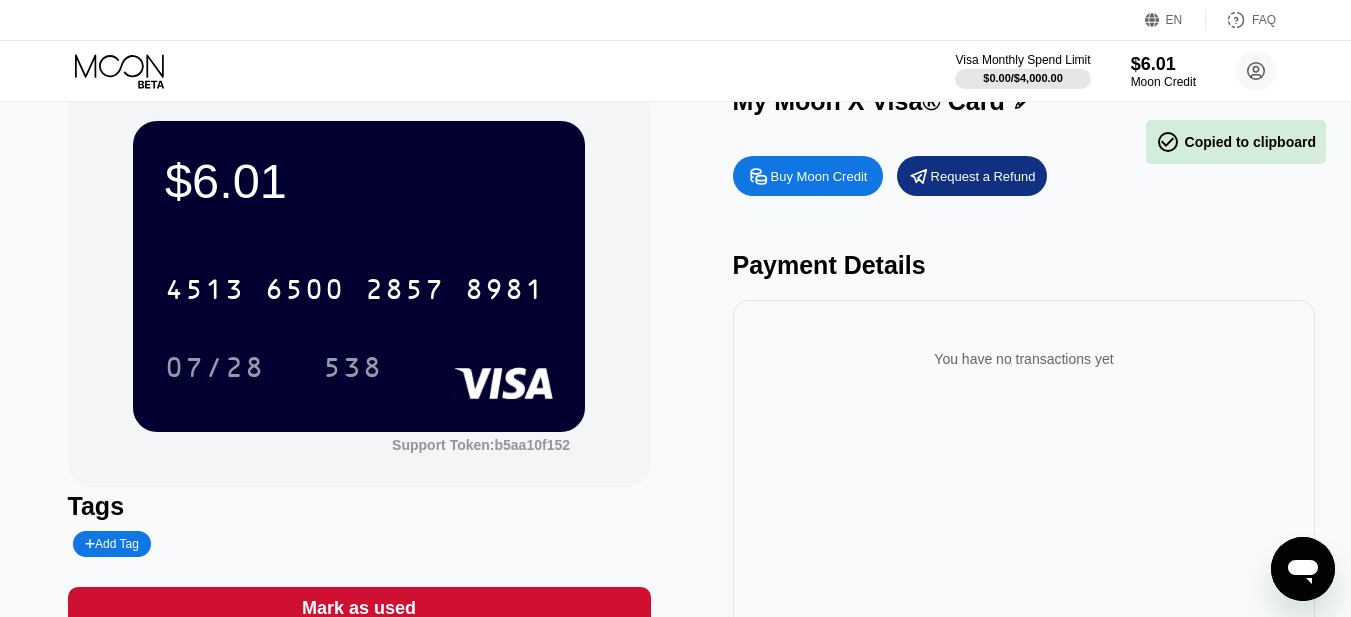 scroll, scrollTop: 0, scrollLeft: 0, axis: both 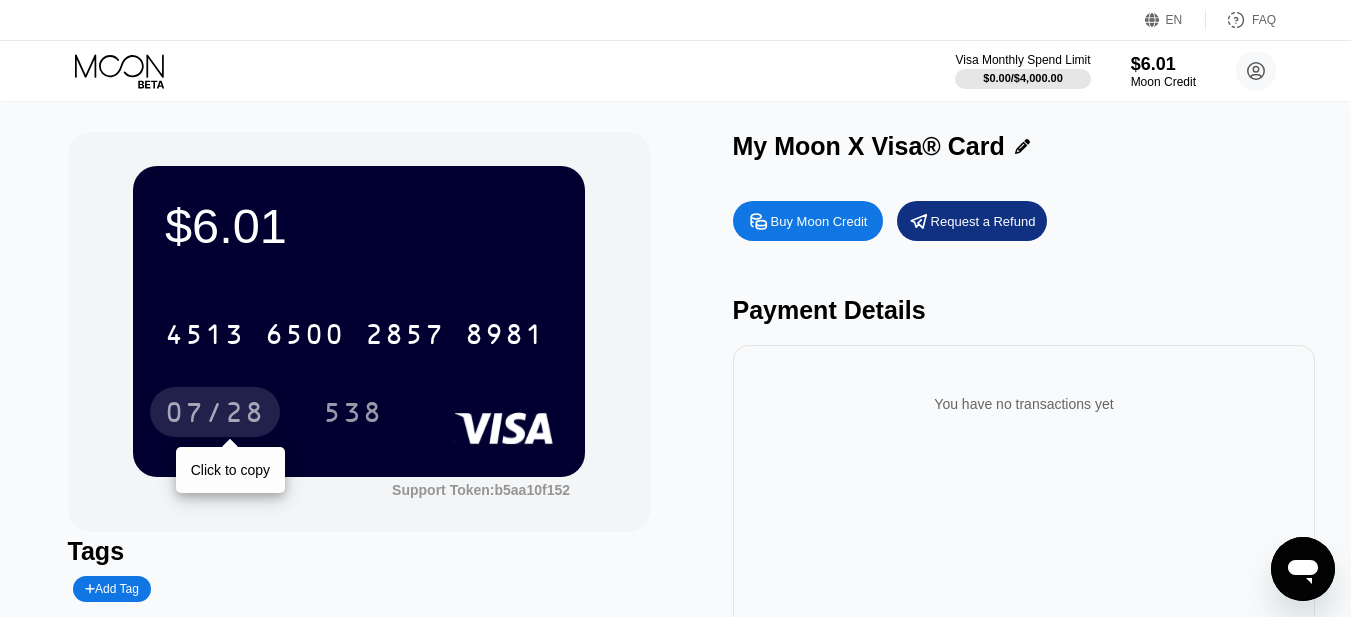 click on "07/28" at bounding box center (215, 415) 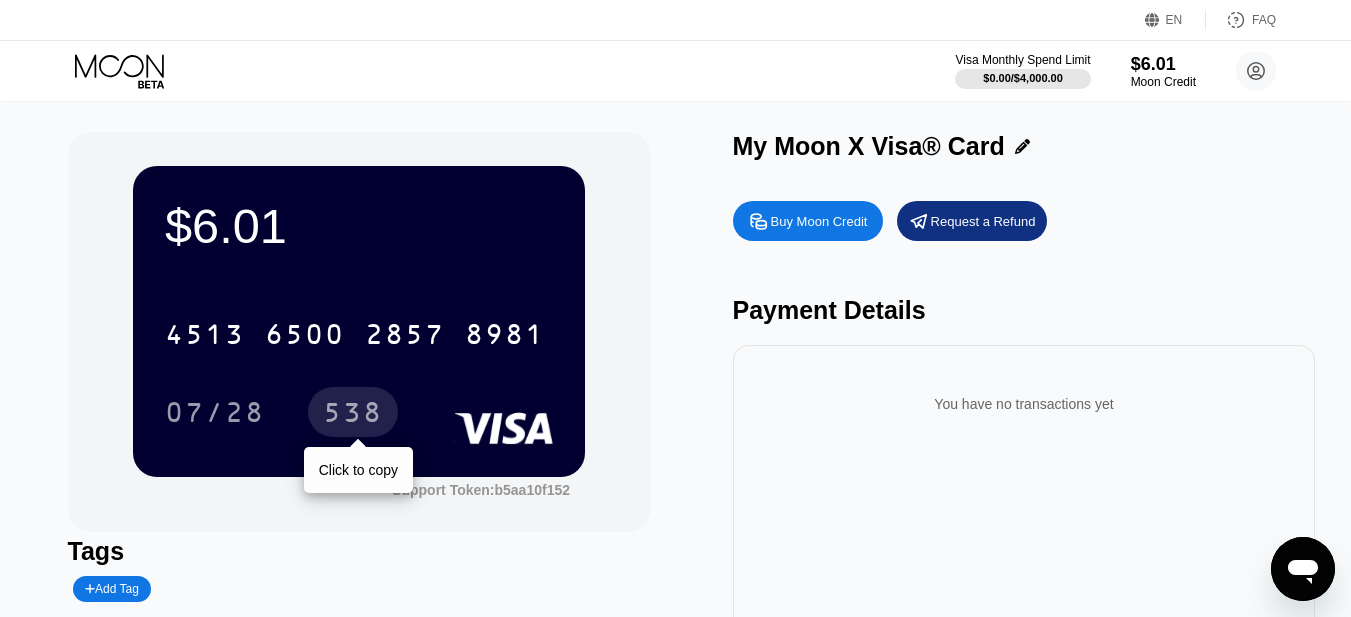 click on "538" at bounding box center (353, 415) 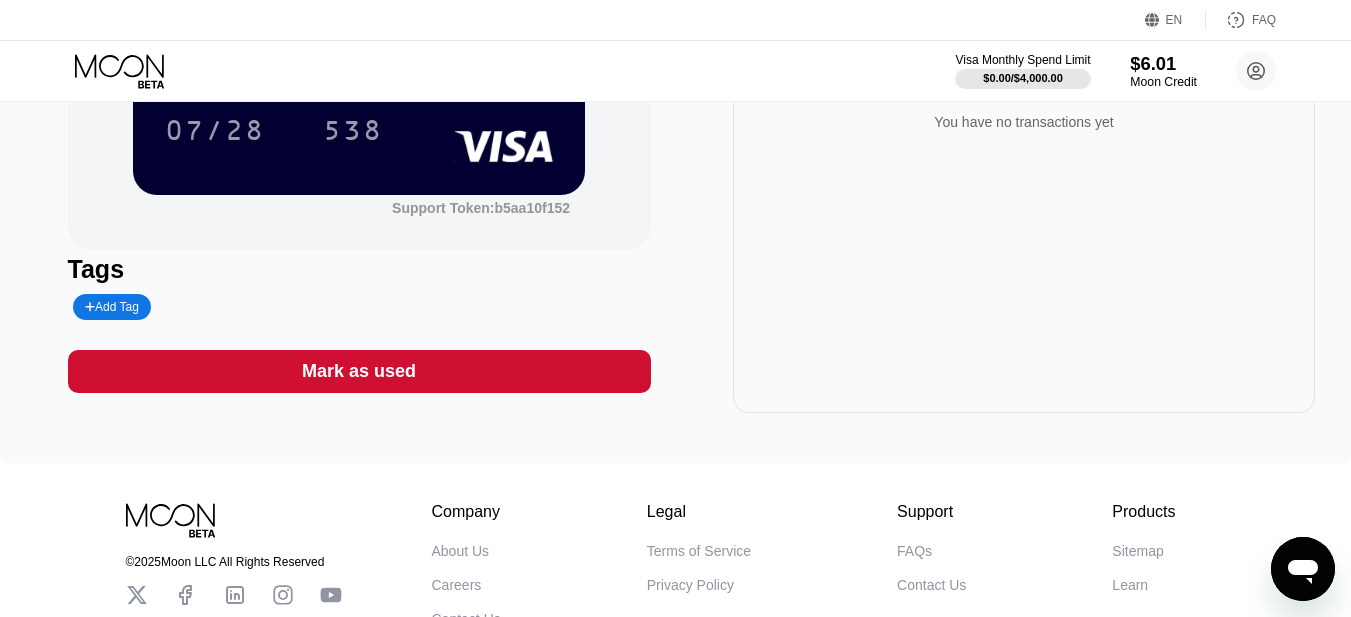 scroll, scrollTop: 100, scrollLeft: 0, axis: vertical 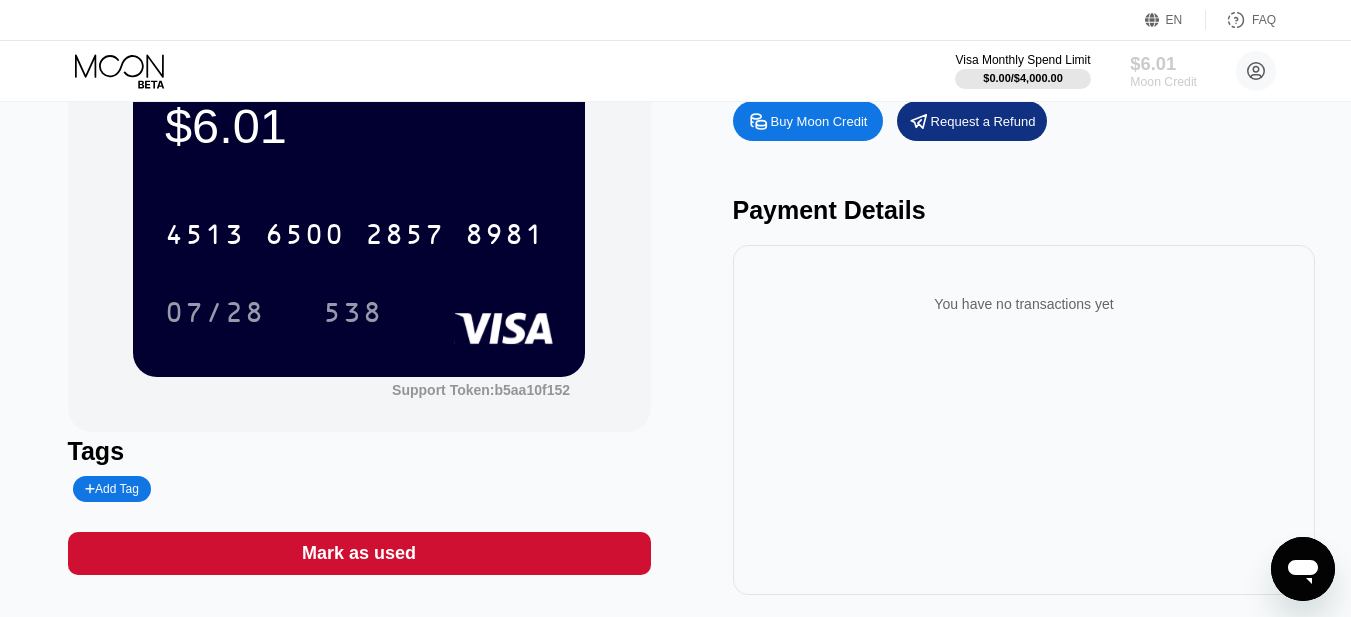 click on "Moon Credit" at bounding box center [1163, 82] 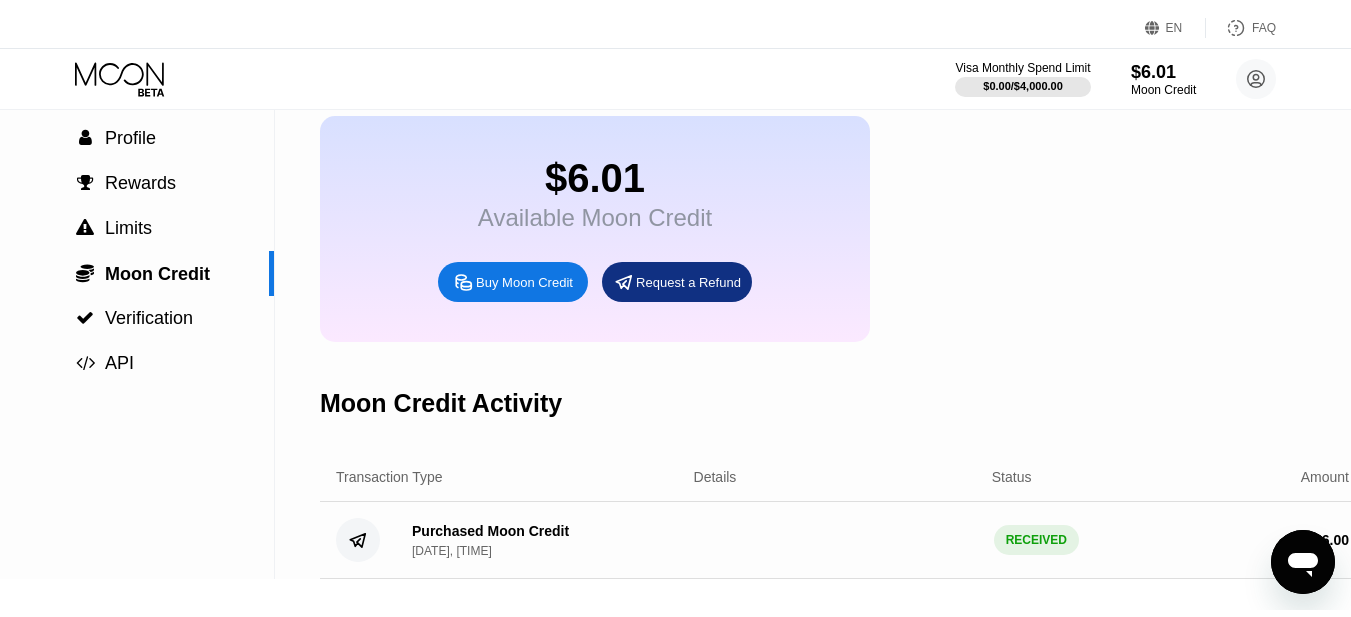 scroll, scrollTop: 0, scrollLeft: 0, axis: both 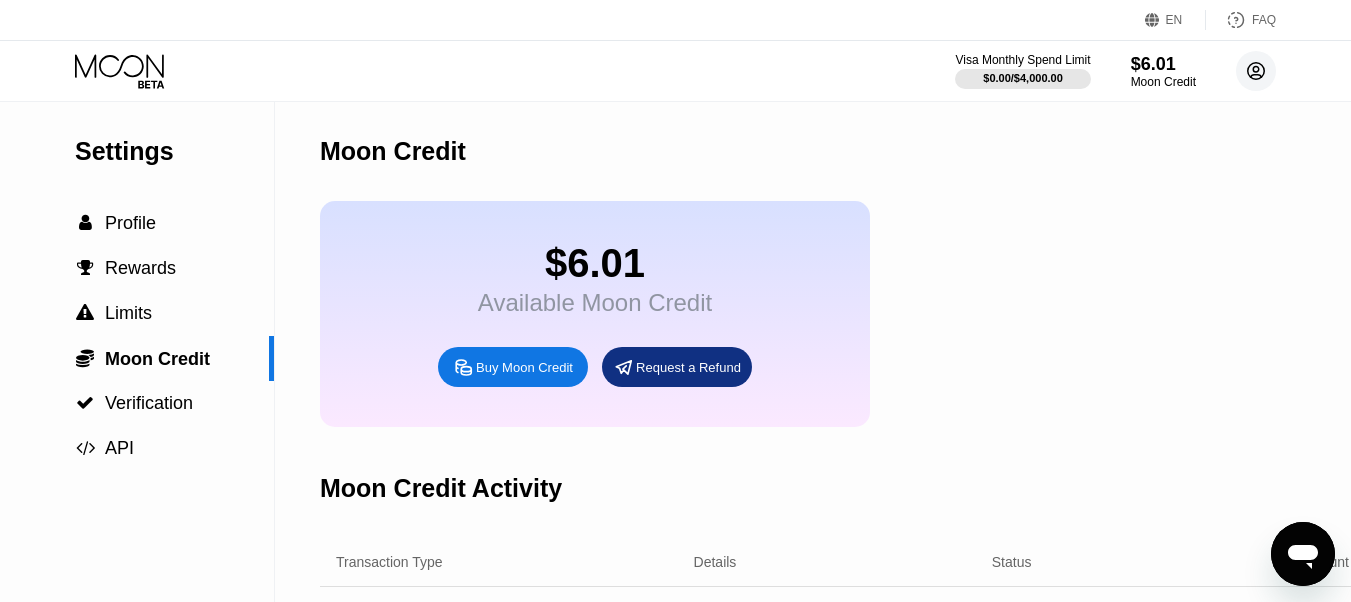 click 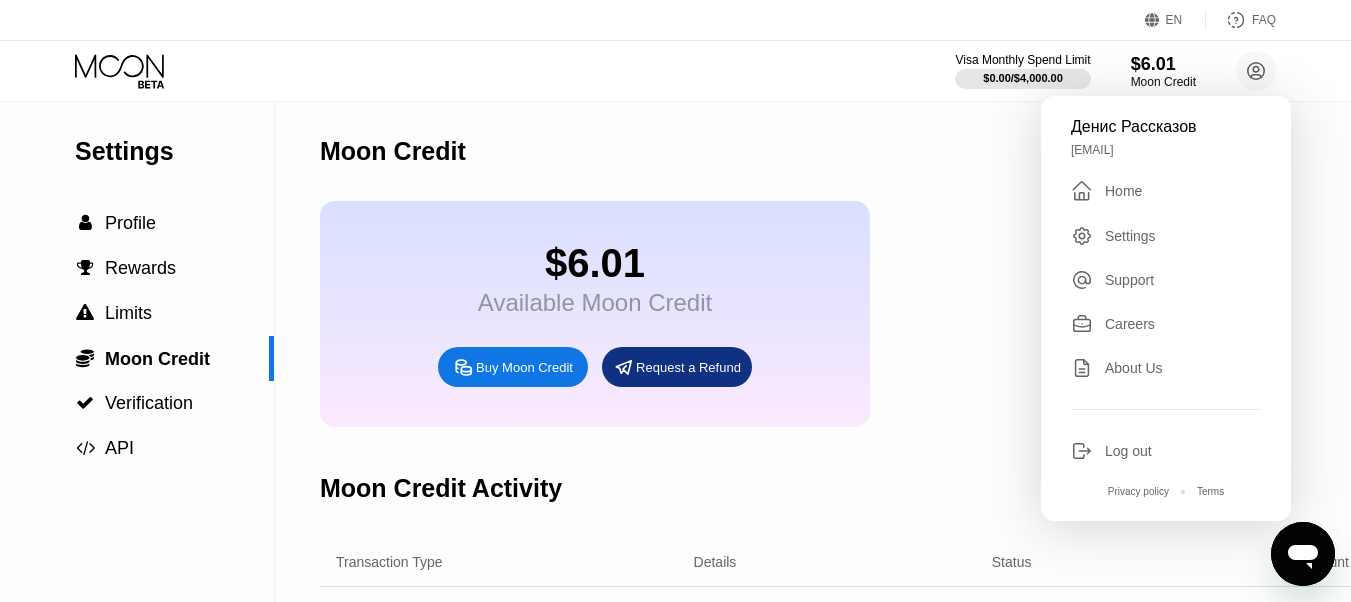 click on "Buy Moon Credit" at bounding box center (513, 367) 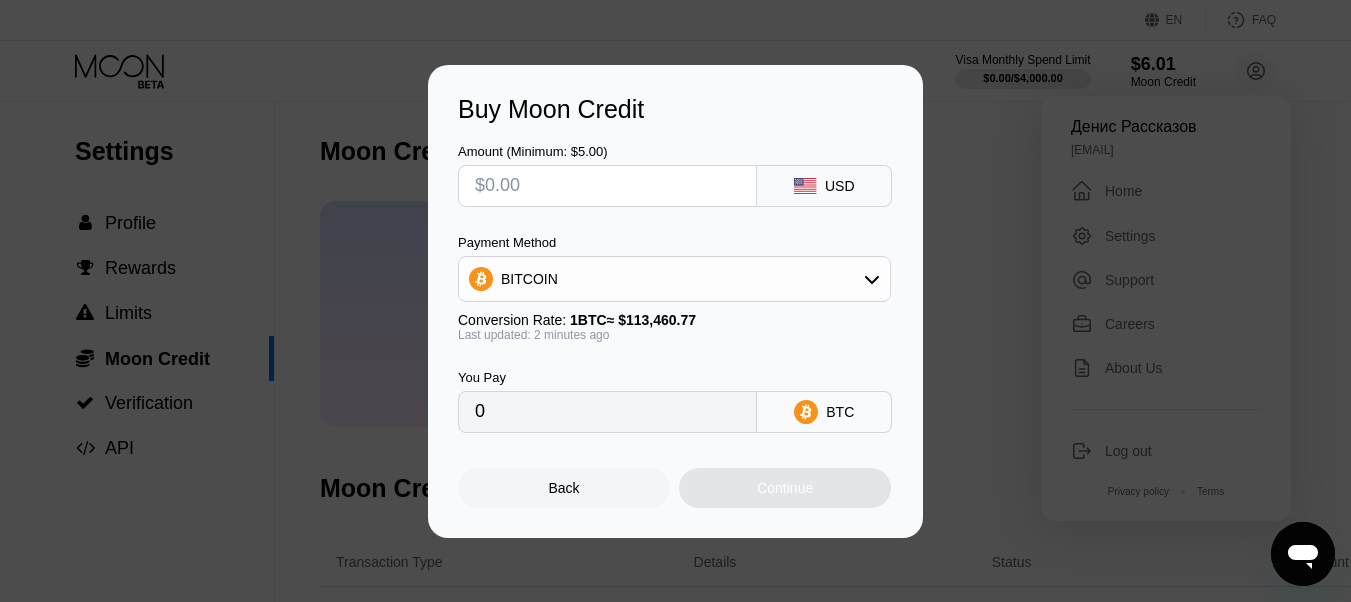 click on "USD" at bounding box center (824, 186) 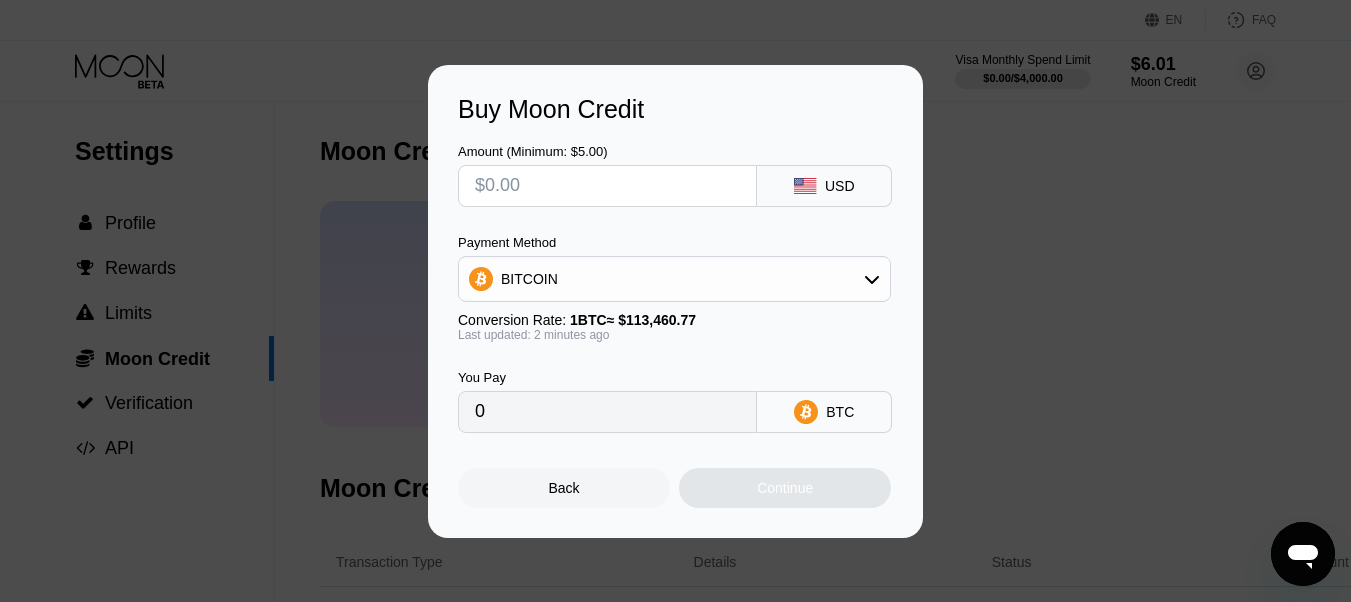 click on "USD" at bounding box center [840, 186] 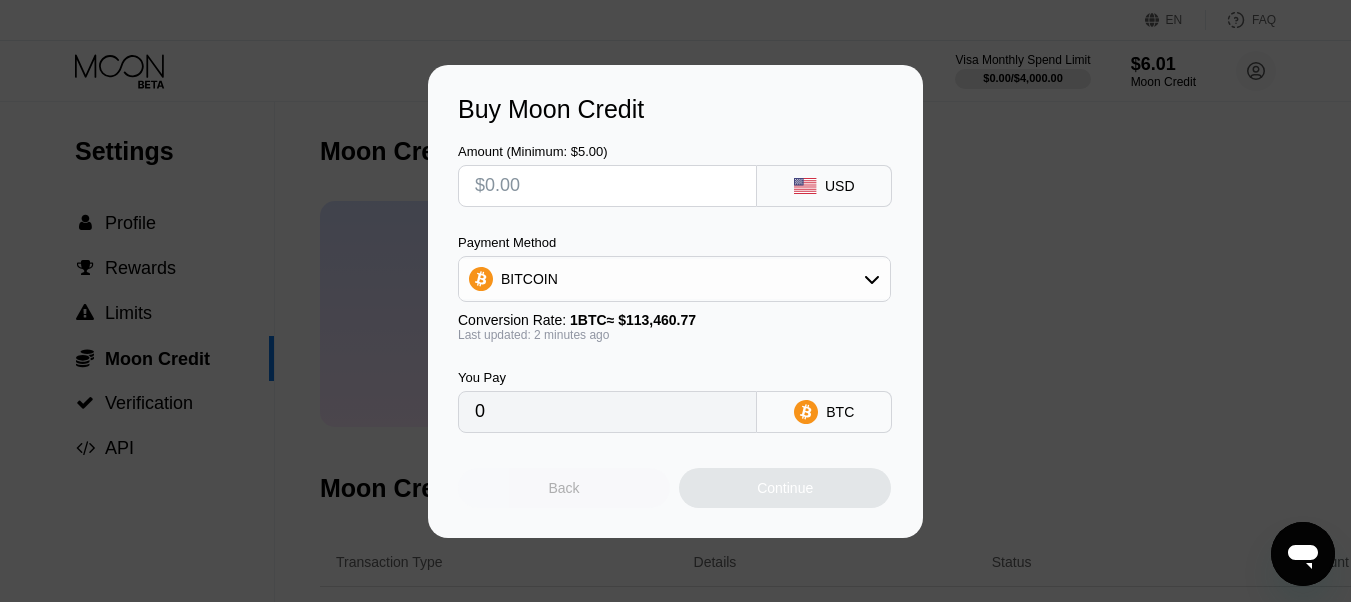 click on "Back" at bounding box center [564, 488] 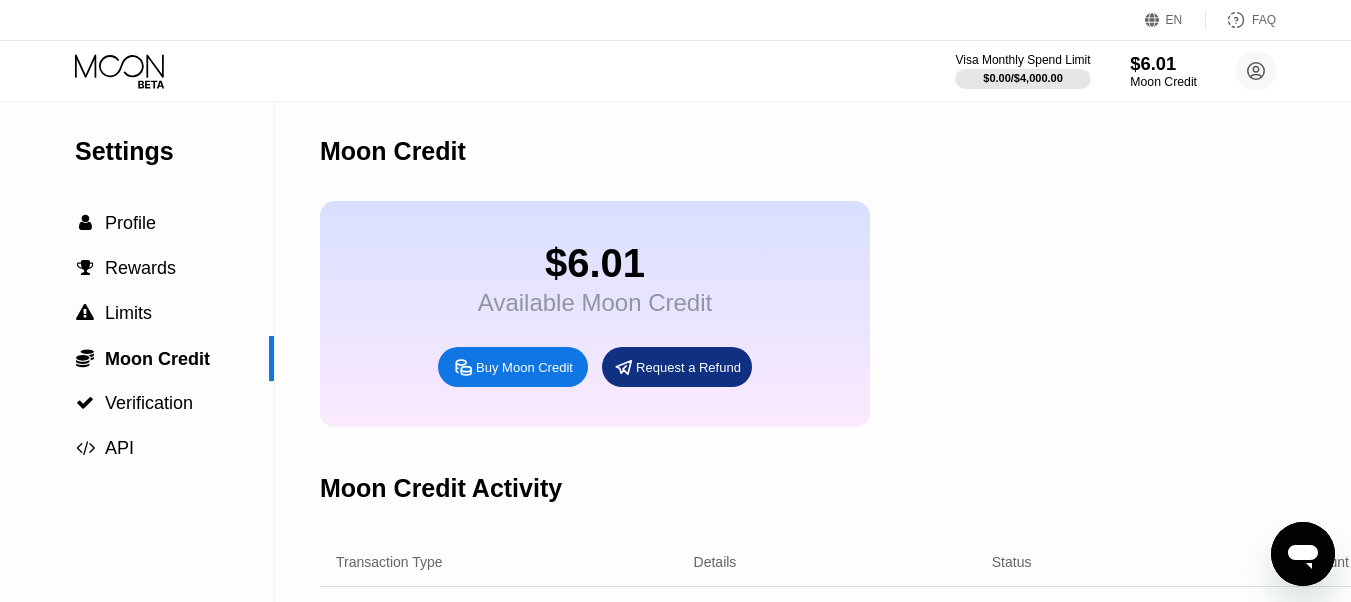 click on "$6.01" at bounding box center [1163, 63] 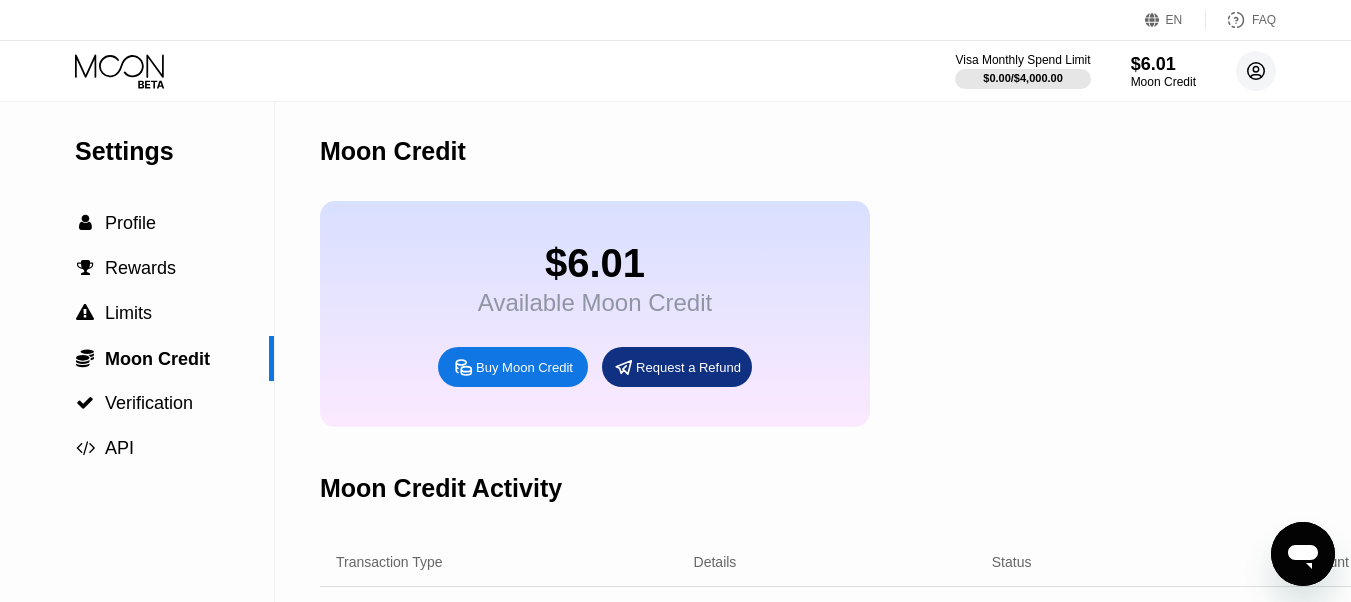 click 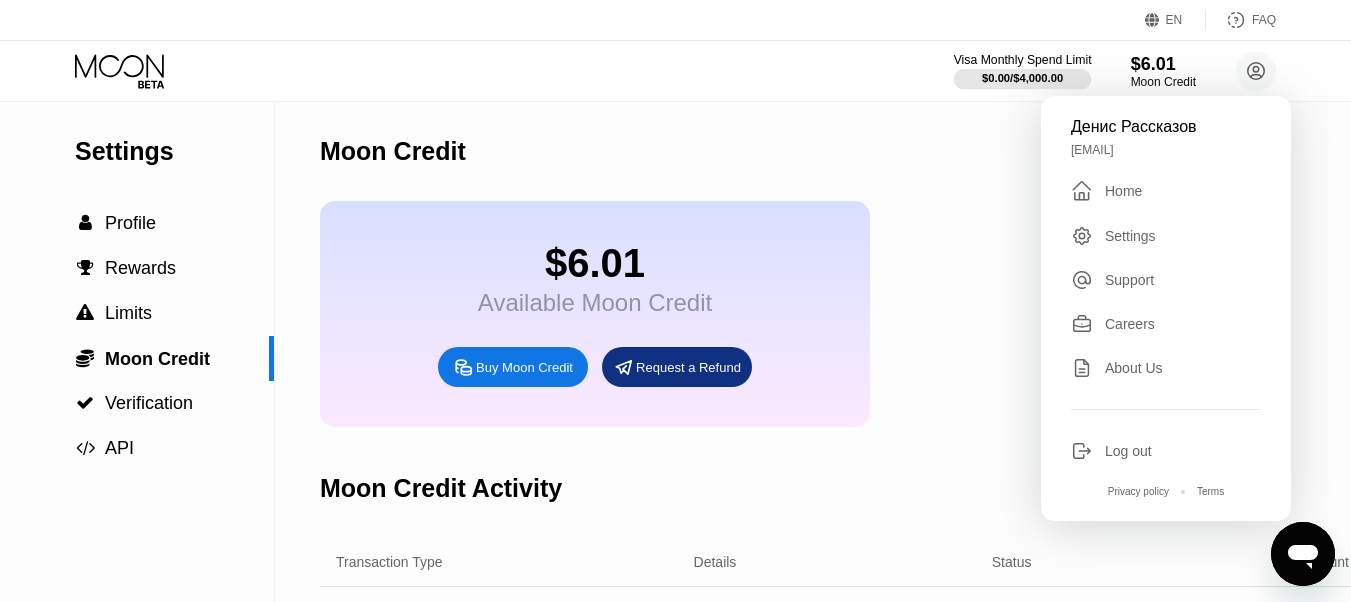 click on "Visa Monthly Spend Limit" at bounding box center (1023, 60) 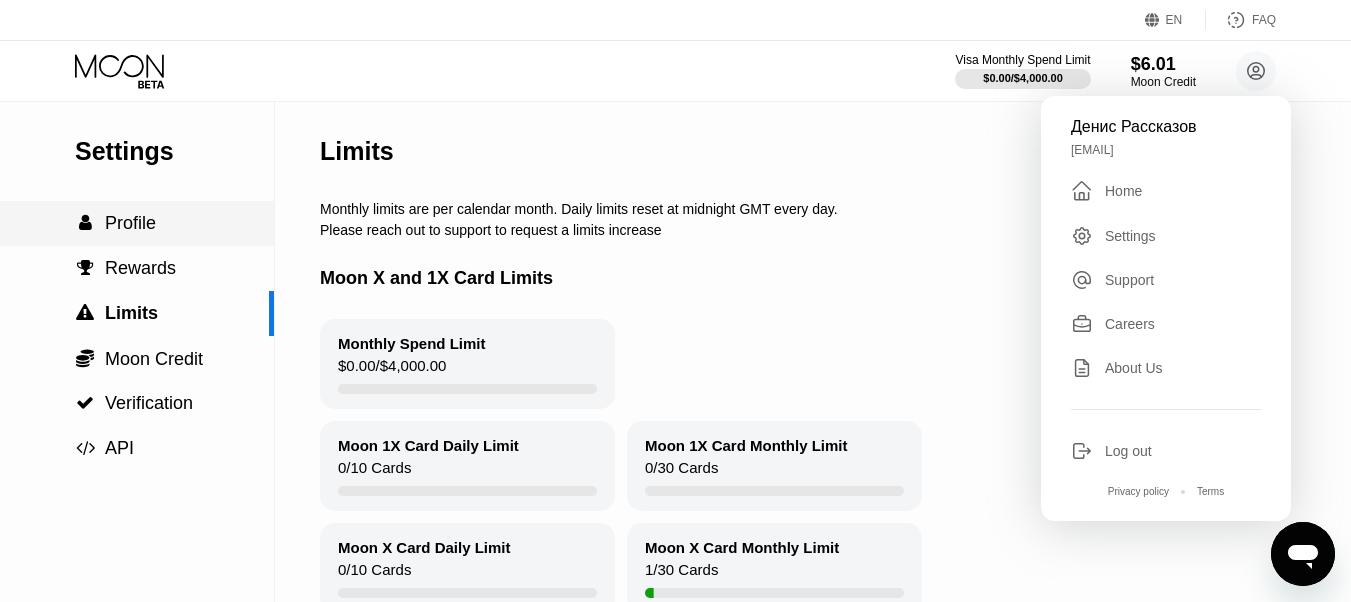click on "Profile" at bounding box center [130, 223] 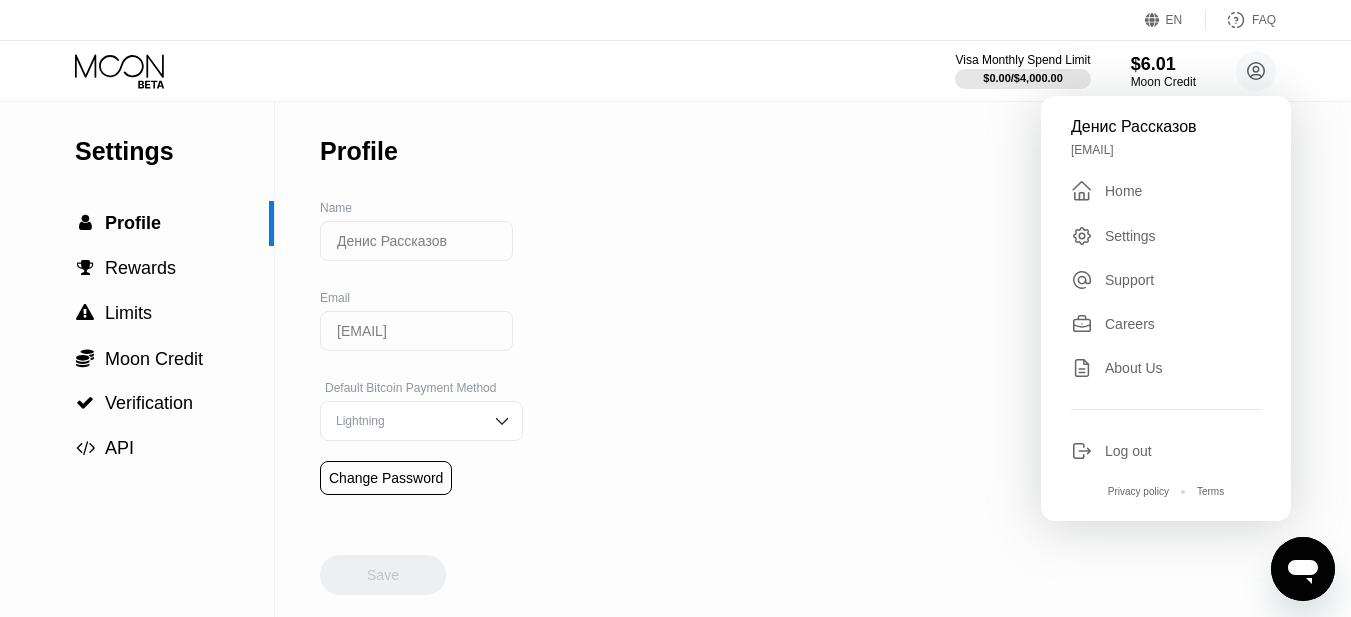 click 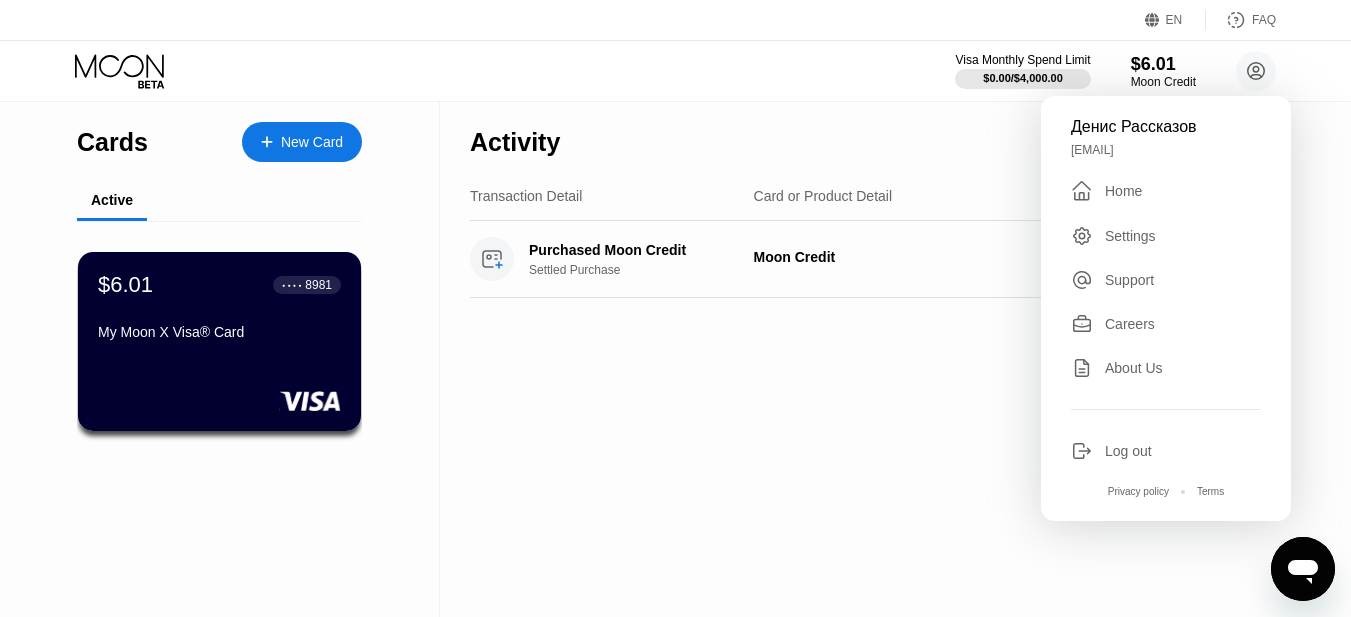 click on "Activity Export Transaction Detail Card or Product Detail Date & Time Amount Purchased Moon Credit Settled Purchase Moon Credit Aug 05, 2025 9:02 AM $6.01" at bounding box center [873, 359] 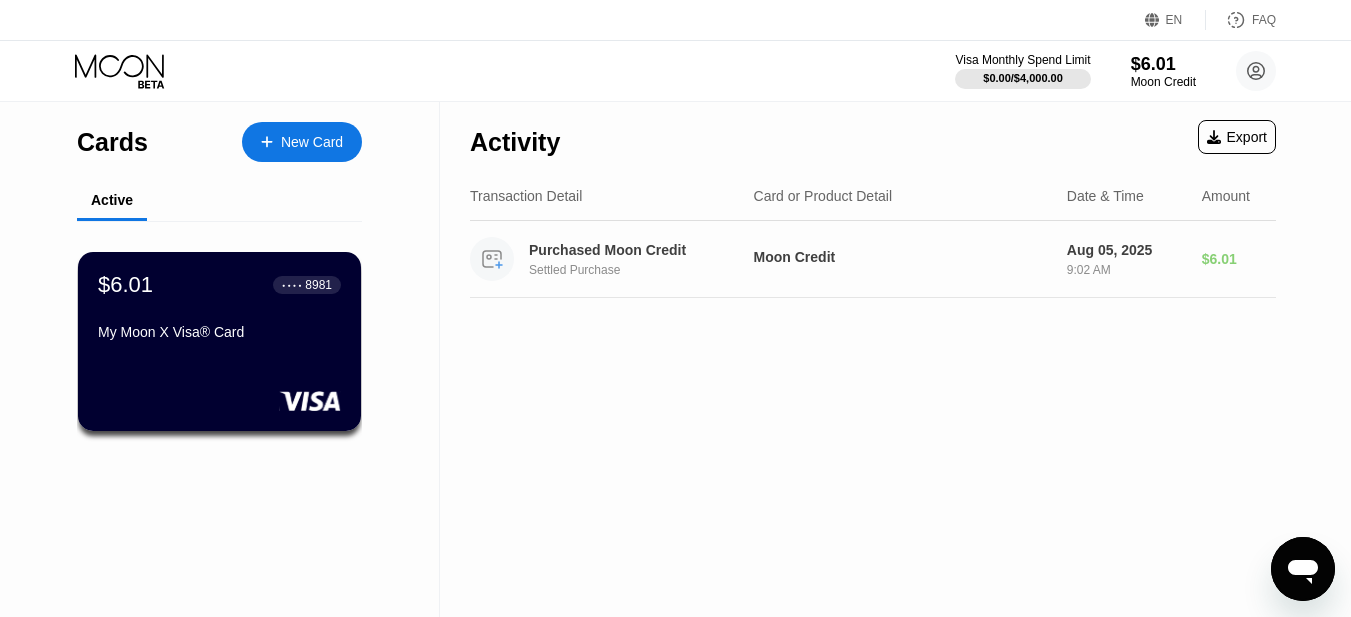 click on "Purchased Moon Credit Settled Purchase Moon Credit Aug 05, 2025 9:02 AM $6.01" at bounding box center [873, 259] 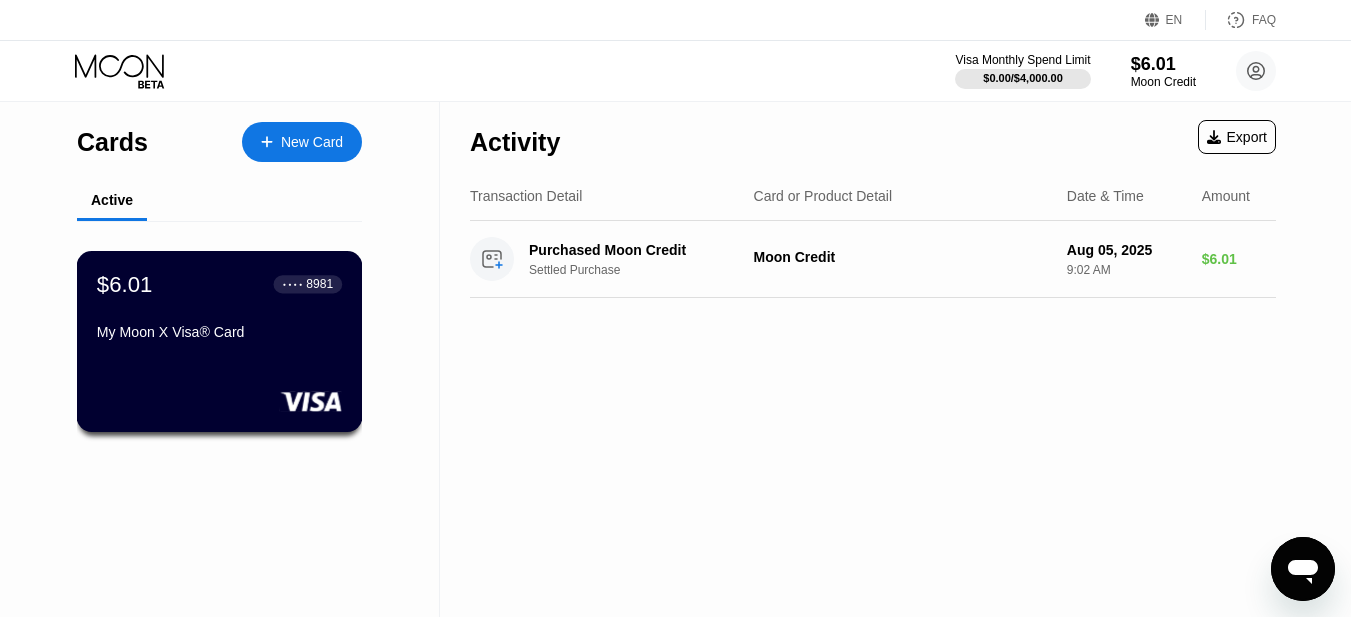 click on "My Moon X Visa® Card" at bounding box center [219, 336] 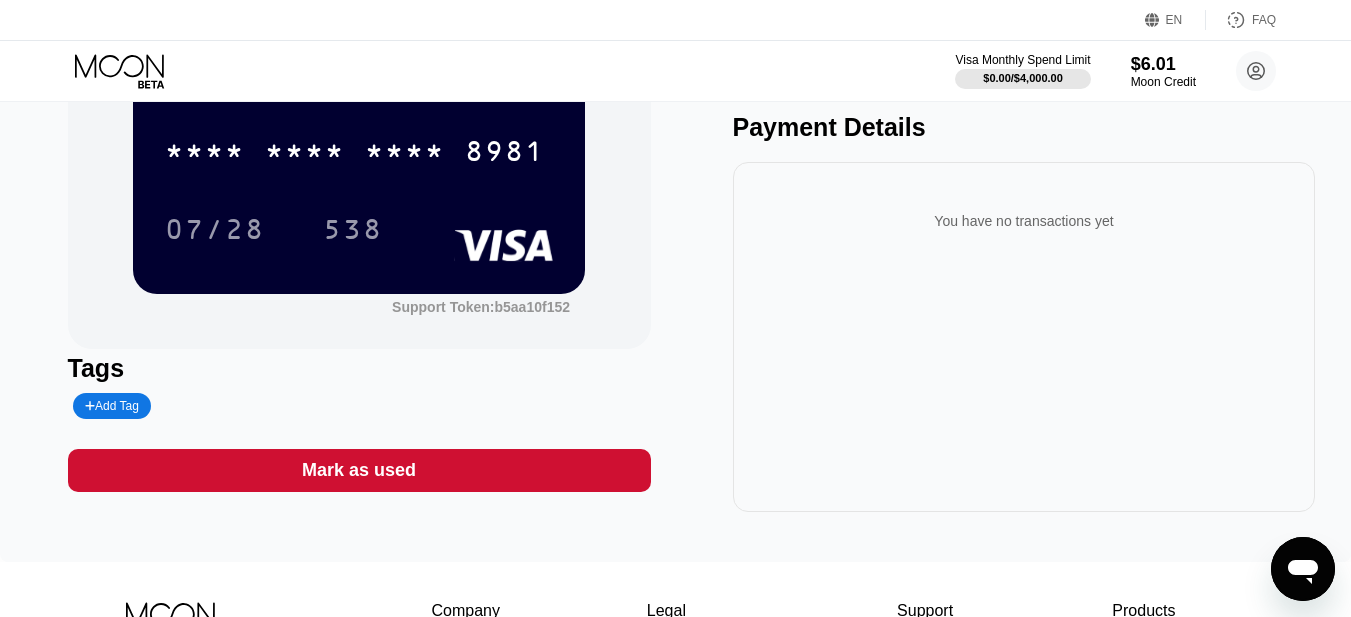 scroll, scrollTop: 400, scrollLeft: 0, axis: vertical 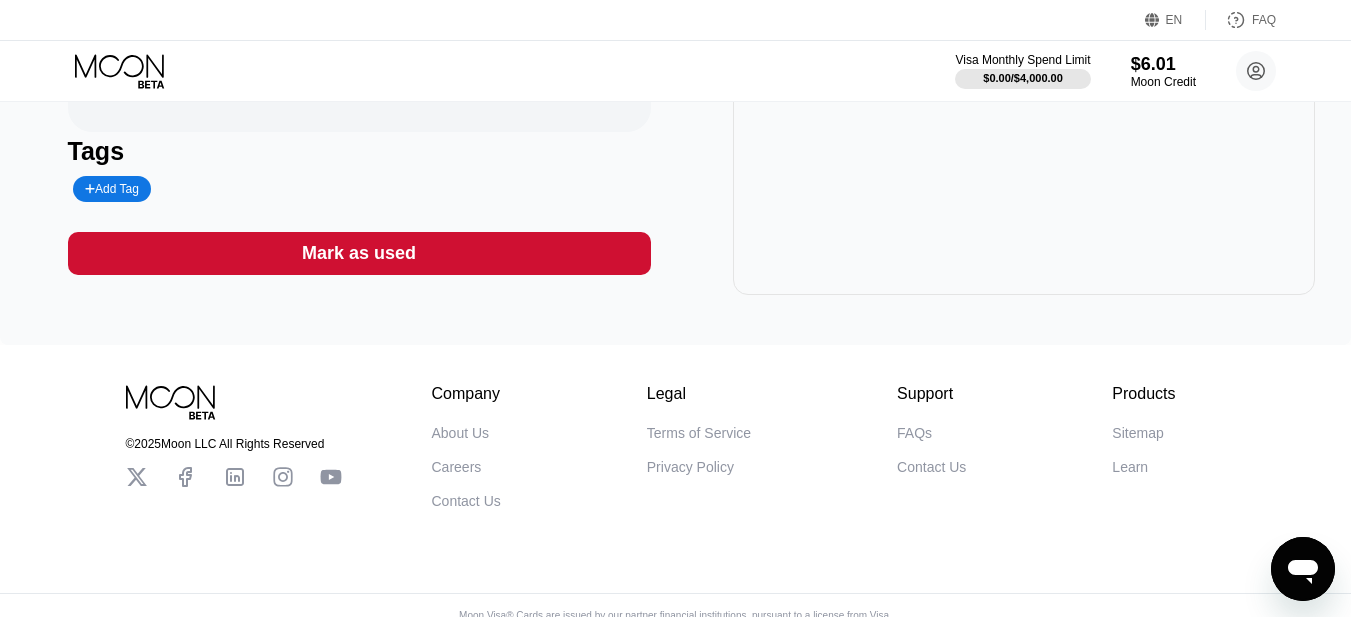 click on "You have no transactions yet" at bounding box center (1024, 120) 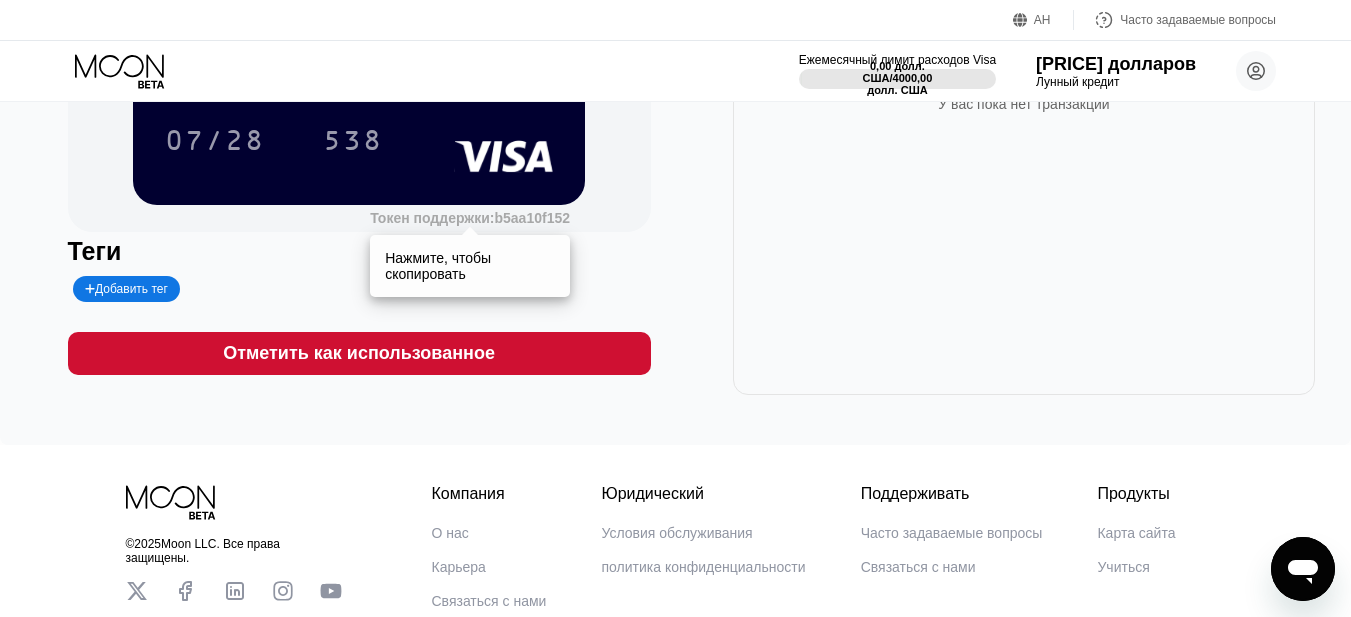 scroll, scrollTop: 0, scrollLeft: 0, axis: both 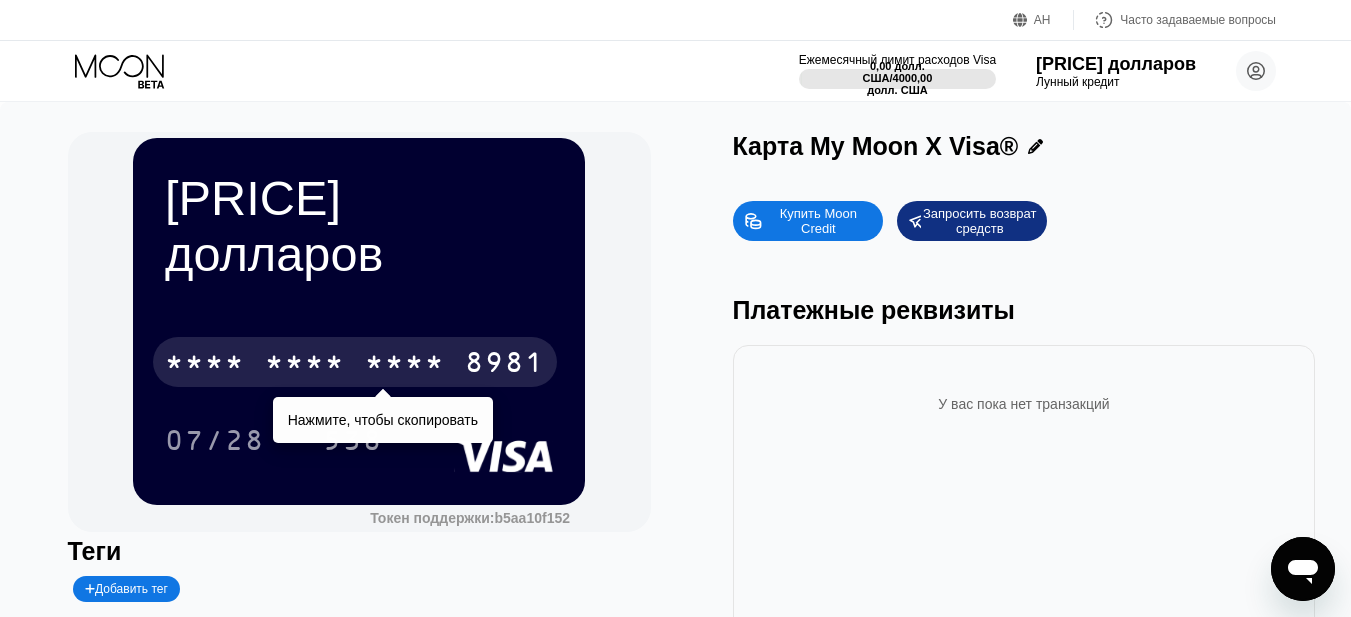 click on "*" at bounding box center (375, 365) 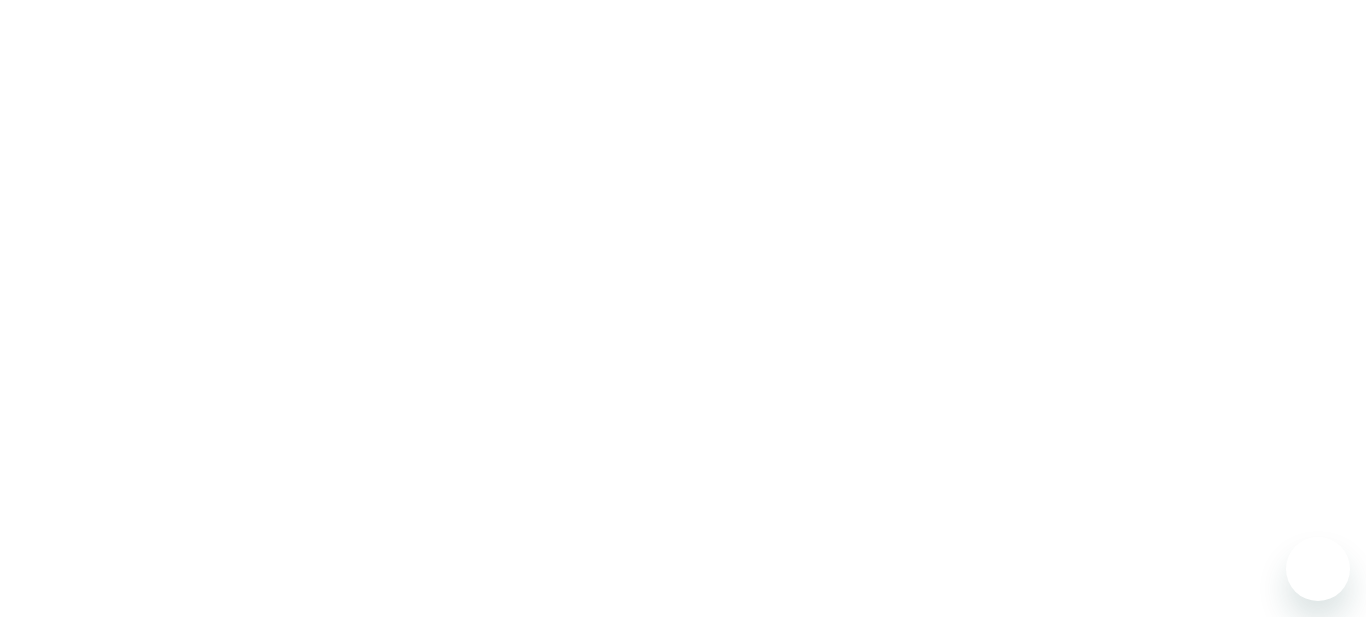 scroll, scrollTop: 0, scrollLeft: 0, axis: both 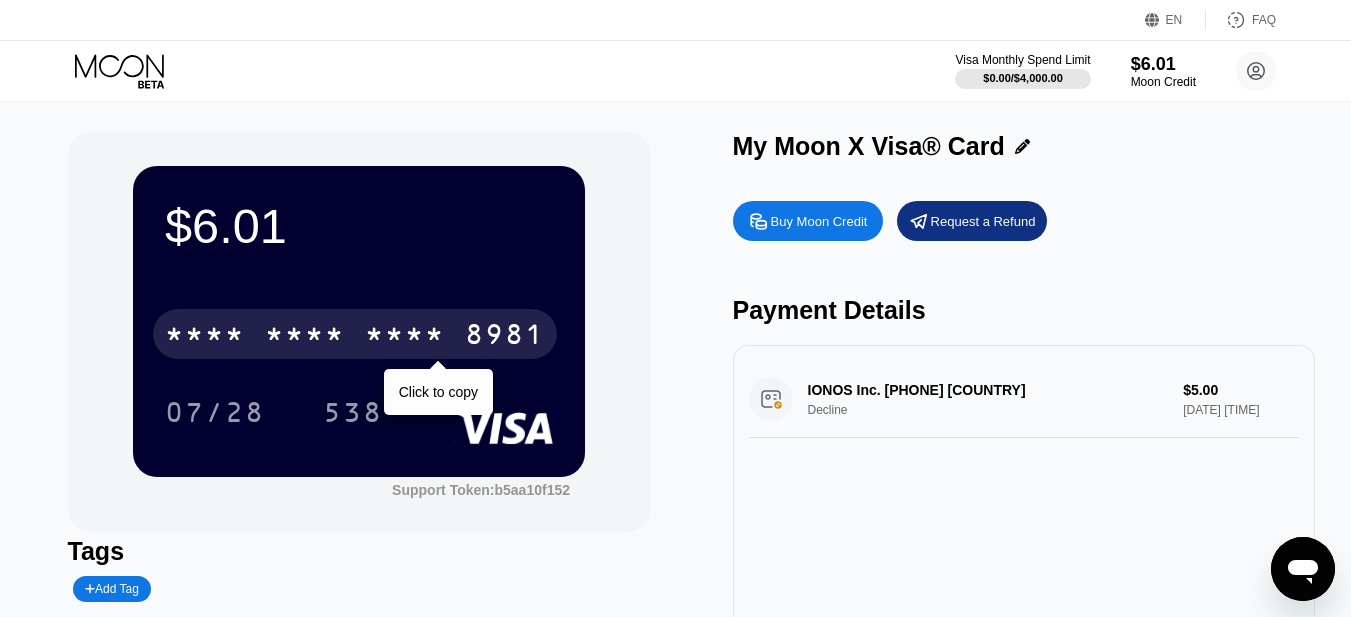 click on "* * * * * * * * * * * * 8981" at bounding box center [355, 334] 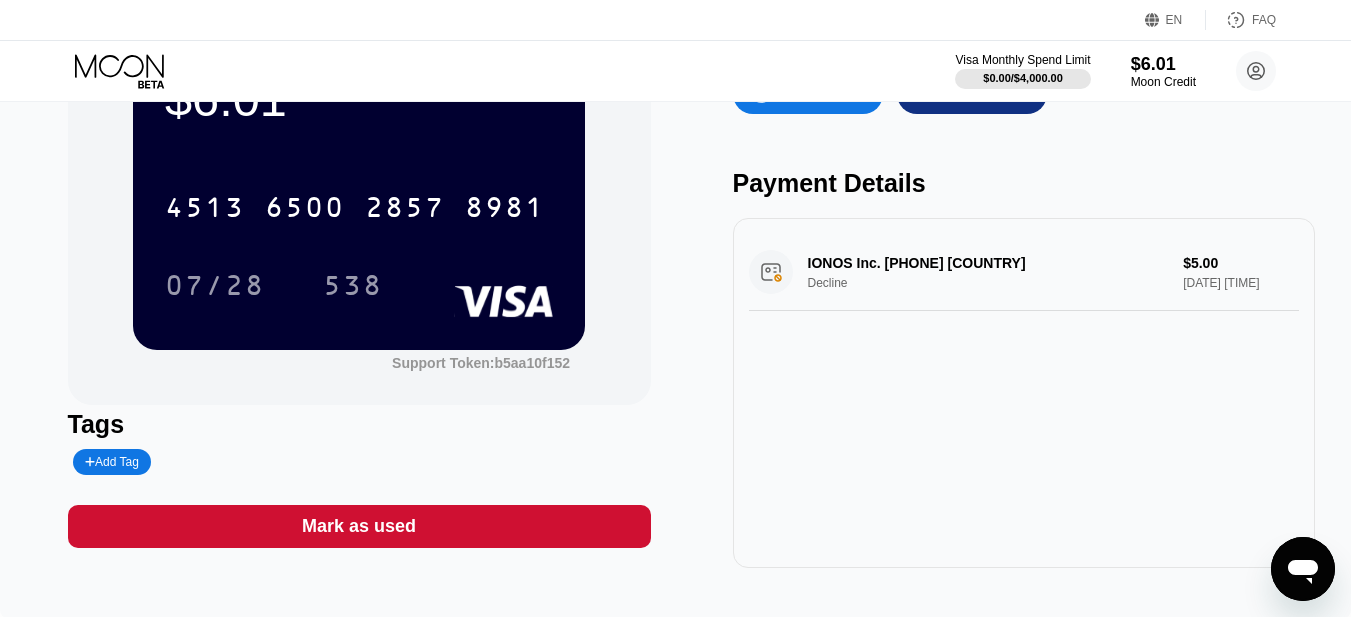 scroll, scrollTop: 200, scrollLeft: 0, axis: vertical 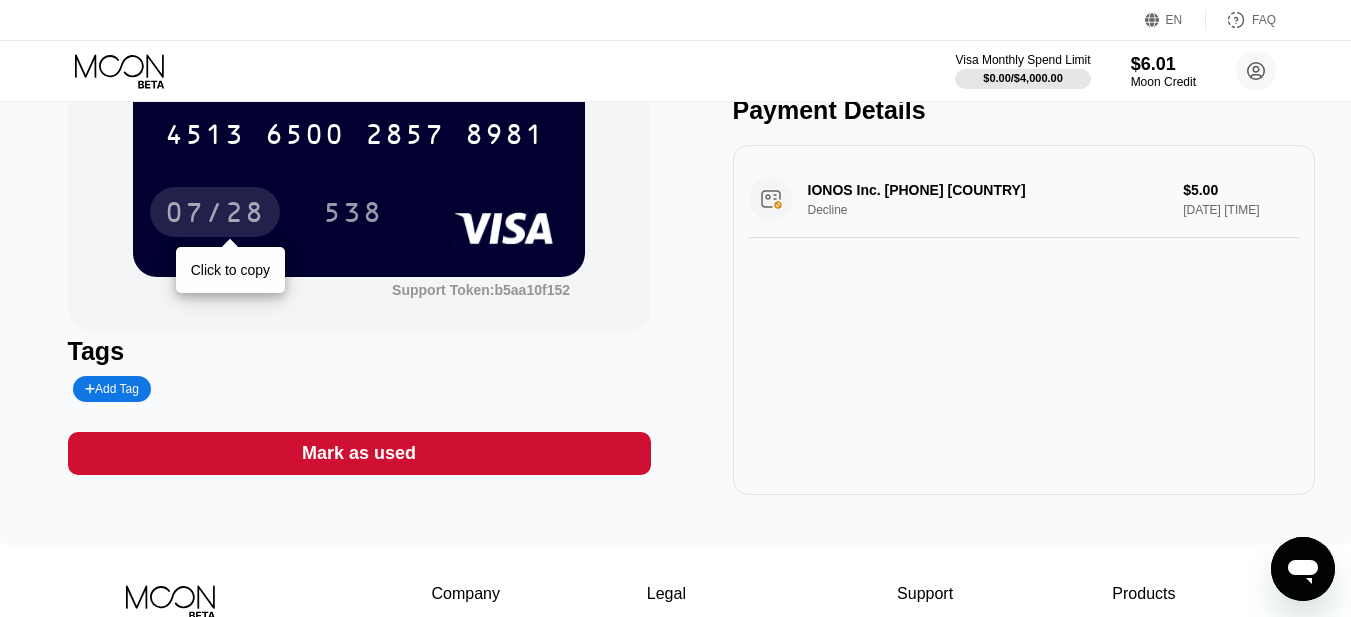 click on "07/28" at bounding box center [215, 215] 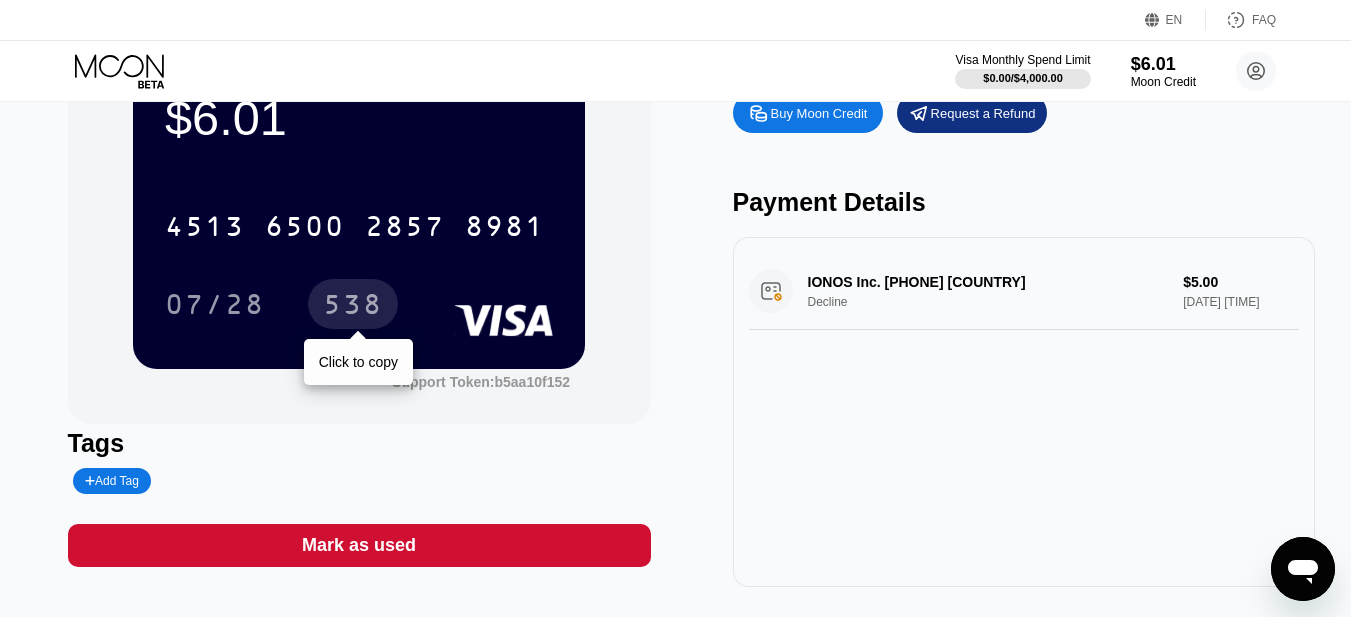 scroll, scrollTop: 100, scrollLeft: 0, axis: vertical 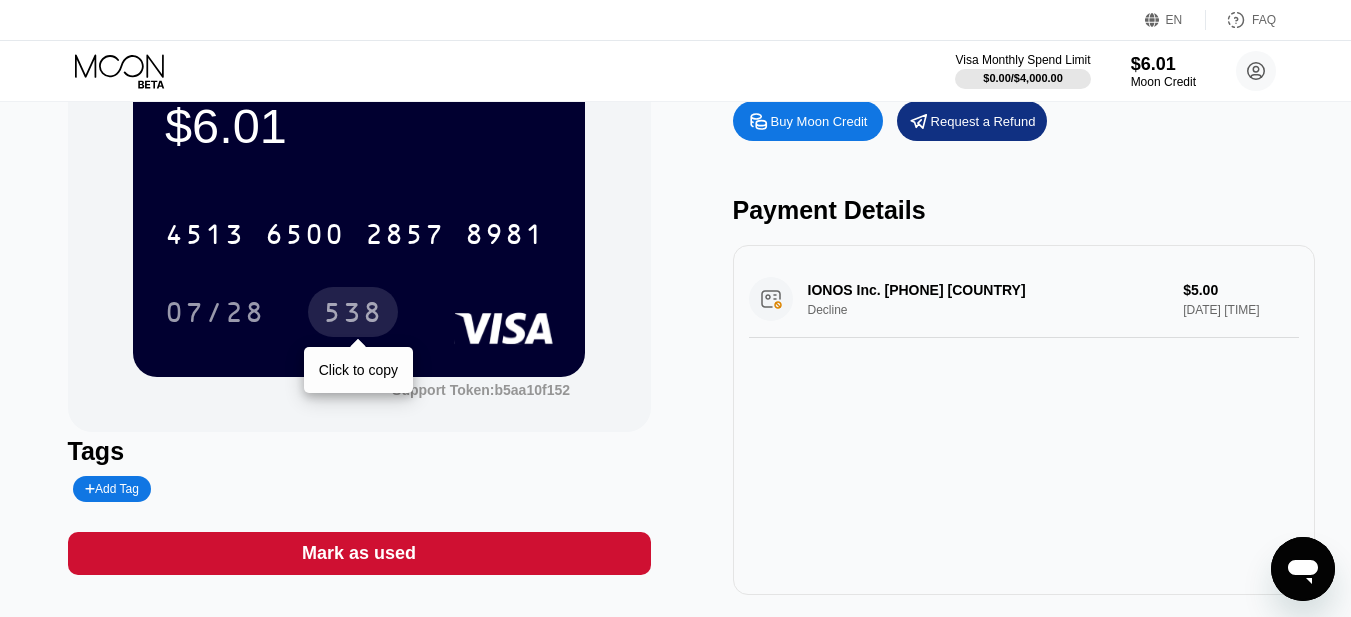 click on "538" at bounding box center [353, 315] 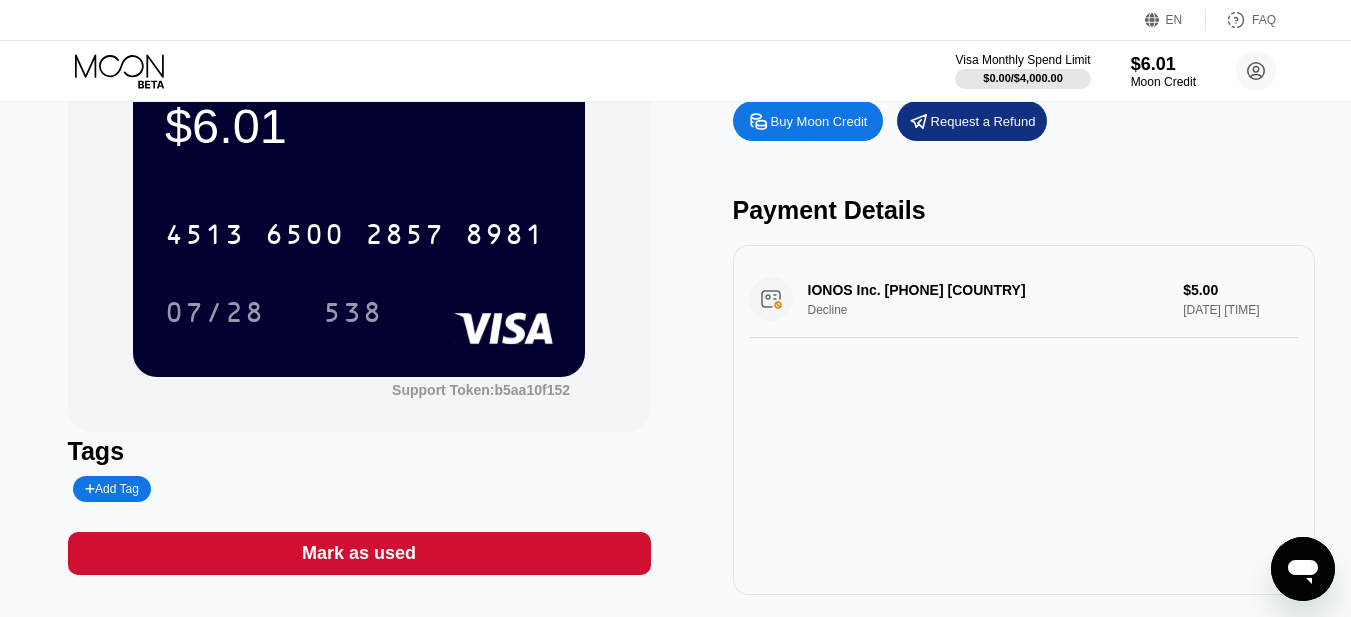 click on "4513 6500 2857 8981 07/28 538" at bounding box center [359, 253] 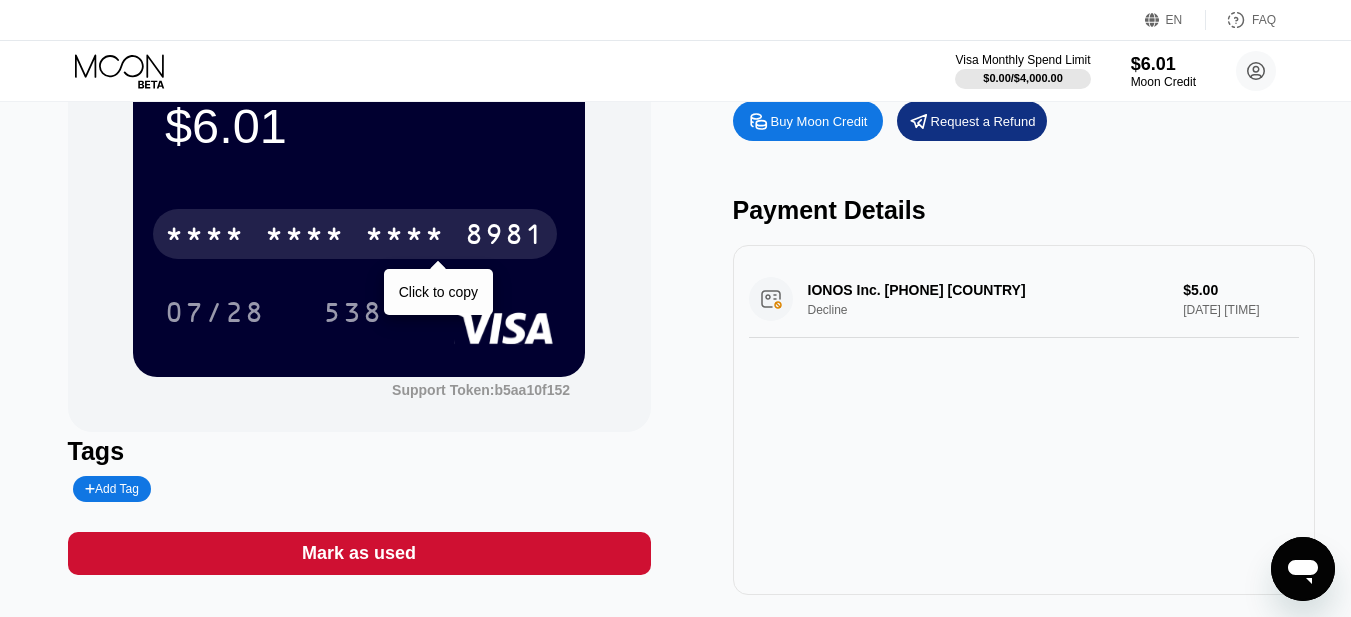 click on "* * * * * * * * * * * * 8981" at bounding box center [355, 234] 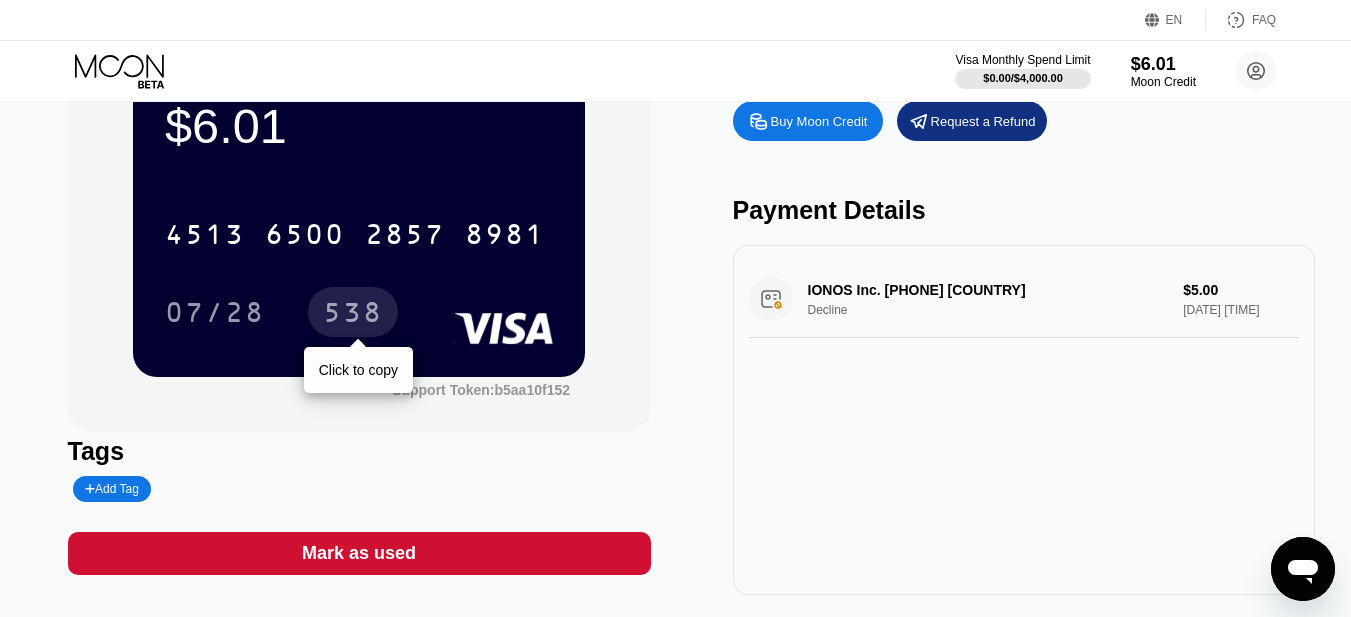 click on "538" at bounding box center (353, 315) 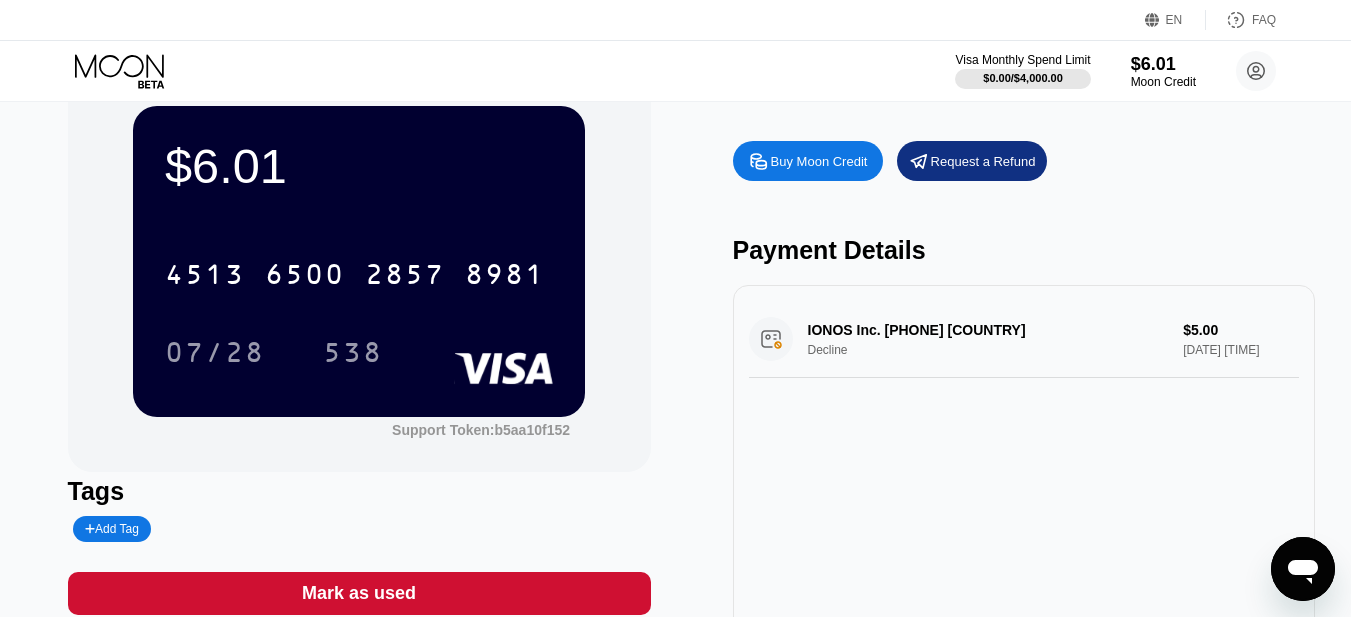 scroll, scrollTop: 0, scrollLeft: 0, axis: both 